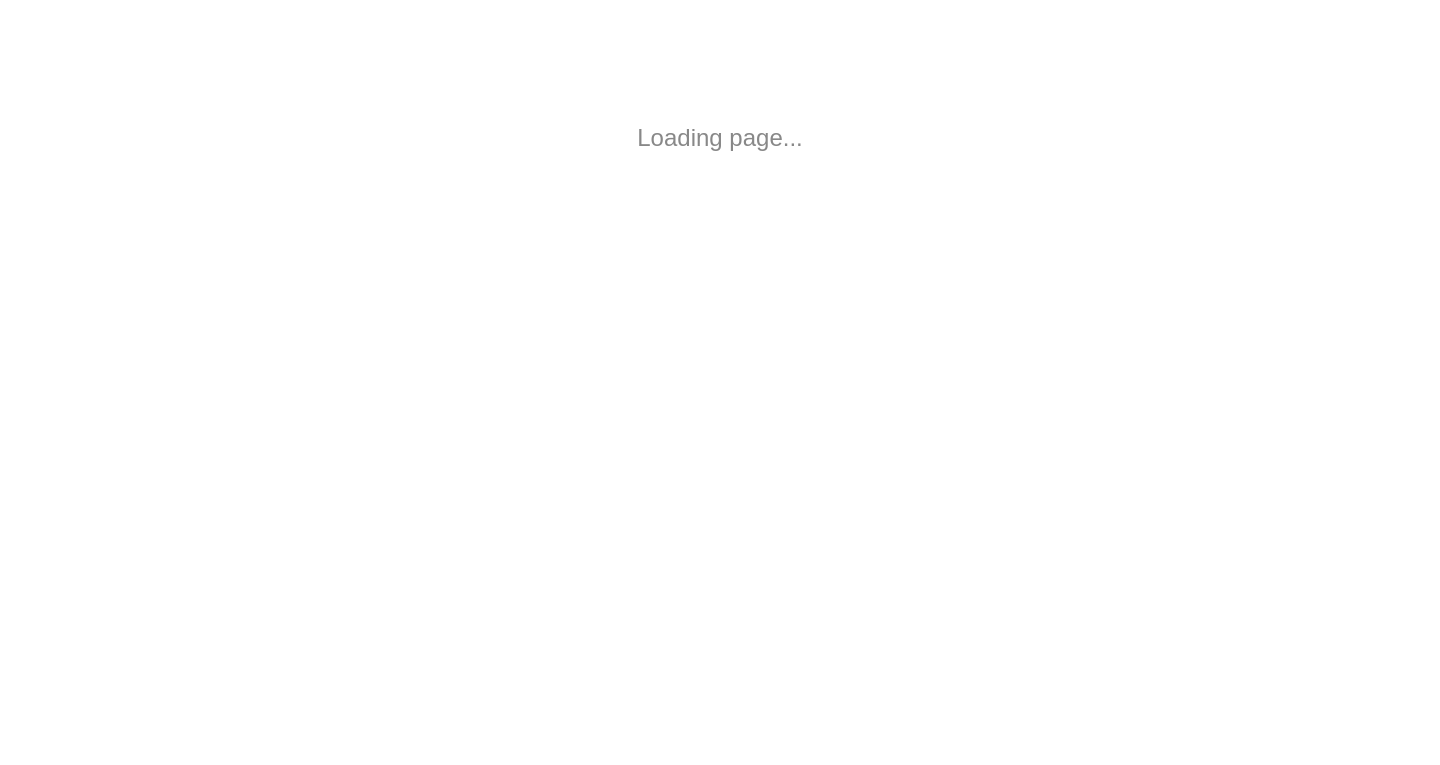 scroll, scrollTop: 0, scrollLeft: 0, axis: both 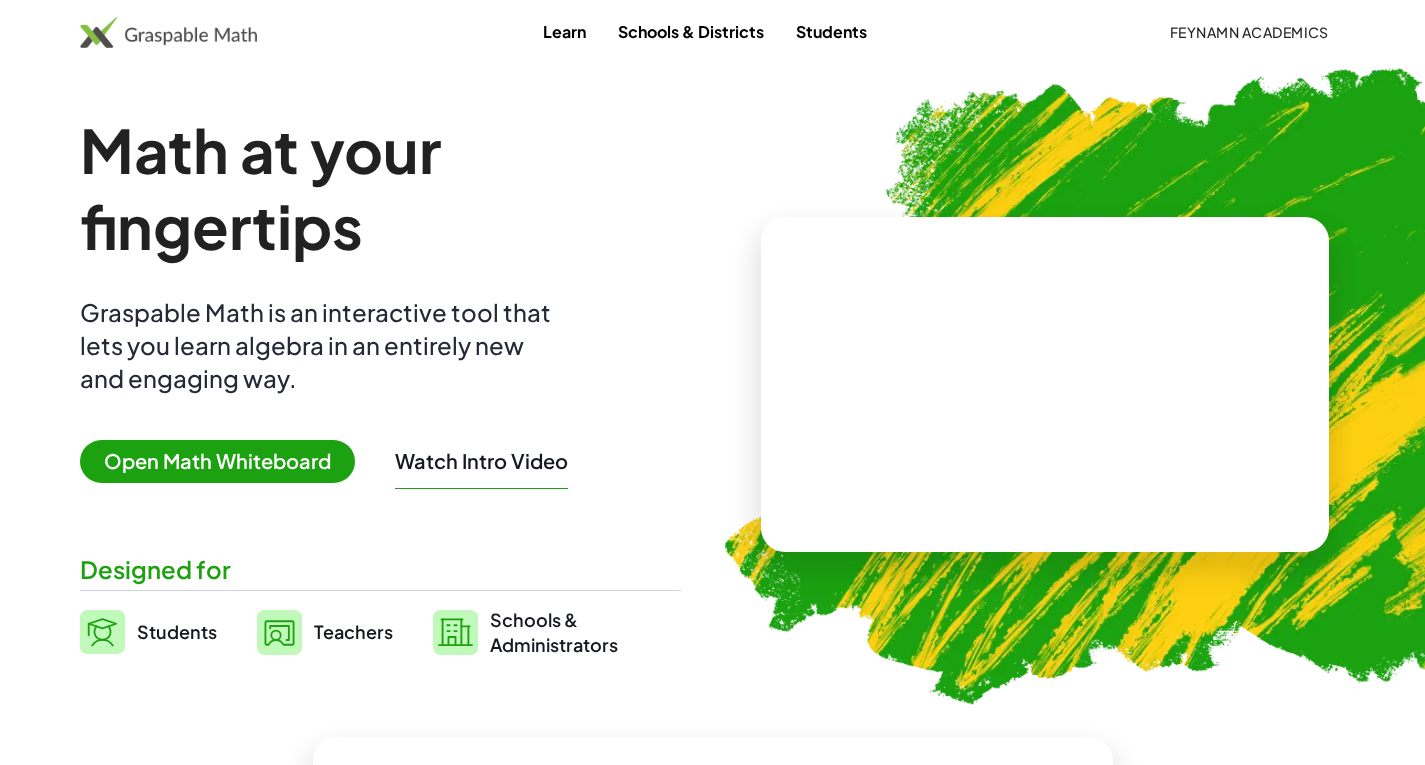 click on "Open Math Whiteboard" at bounding box center [217, 461] 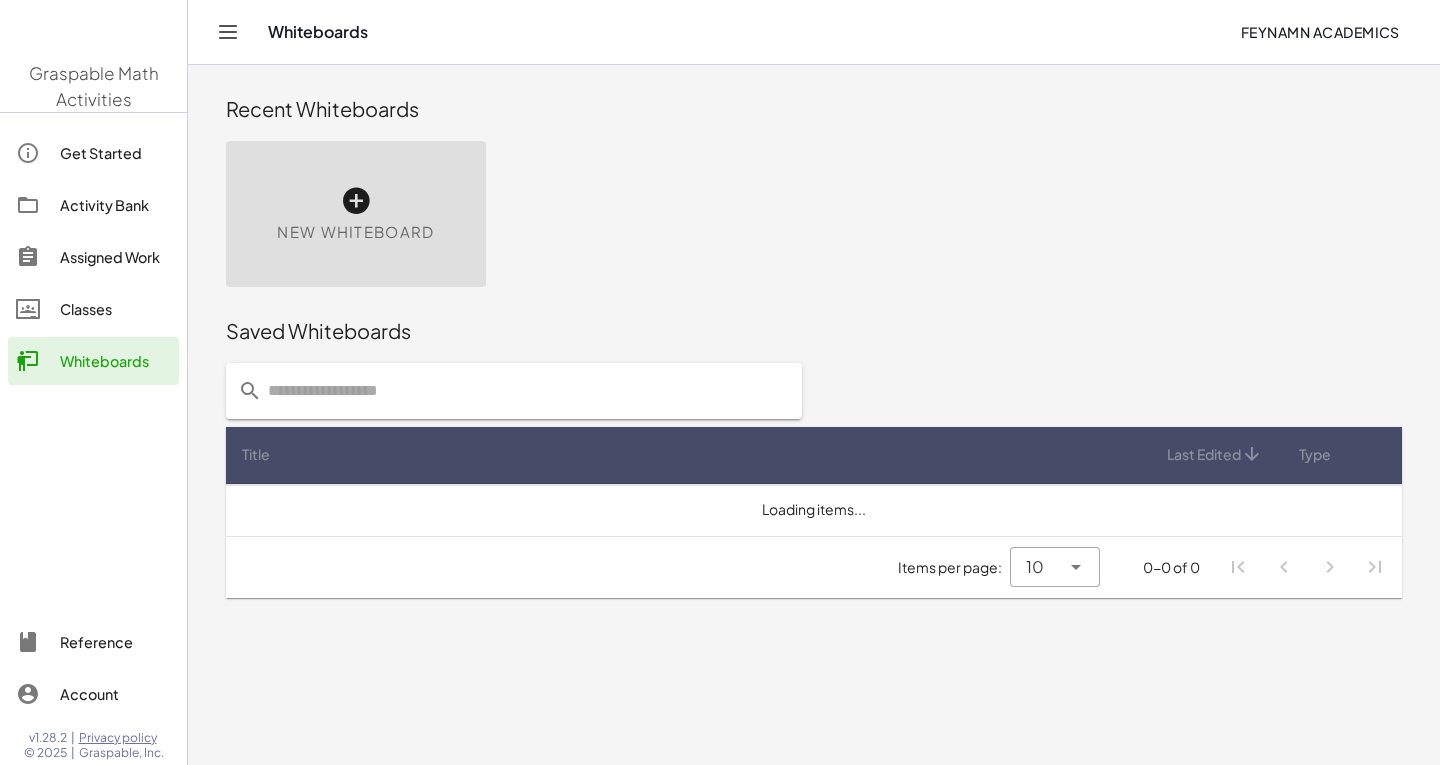 scroll, scrollTop: 0, scrollLeft: 0, axis: both 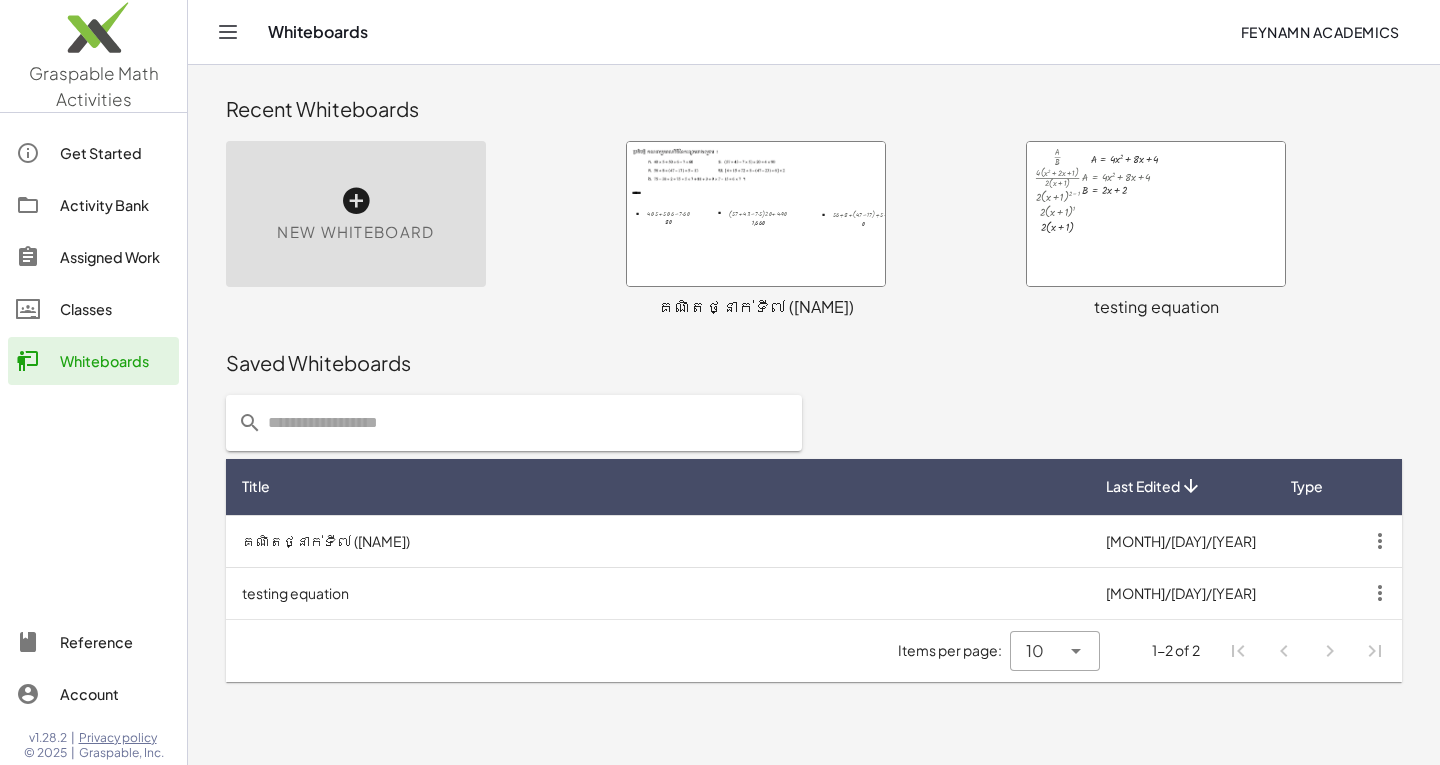 click at bounding box center (756, 214) 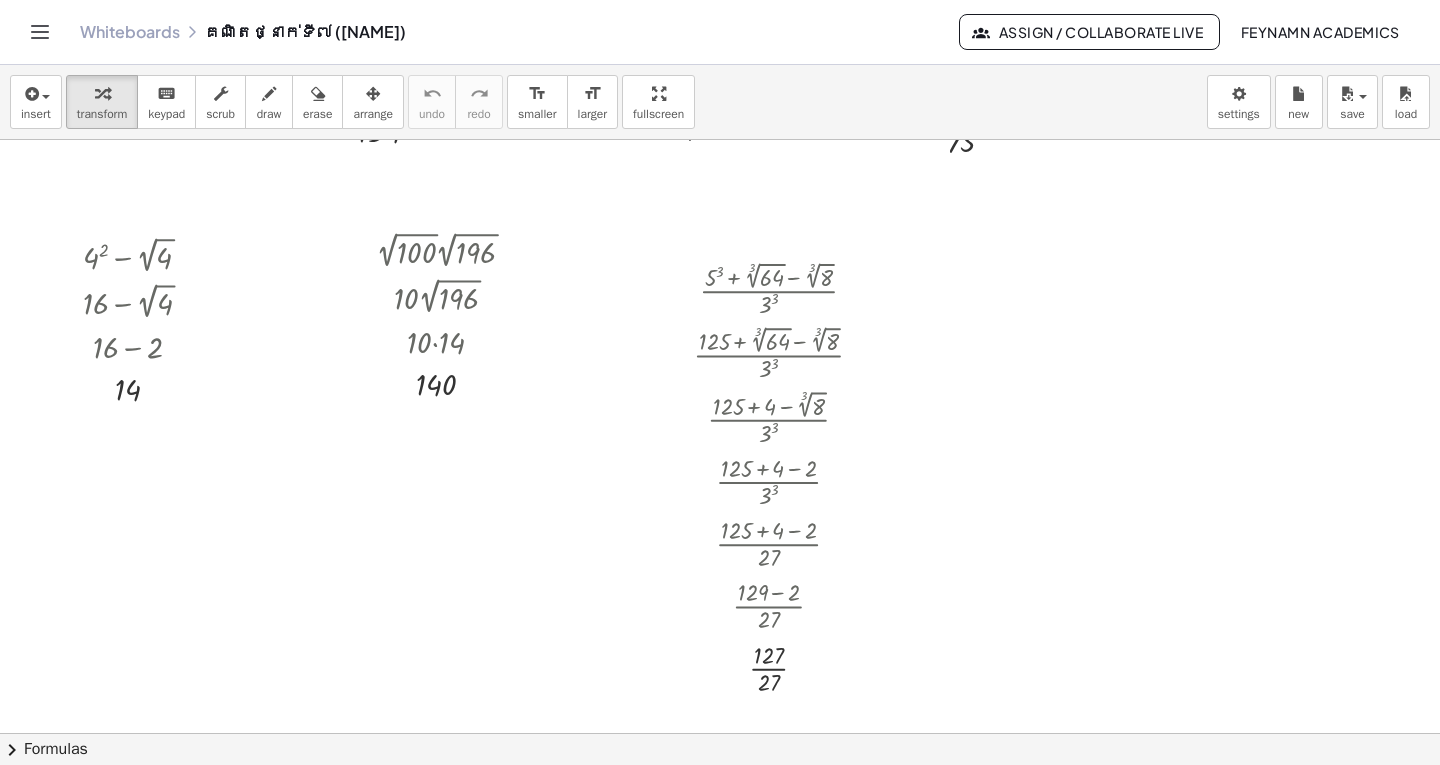 scroll, scrollTop: 1028, scrollLeft: 0, axis: vertical 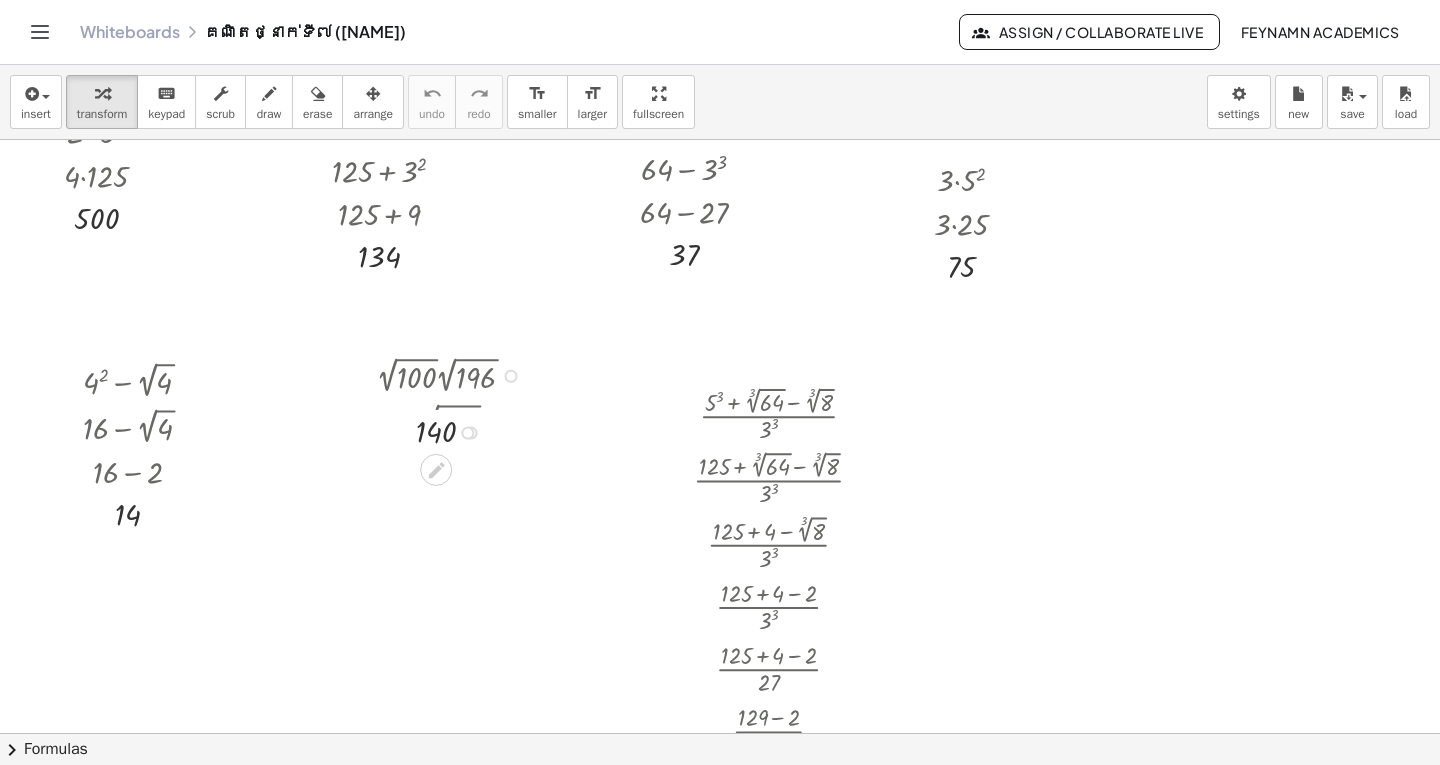 drag, startPoint x: 467, startPoint y: 507, endPoint x: 470, endPoint y: 422, distance: 85.052925 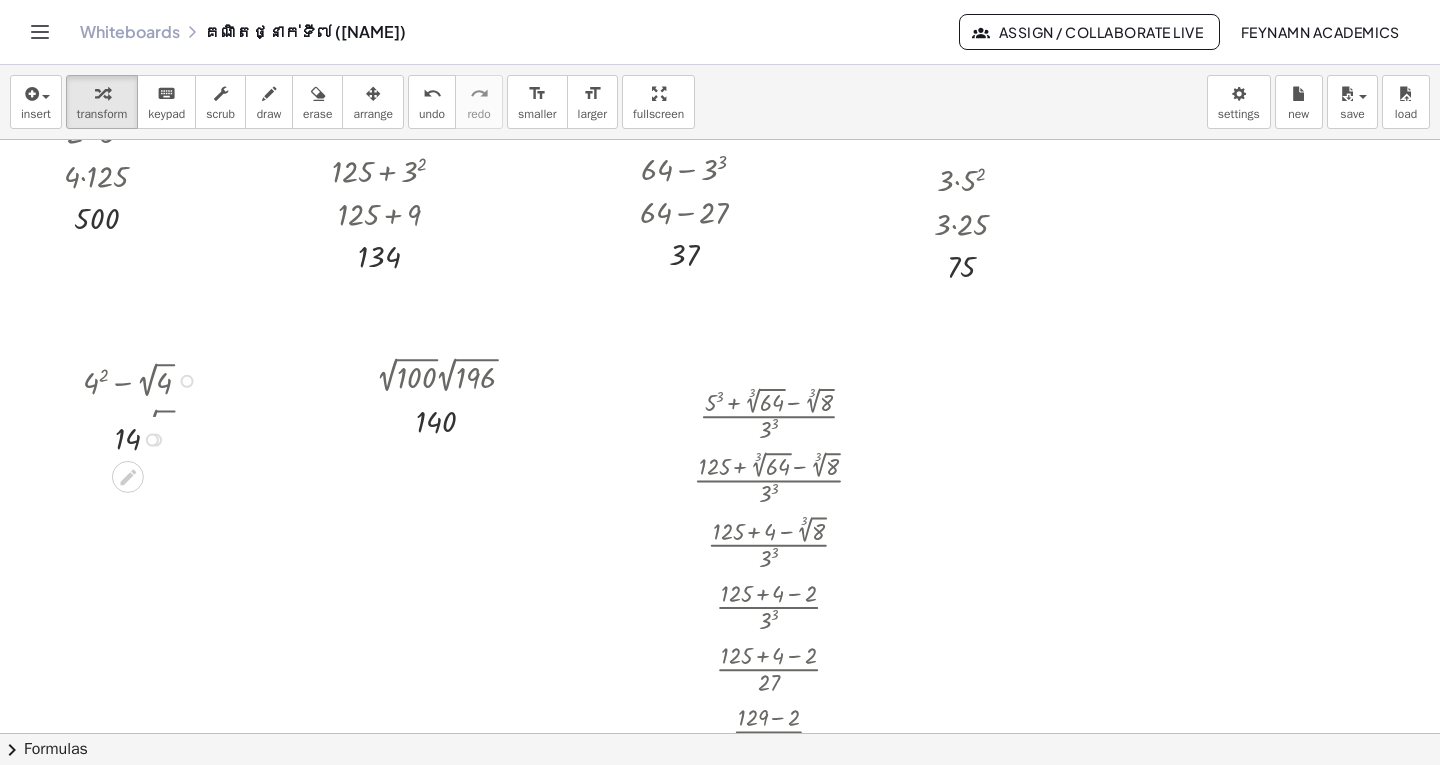 drag, startPoint x: 159, startPoint y: 517, endPoint x: 172, endPoint y: 435, distance: 83.02409 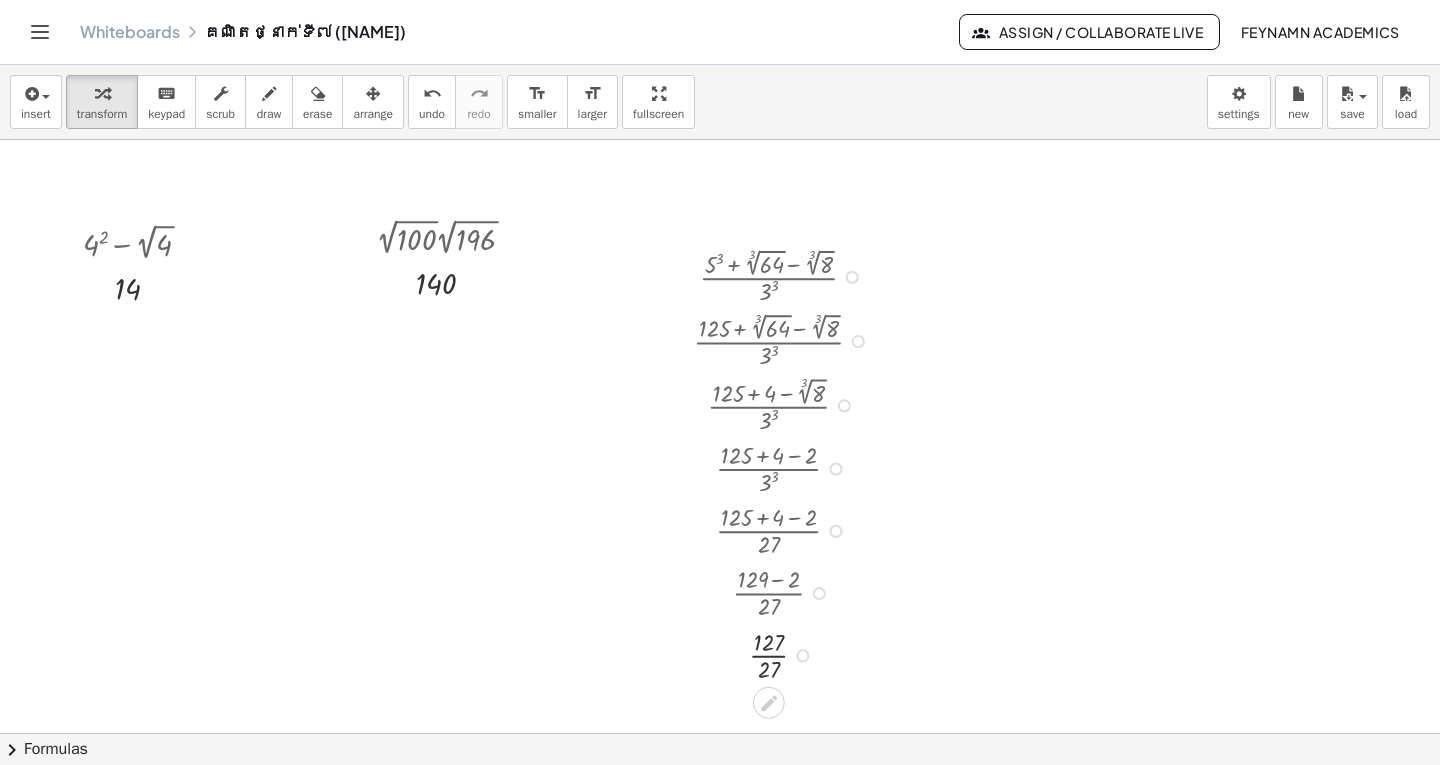 scroll, scrollTop: 1128, scrollLeft: 0, axis: vertical 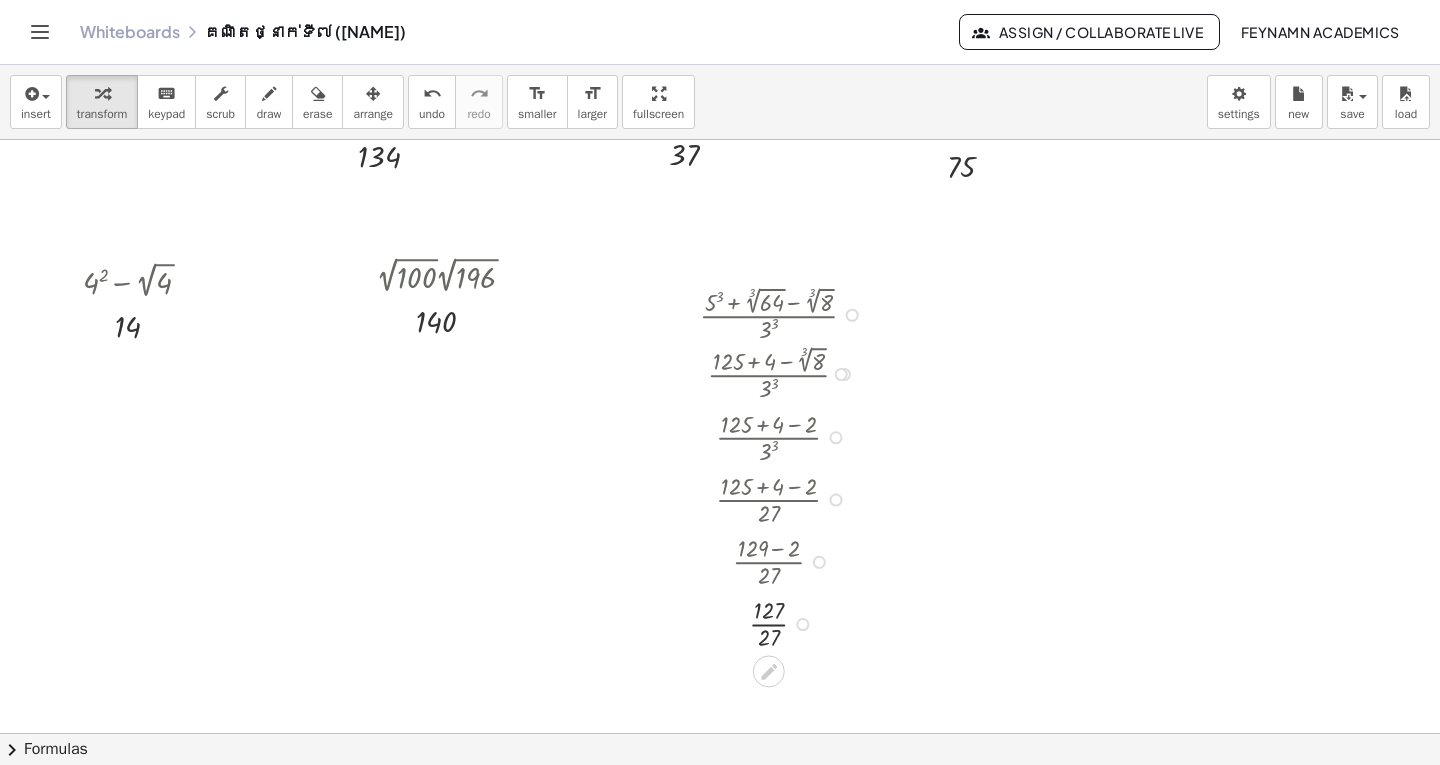 drag, startPoint x: 847, startPoint y: 441, endPoint x: 858, endPoint y: 370, distance: 71.84706 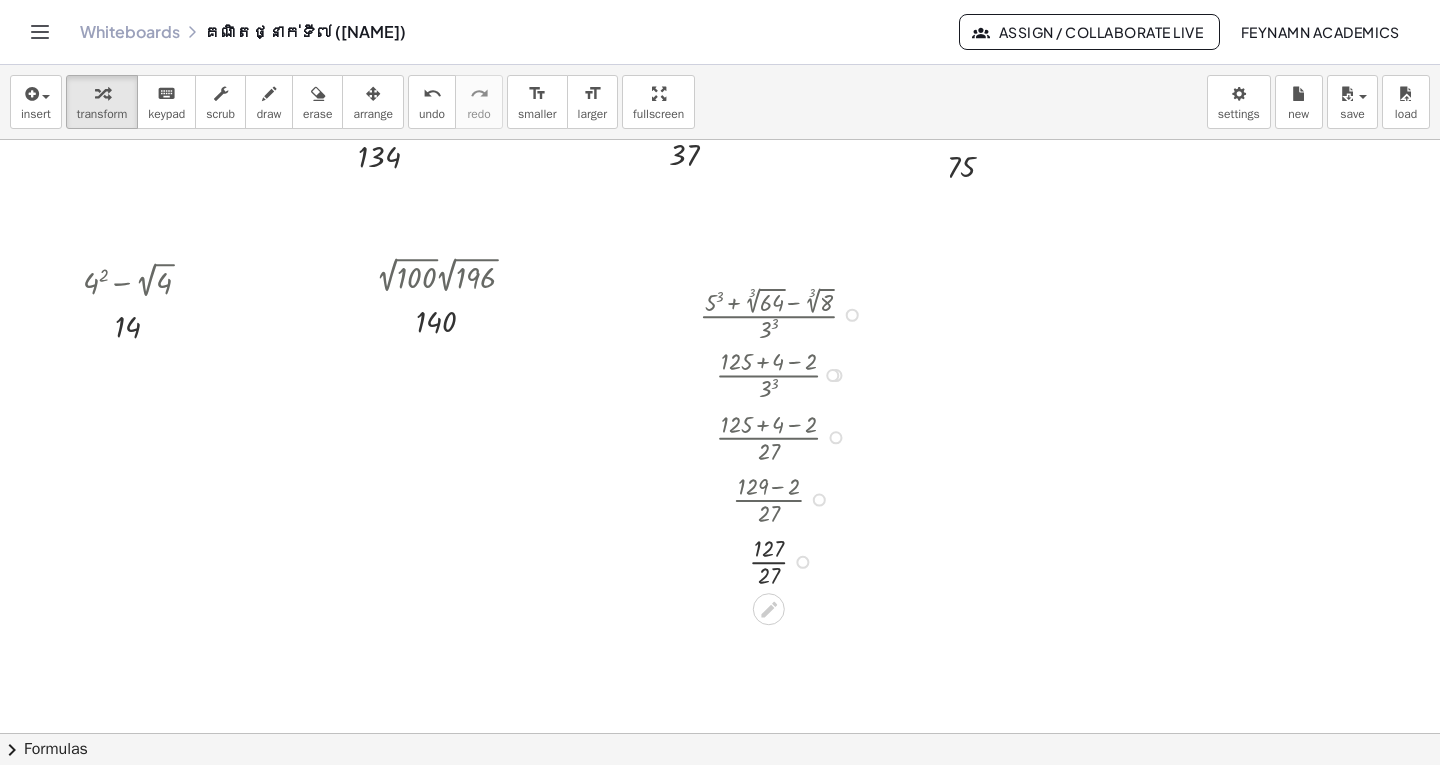 drag, startPoint x: 832, startPoint y: 443, endPoint x: 847, endPoint y: 368, distance: 76.48529 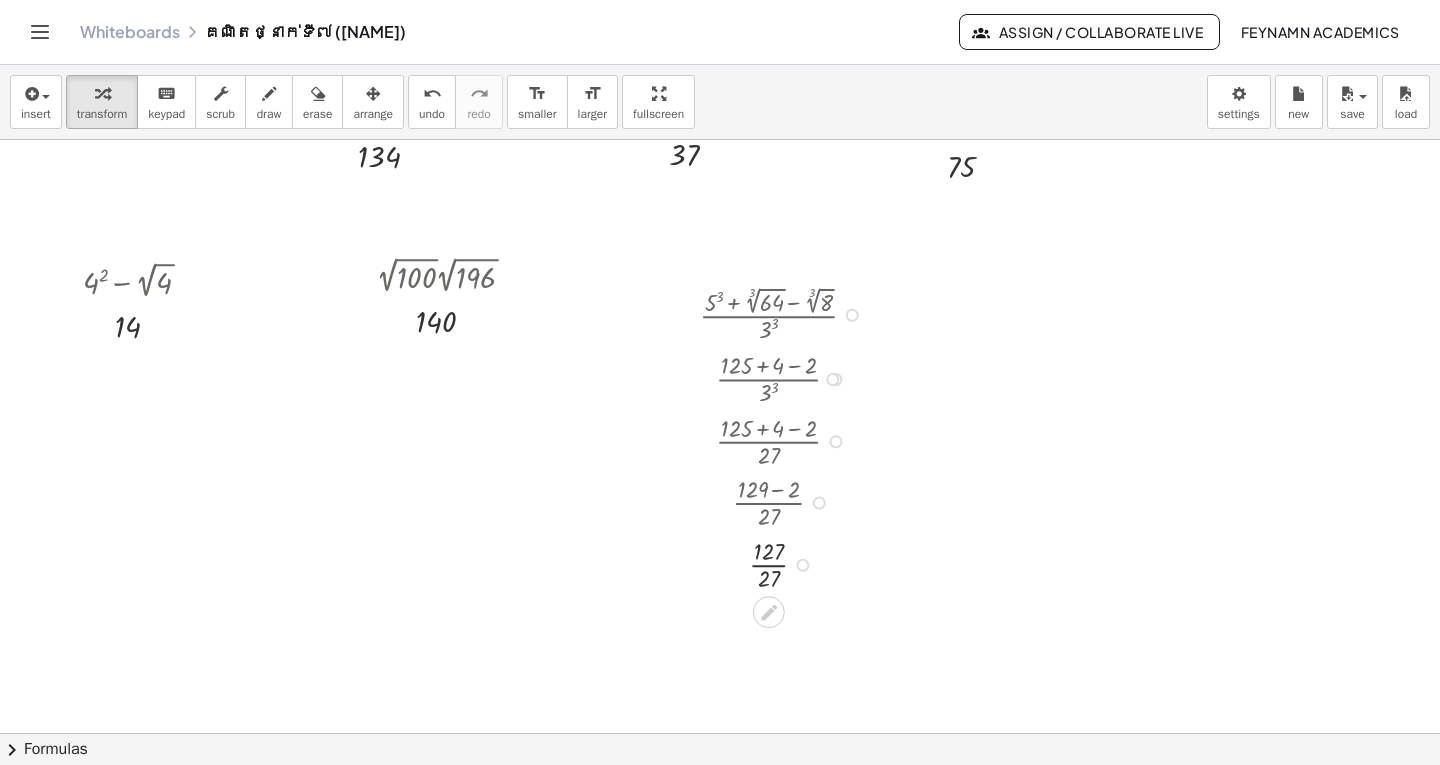 drag, startPoint x: 818, startPoint y: 500, endPoint x: 817, endPoint y: 490, distance: 10.049875 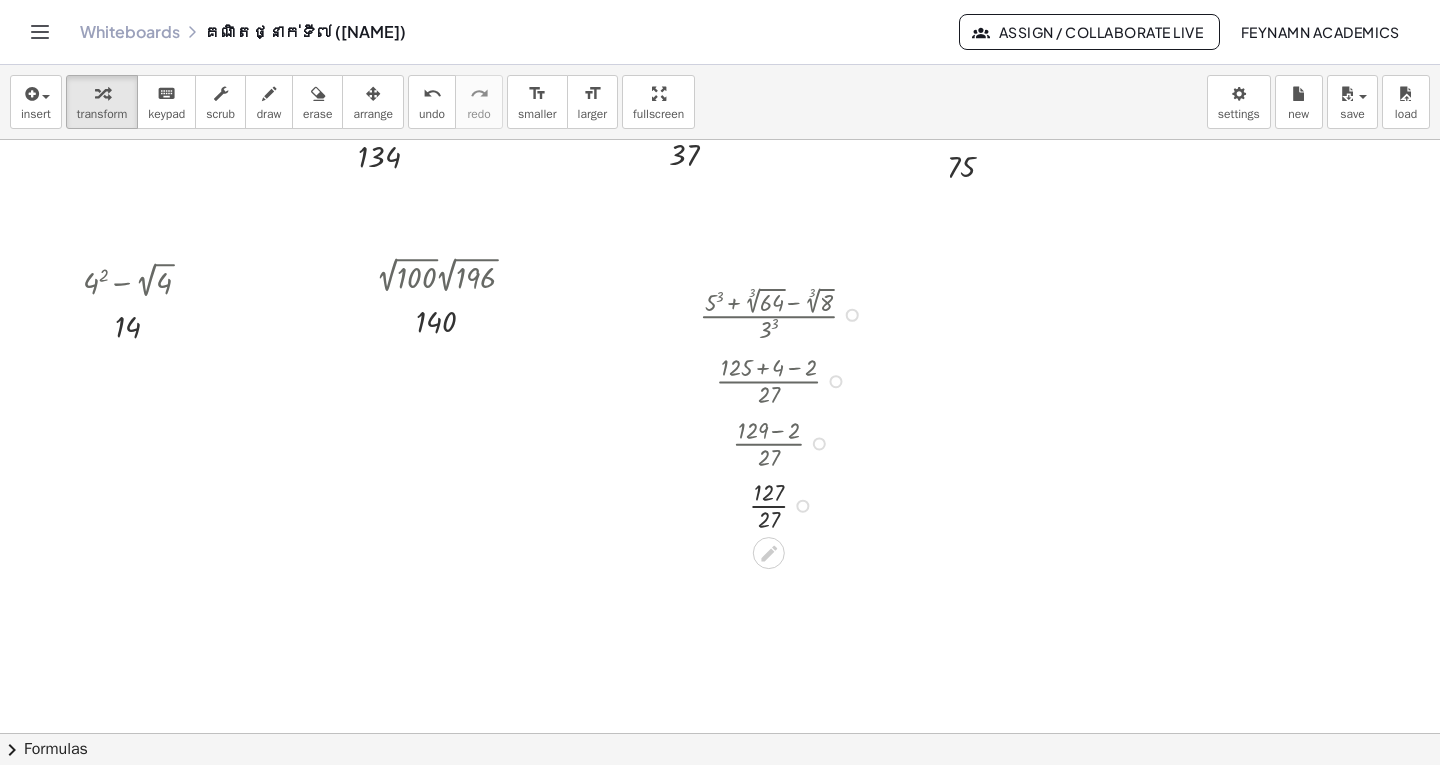 drag, startPoint x: 833, startPoint y: 441, endPoint x: 847, endPoint y: 376, distance: 66.4906 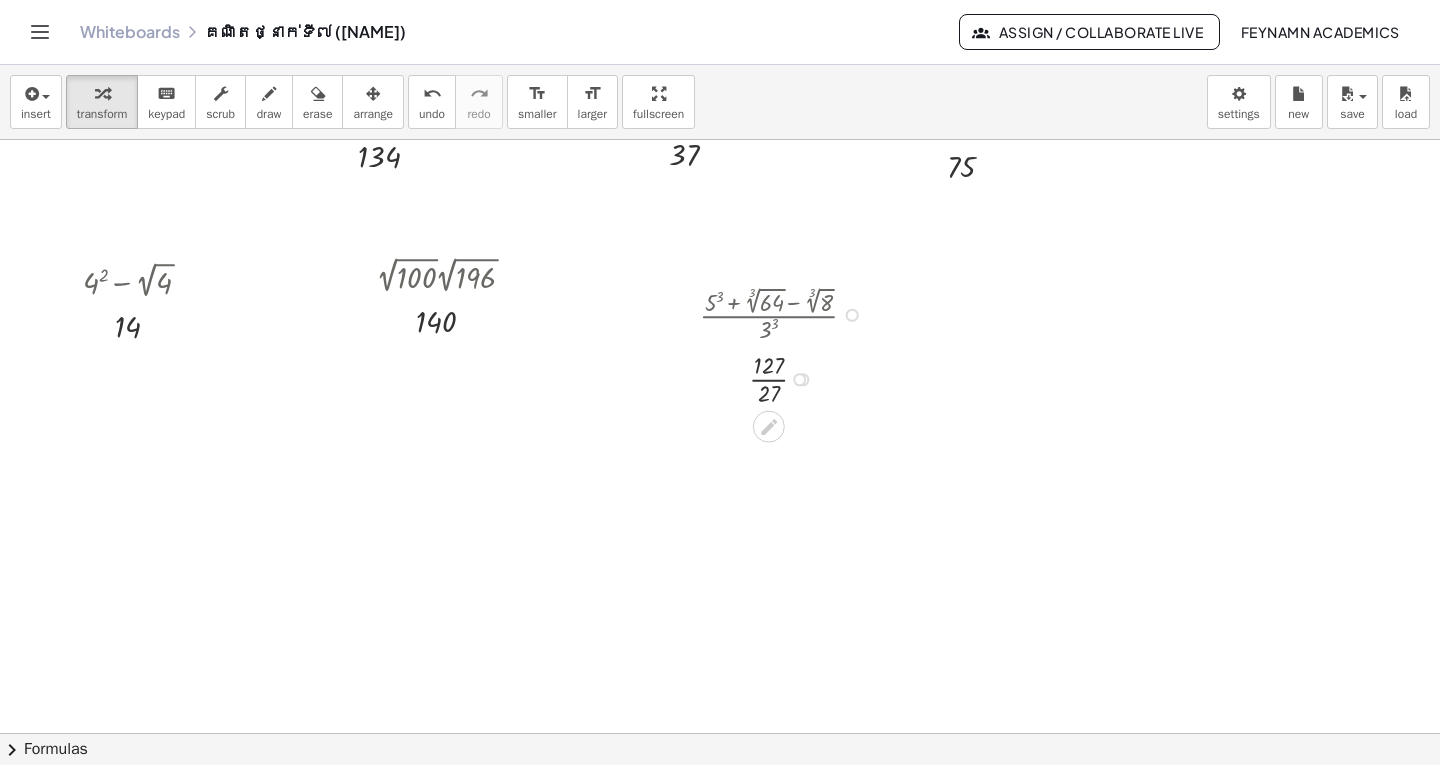 drag, startPoint x: 805, startPoint y: 502, endPoint x: 826, endPoint y: 377, distance: 126.751724 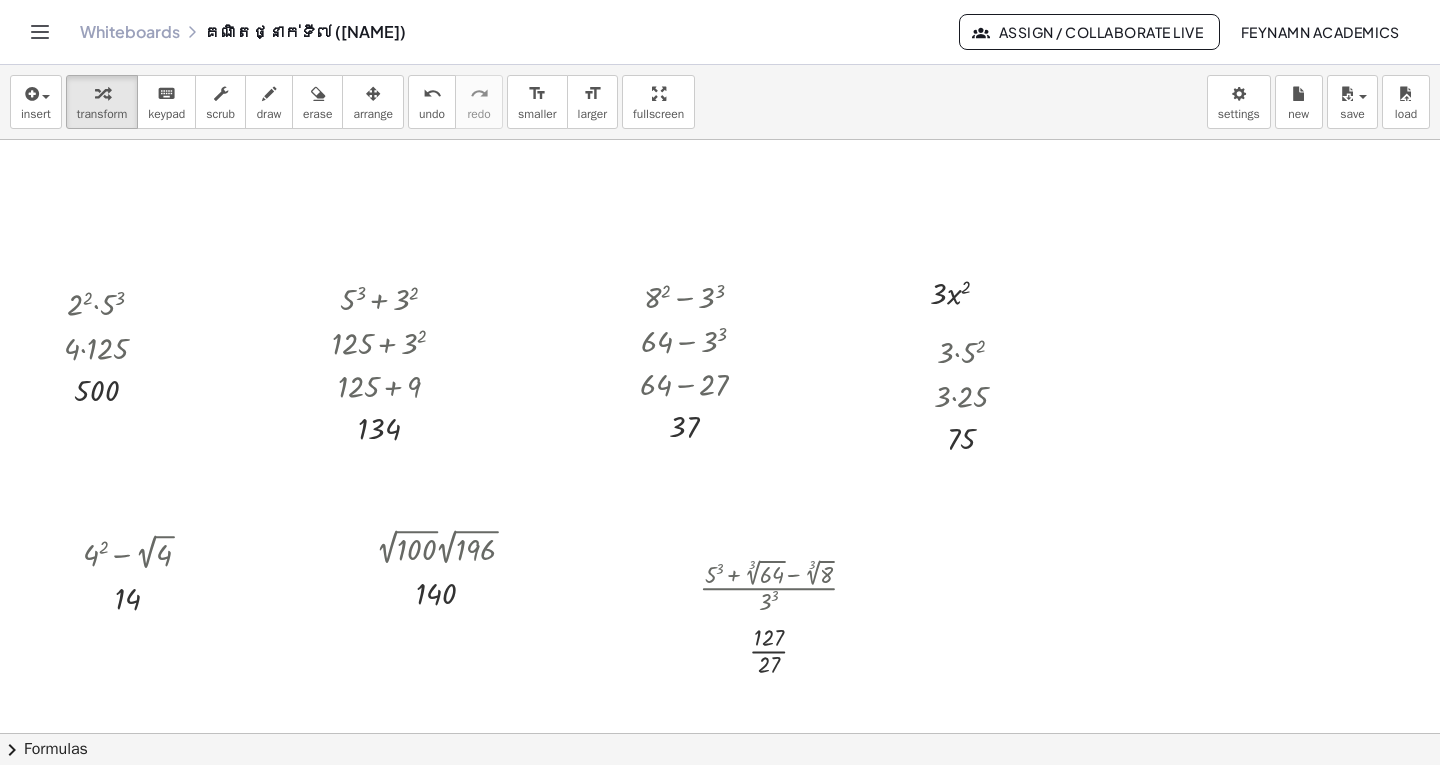 scroll, scrollTop: 728, scrollLeft: 0, axis: vertical 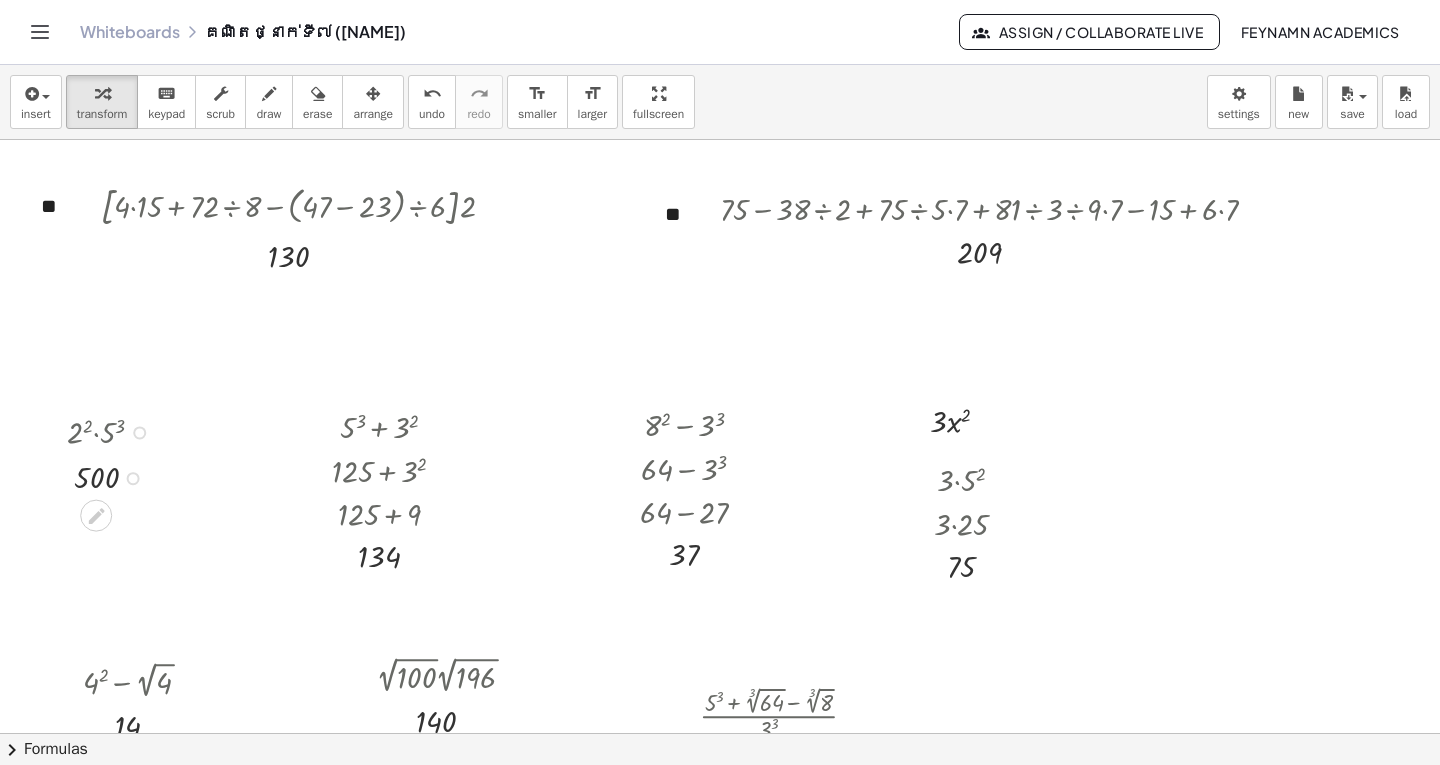 drag, startPoint x: 133, startPoint y: 519, endPoint x: 137, endPoint y: 464, distance: 55.145264 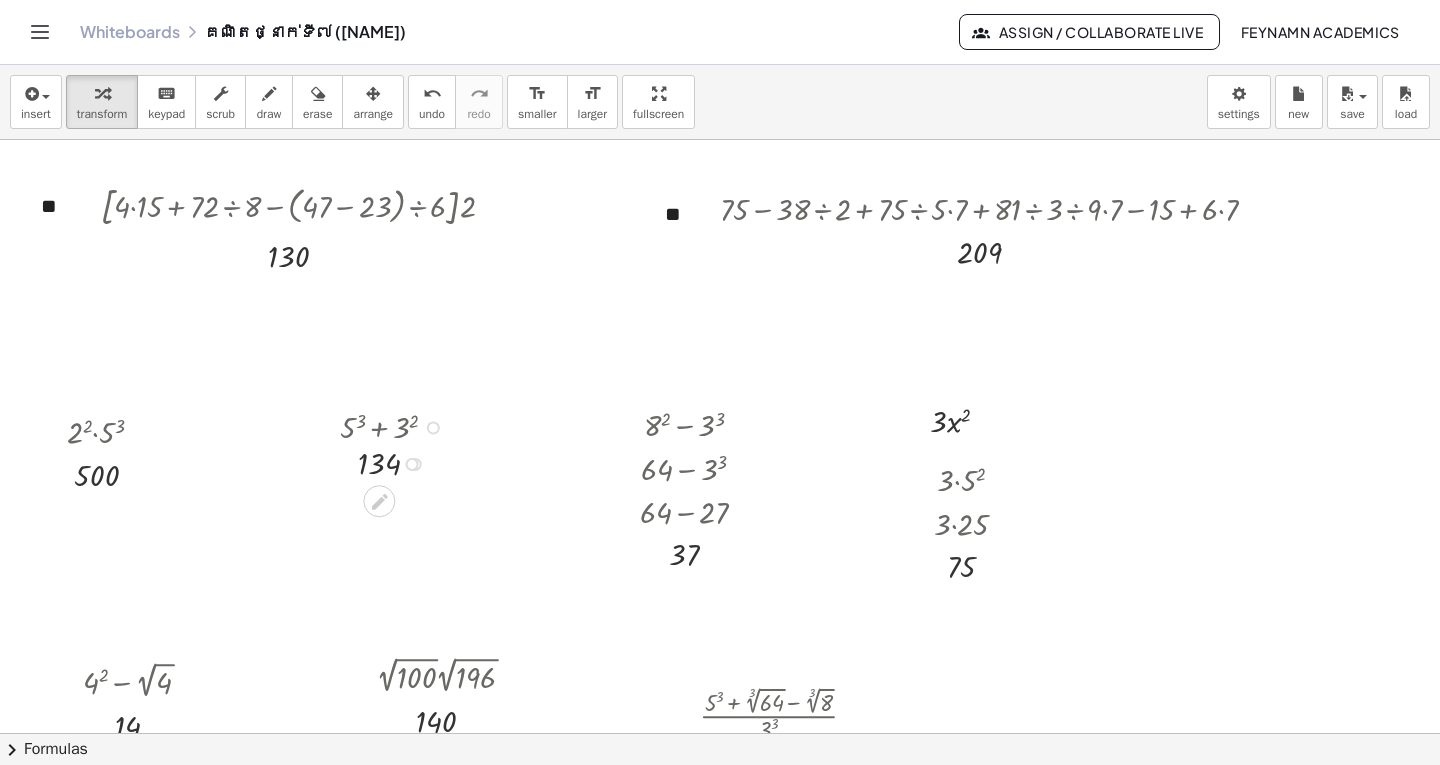 drag, startPoint x: 417, startPoint y: 559, endPoint x: 431, endPoint y: 479, distance: 81.21576 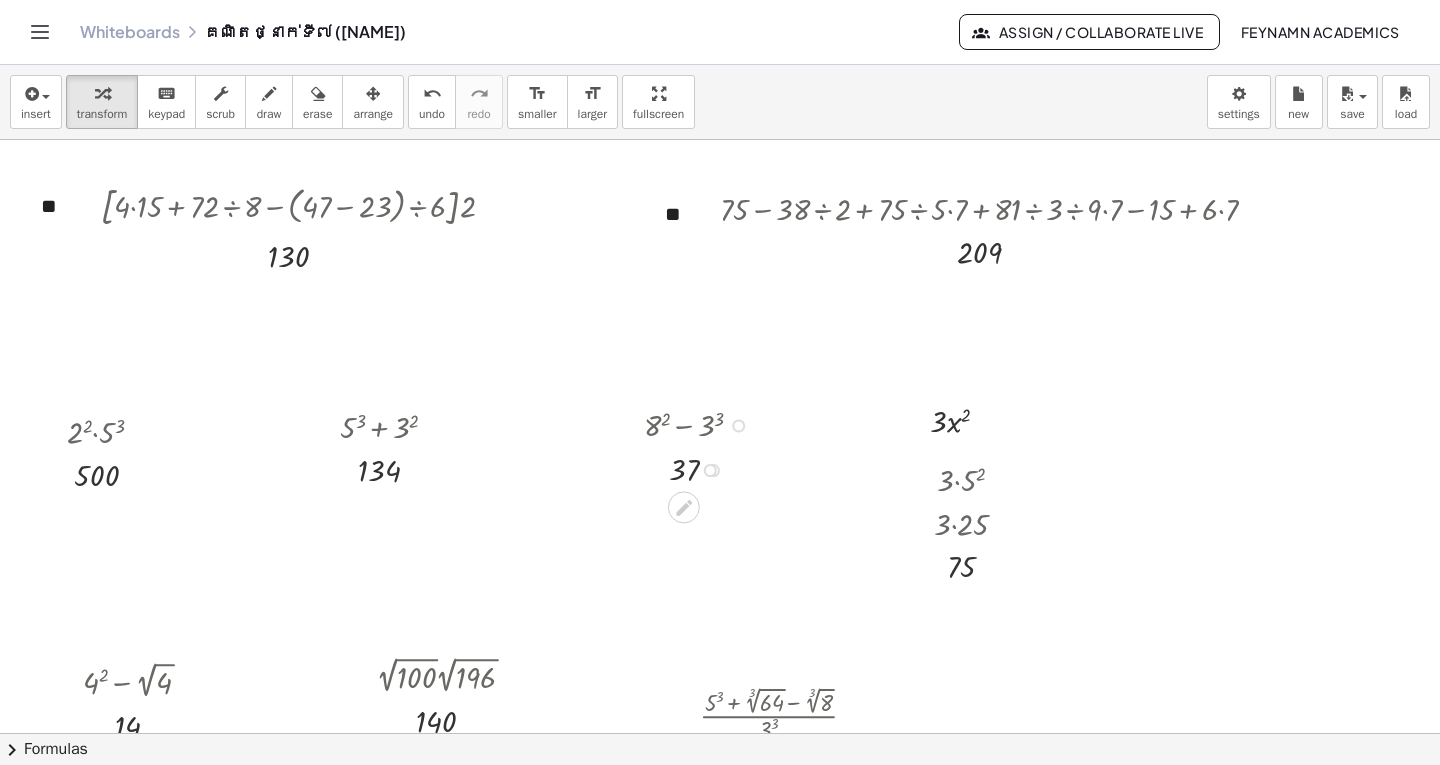 drag, startPoint x: 714, startPoint y: 535, endPoint x: 725, endPoint y: 463, distance: 72.835434 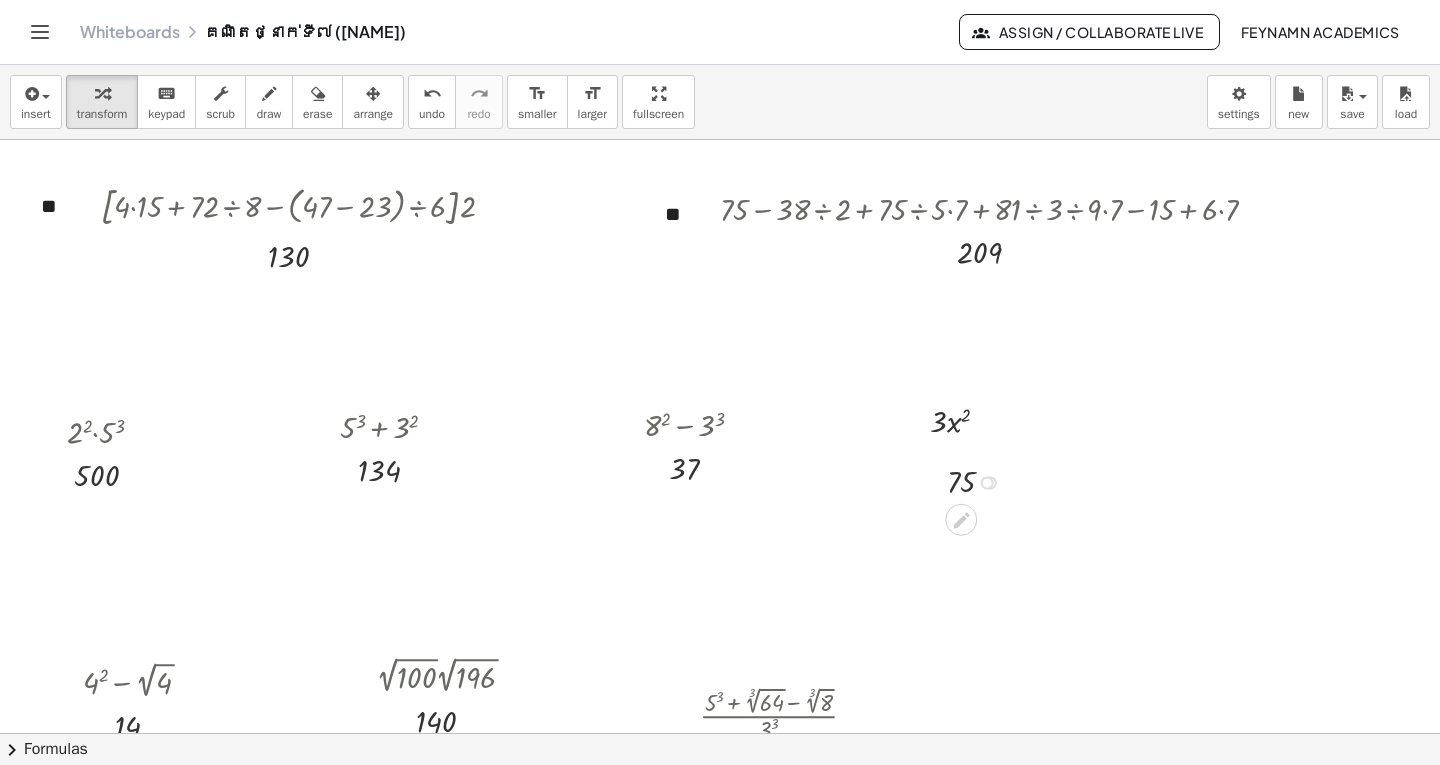 drag, startPoint x: 988, startPoint y: 566, endPoint x: 997, endPoint y: 476, distance: 90.44888 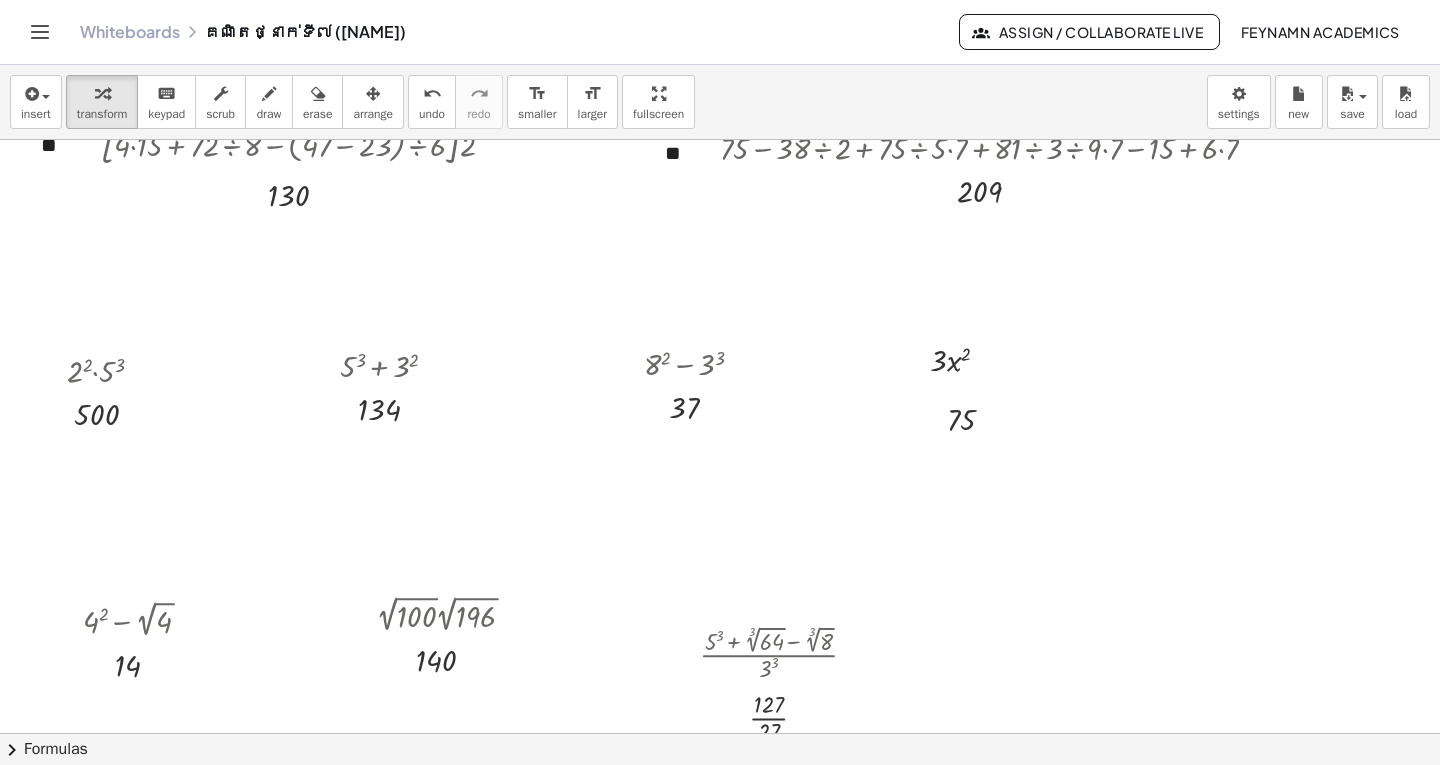 scroll, scrollTop: 828, scrollLeft: 0, axis: vertical 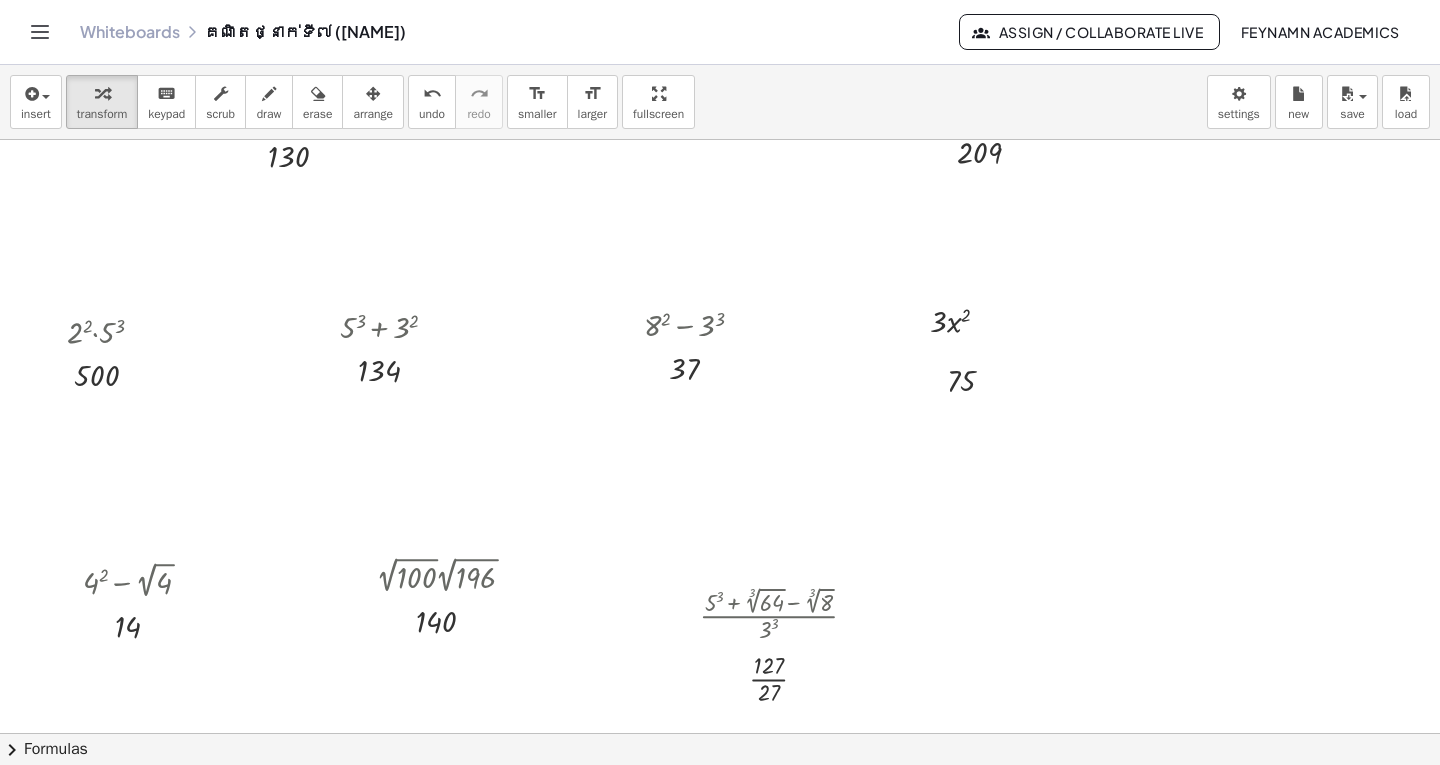 click at bounding box center [720, 498] 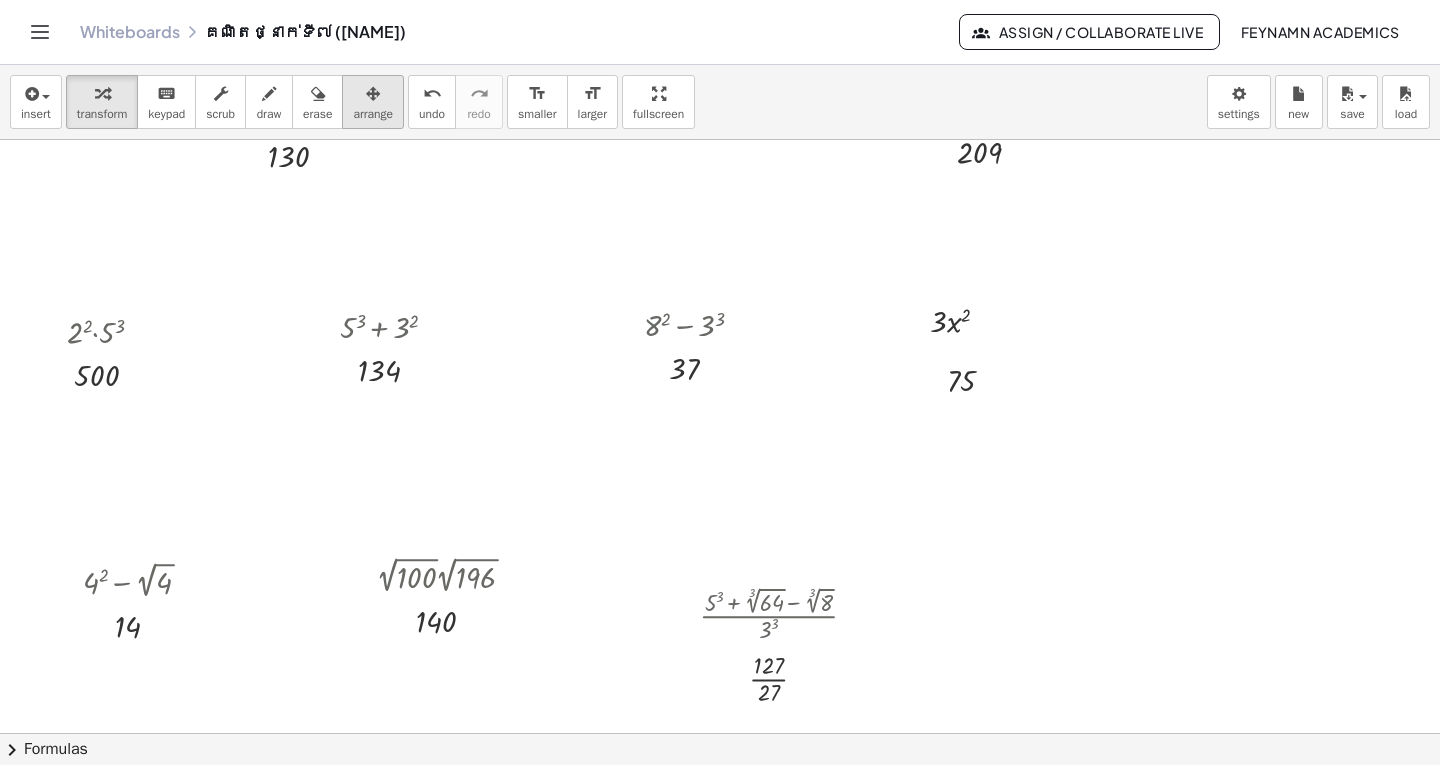 click at bounding box center (373, 94) 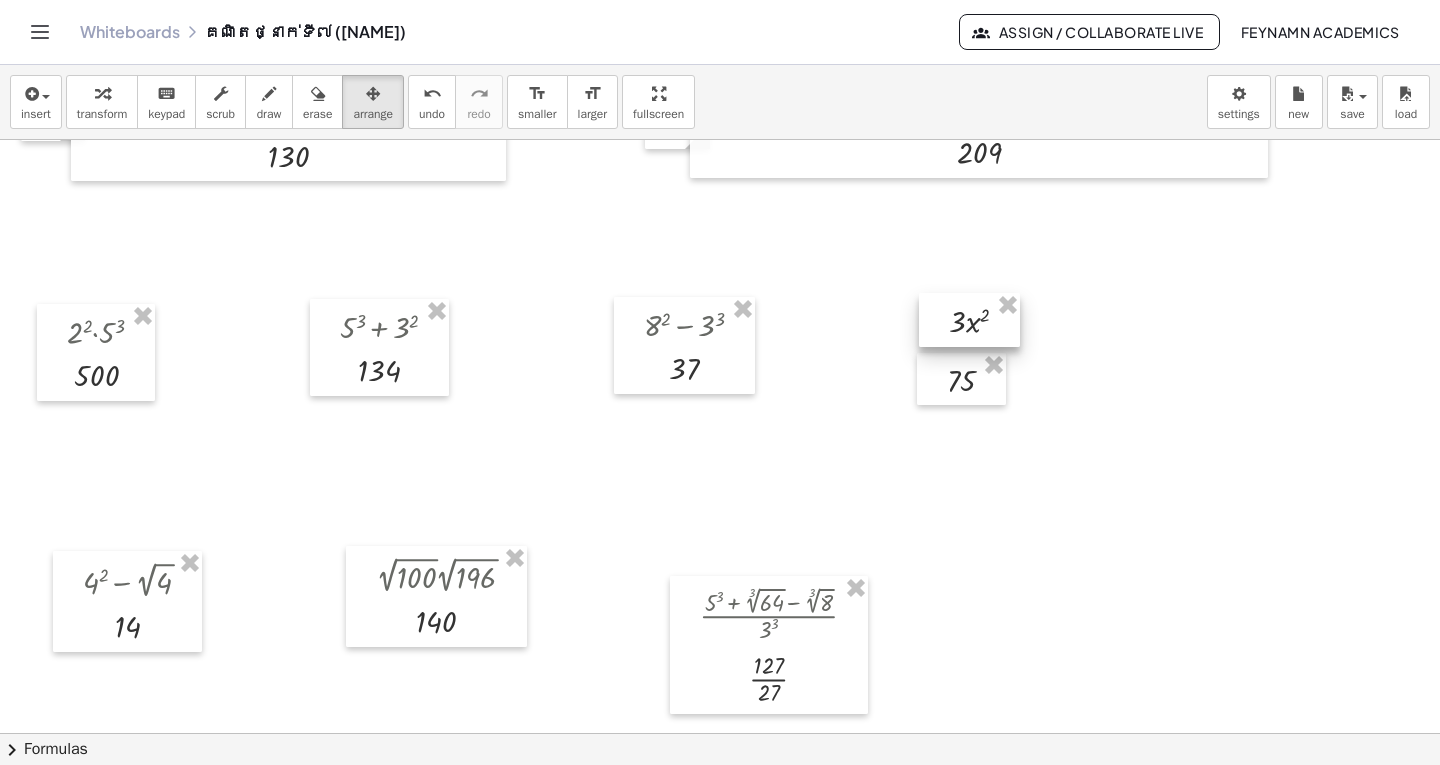 drag, startPoint x: 915, startPoint y: 343, endPoint x: 934, endPoint y: 343, distance: 19 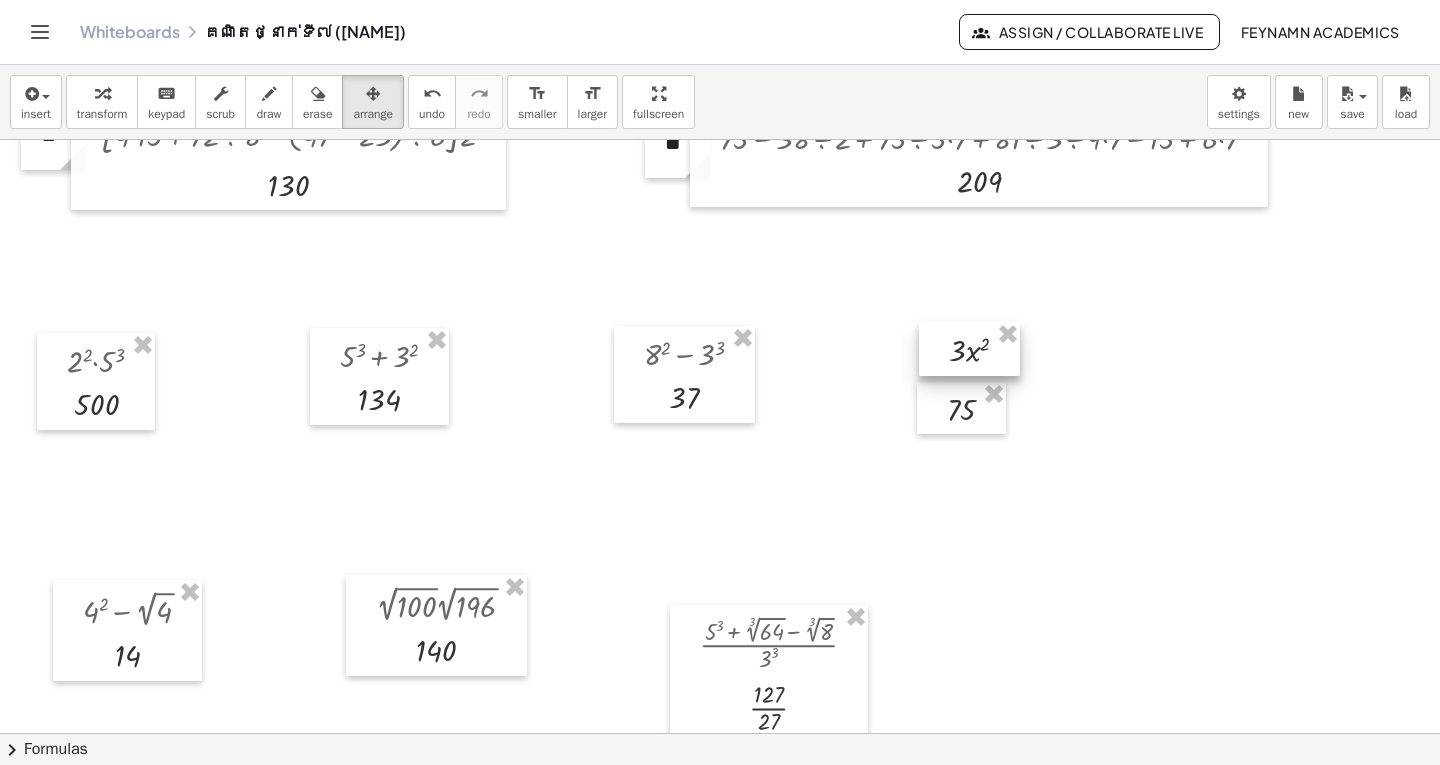 scroll, scrollTop: 928, scrollLeft: 0, axis: vertical 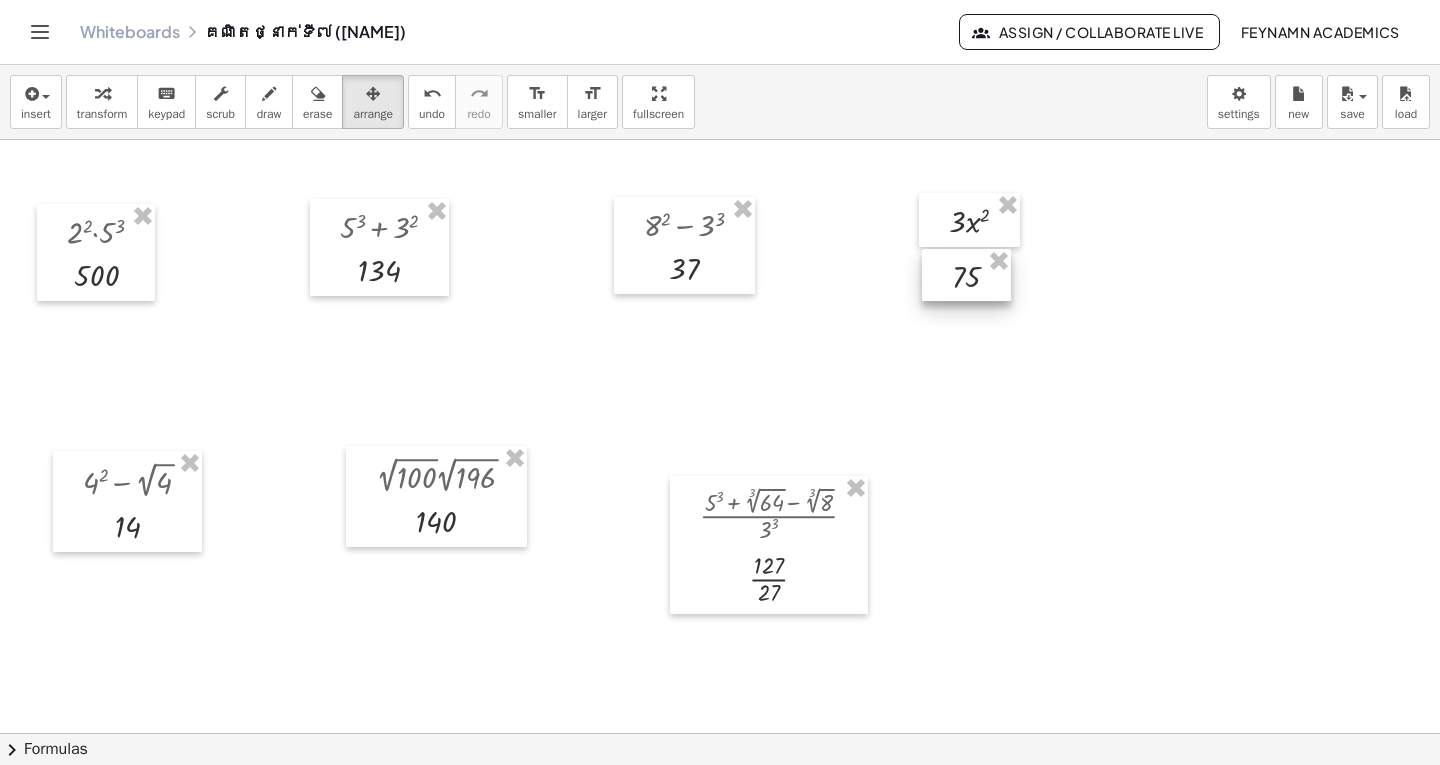 click at bounding box center (966, 275) 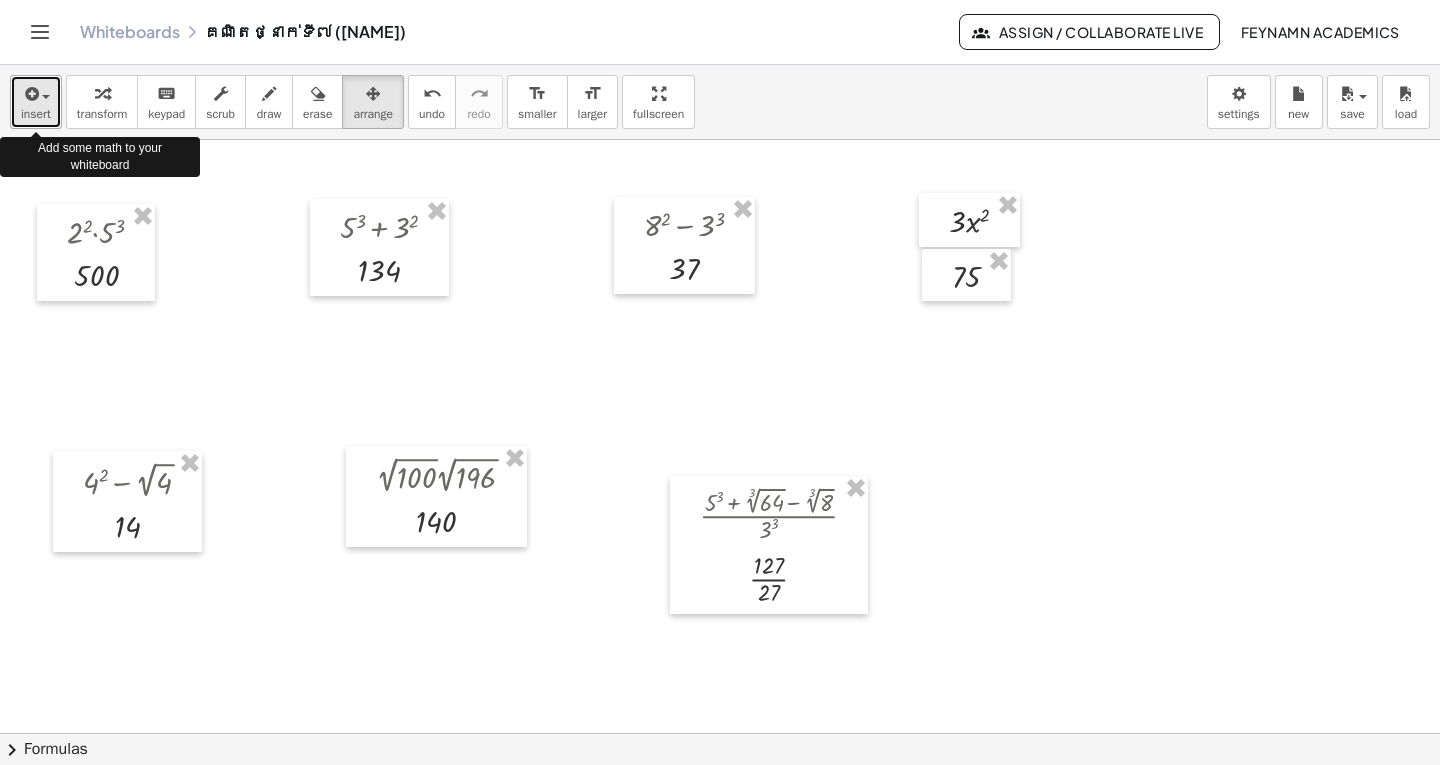 click on "insert" at bounding box center [36, 102] 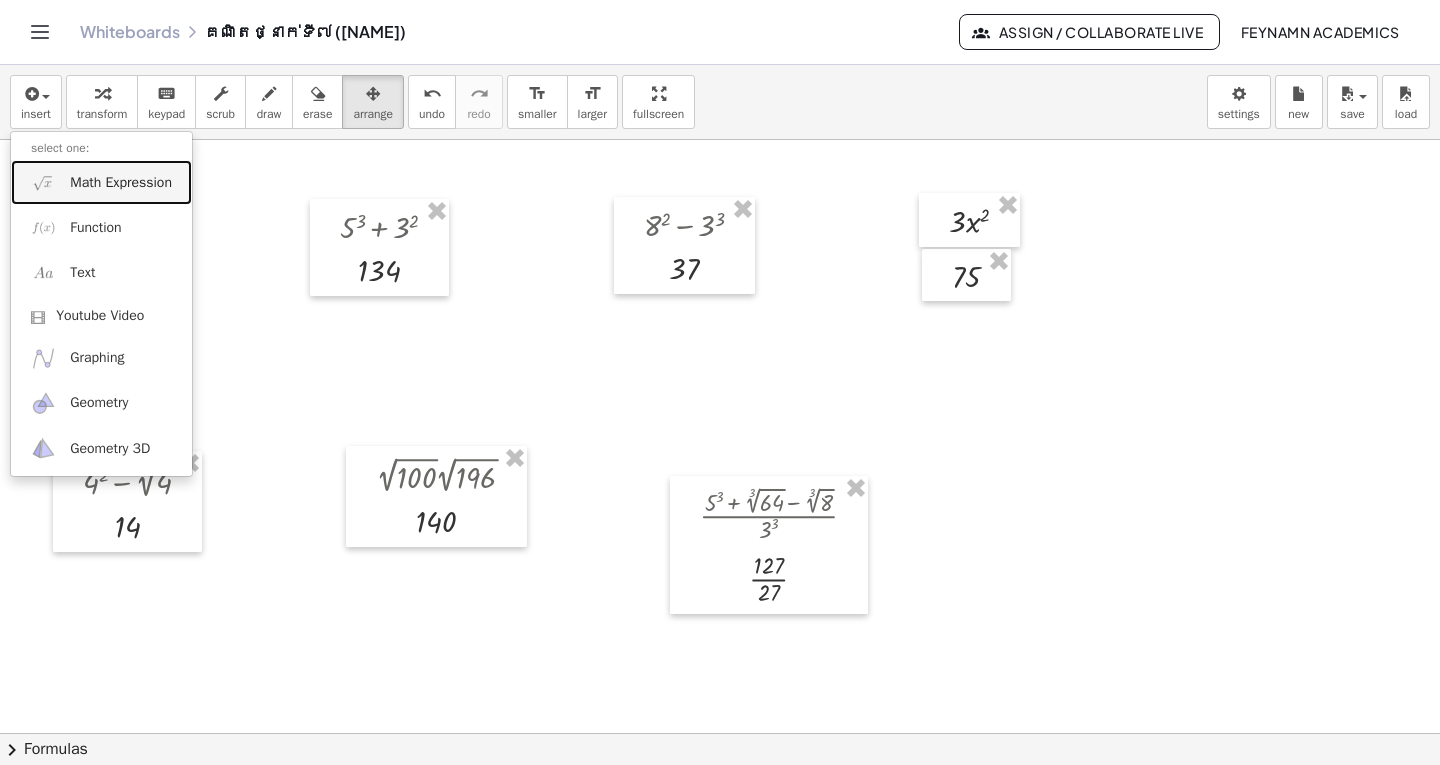 click on "Math Expression" at bounding box center (121, 183) 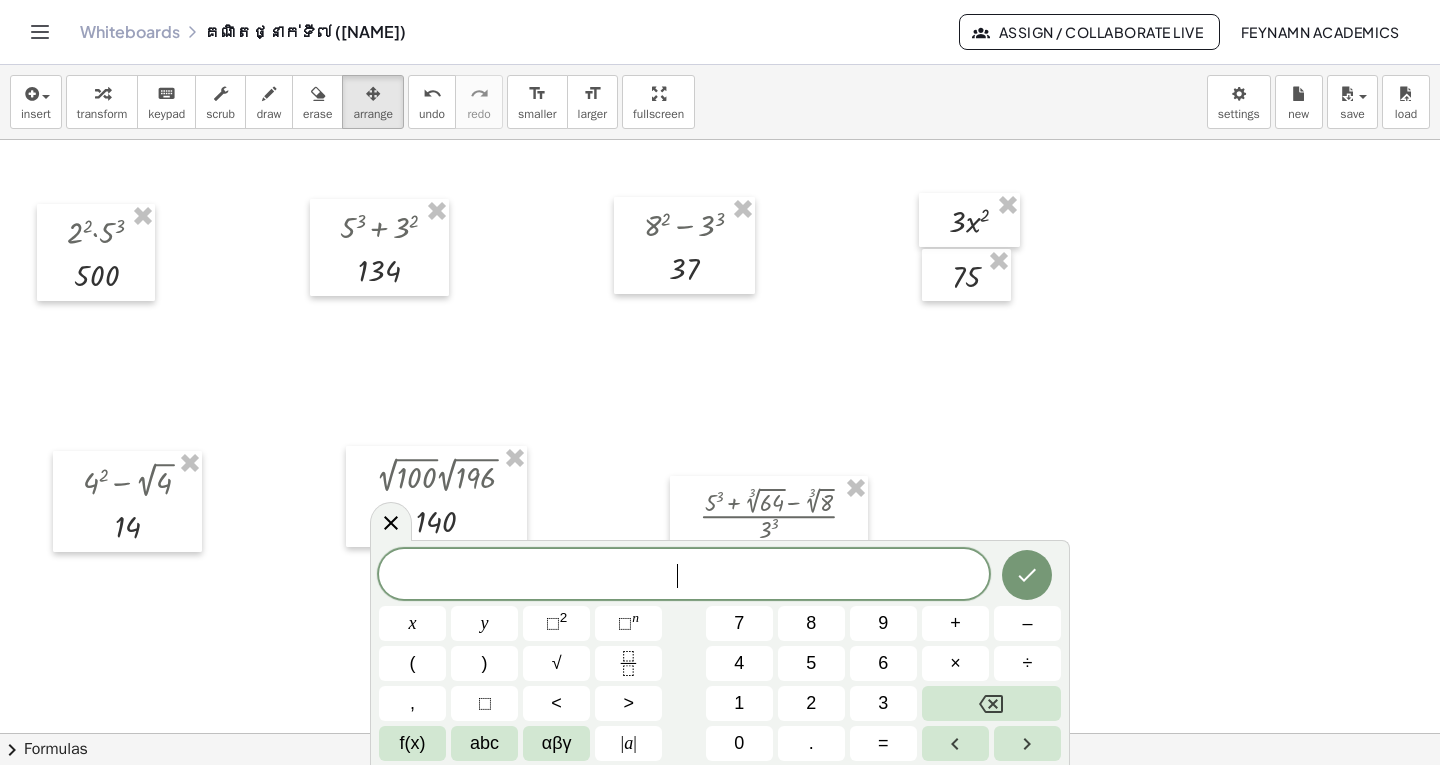 click at bounding box center (720, 398) 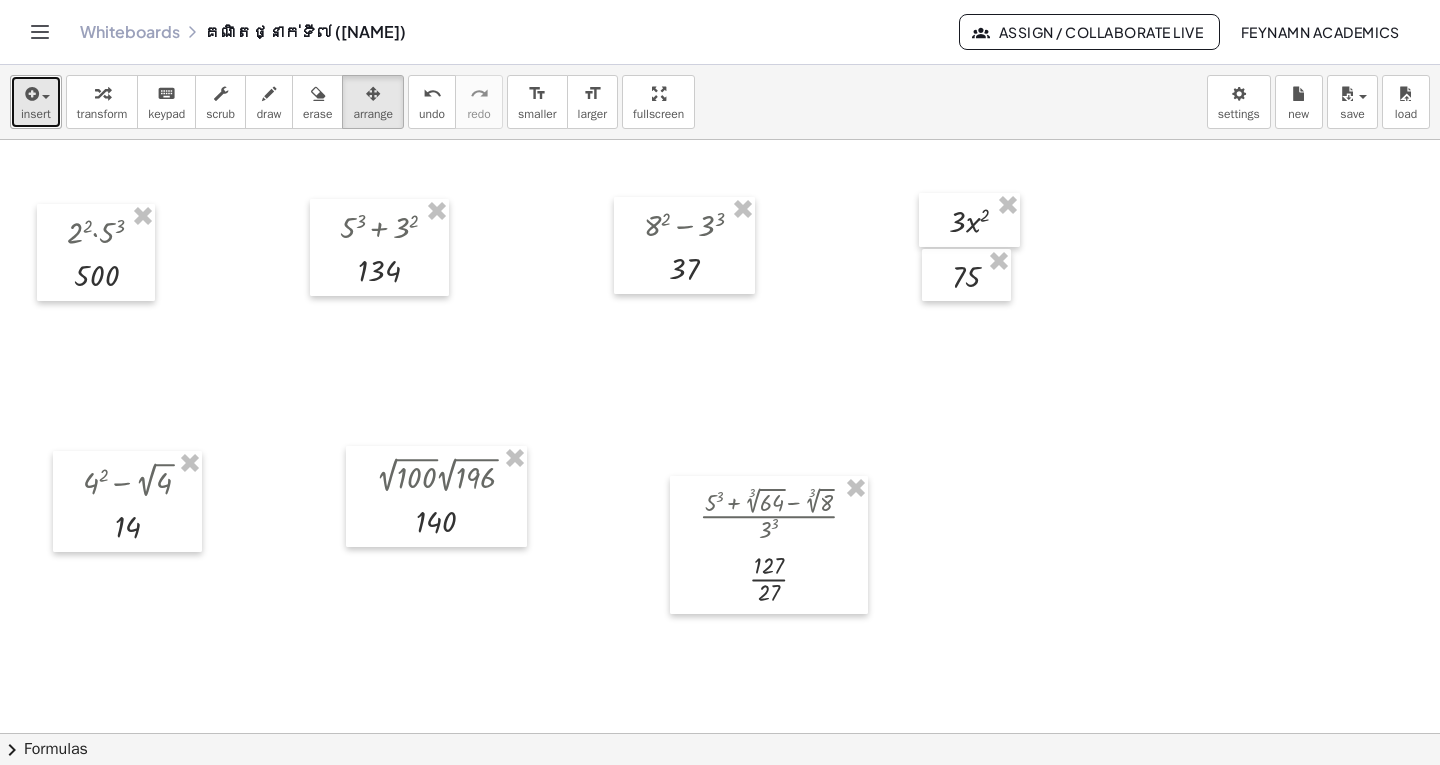click at bounding box center [36, 93] 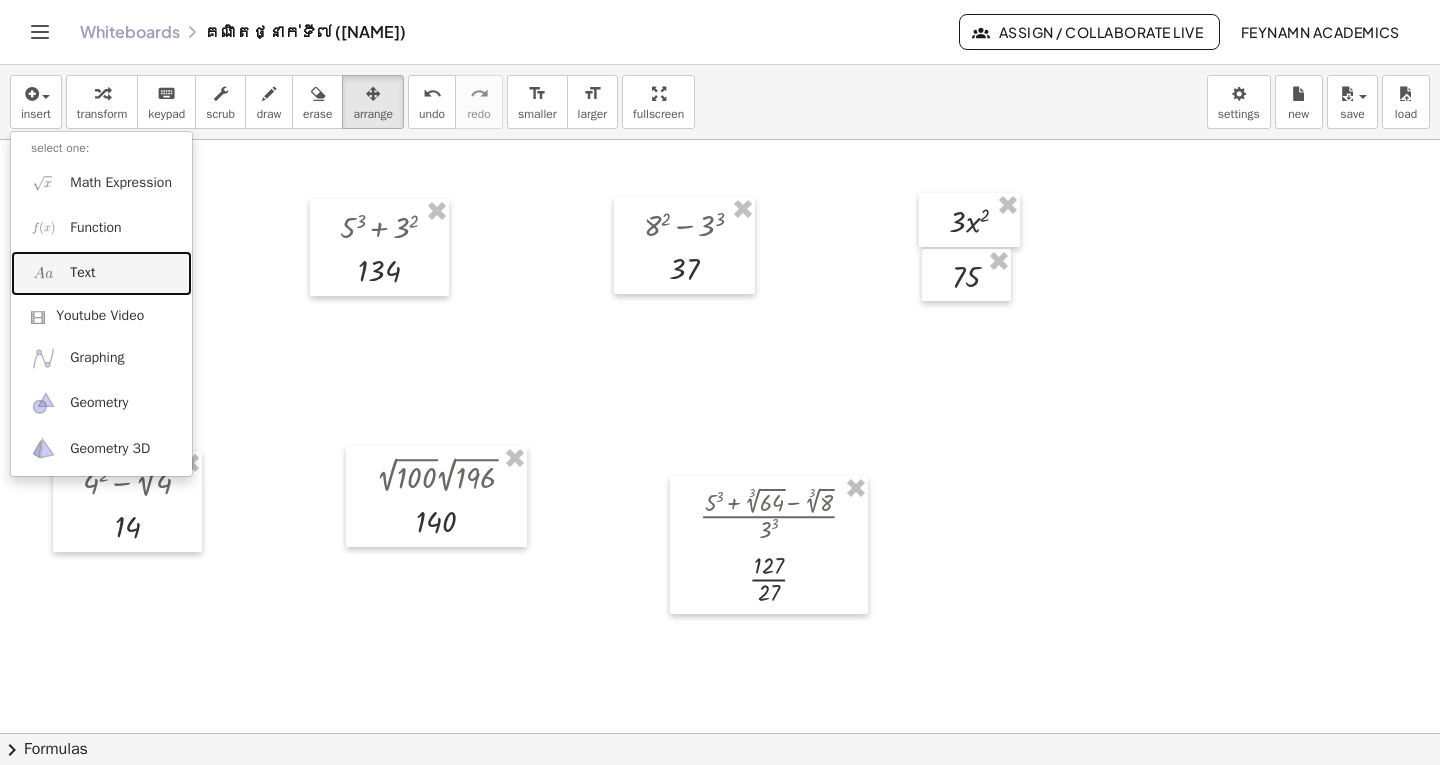 click on "Text" at bounding box center [82, 273] 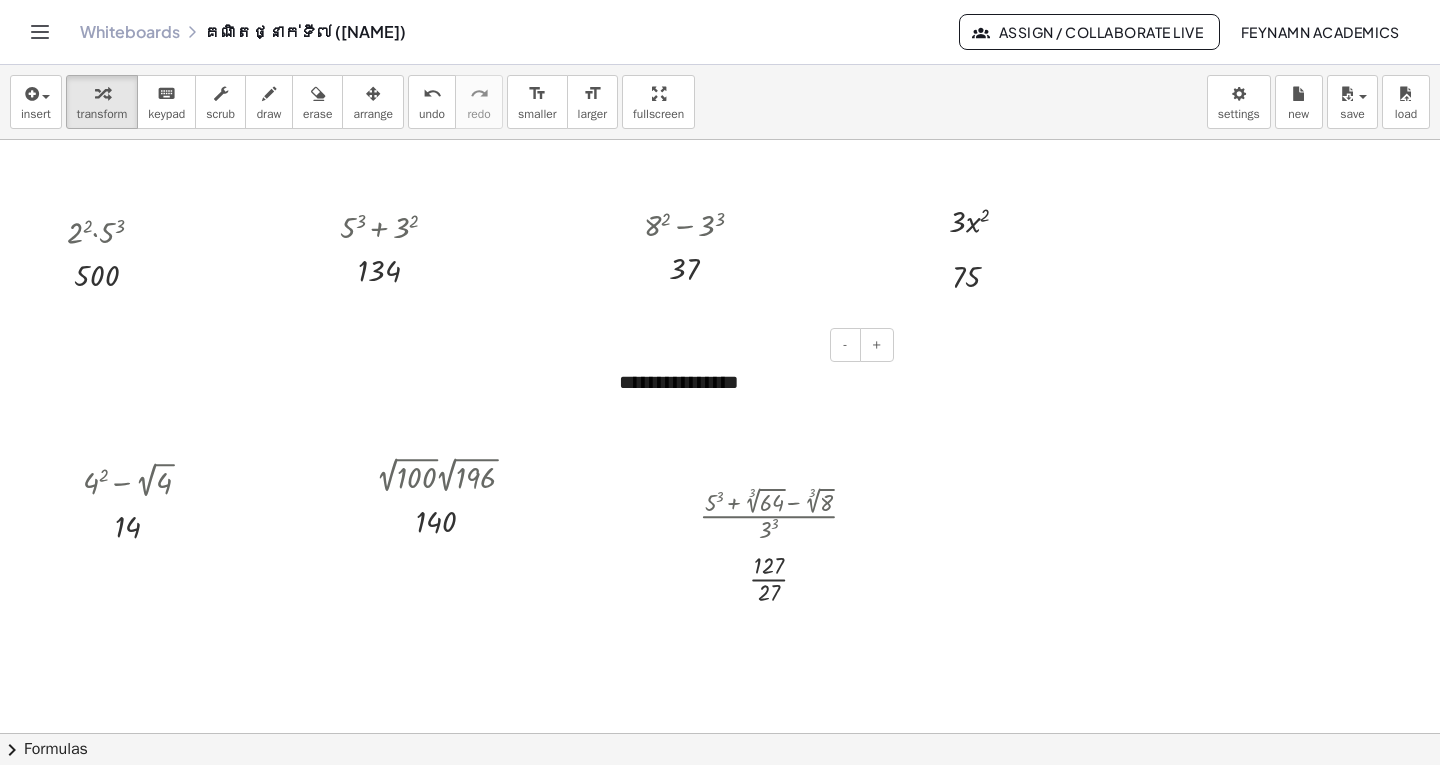 type 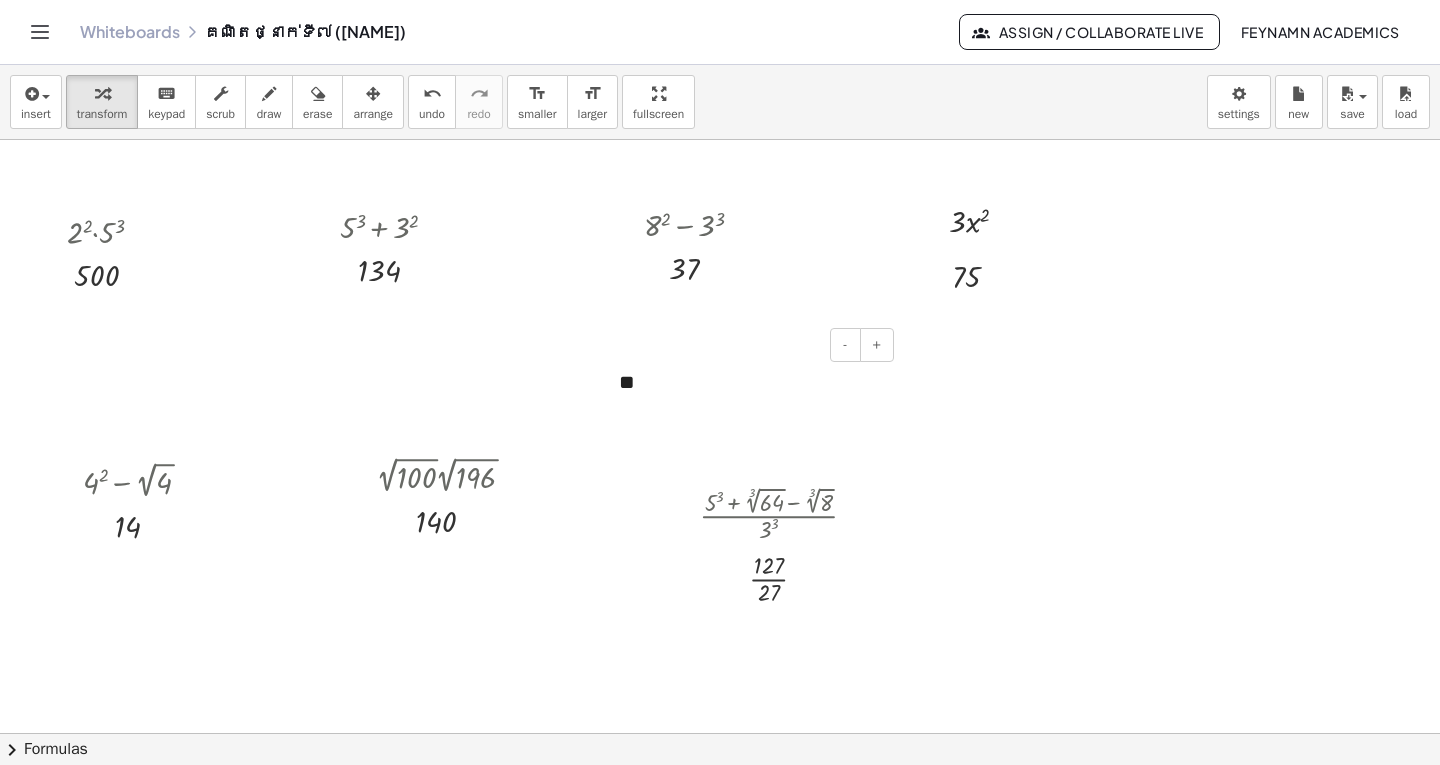 click on "**" at bounding box center [749, 382] 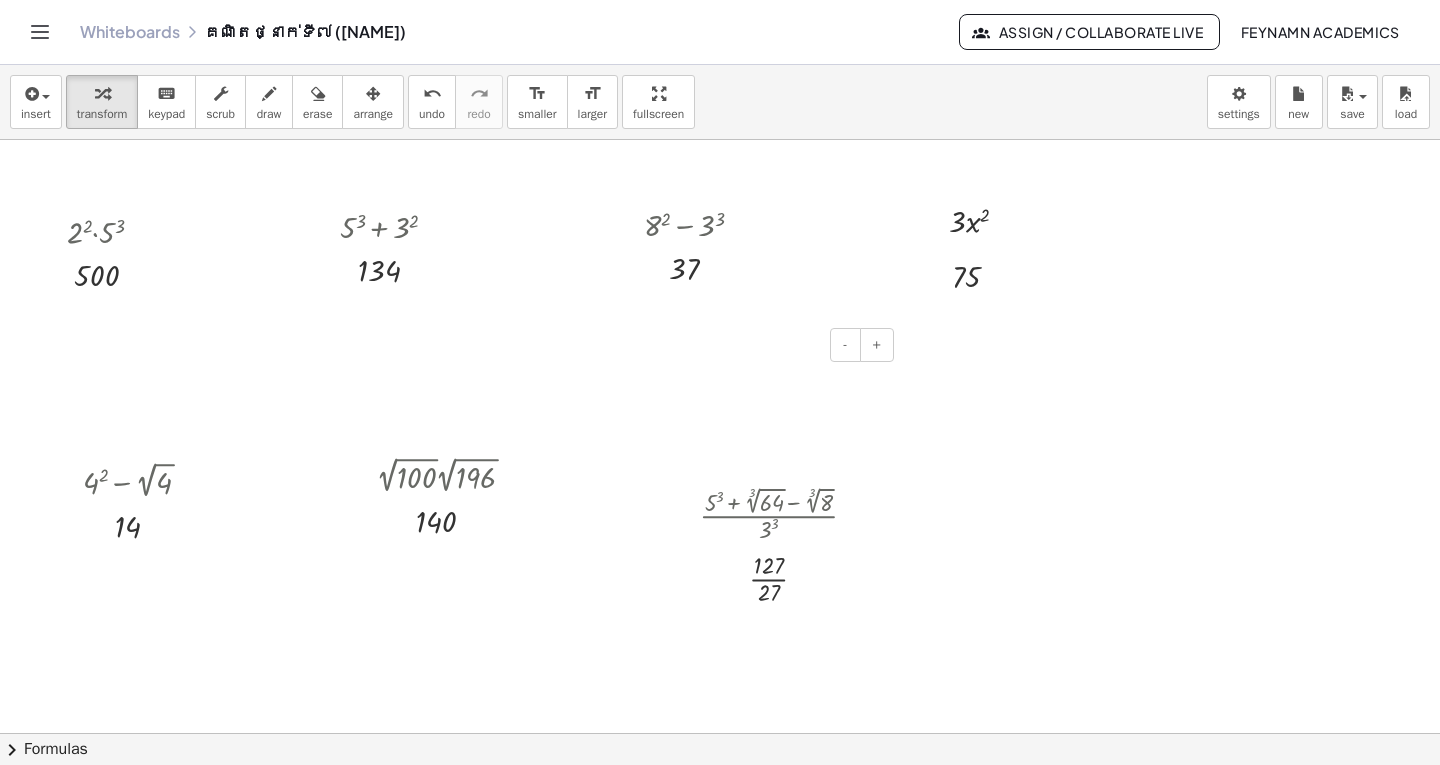 click at bounding box center [749, 382] 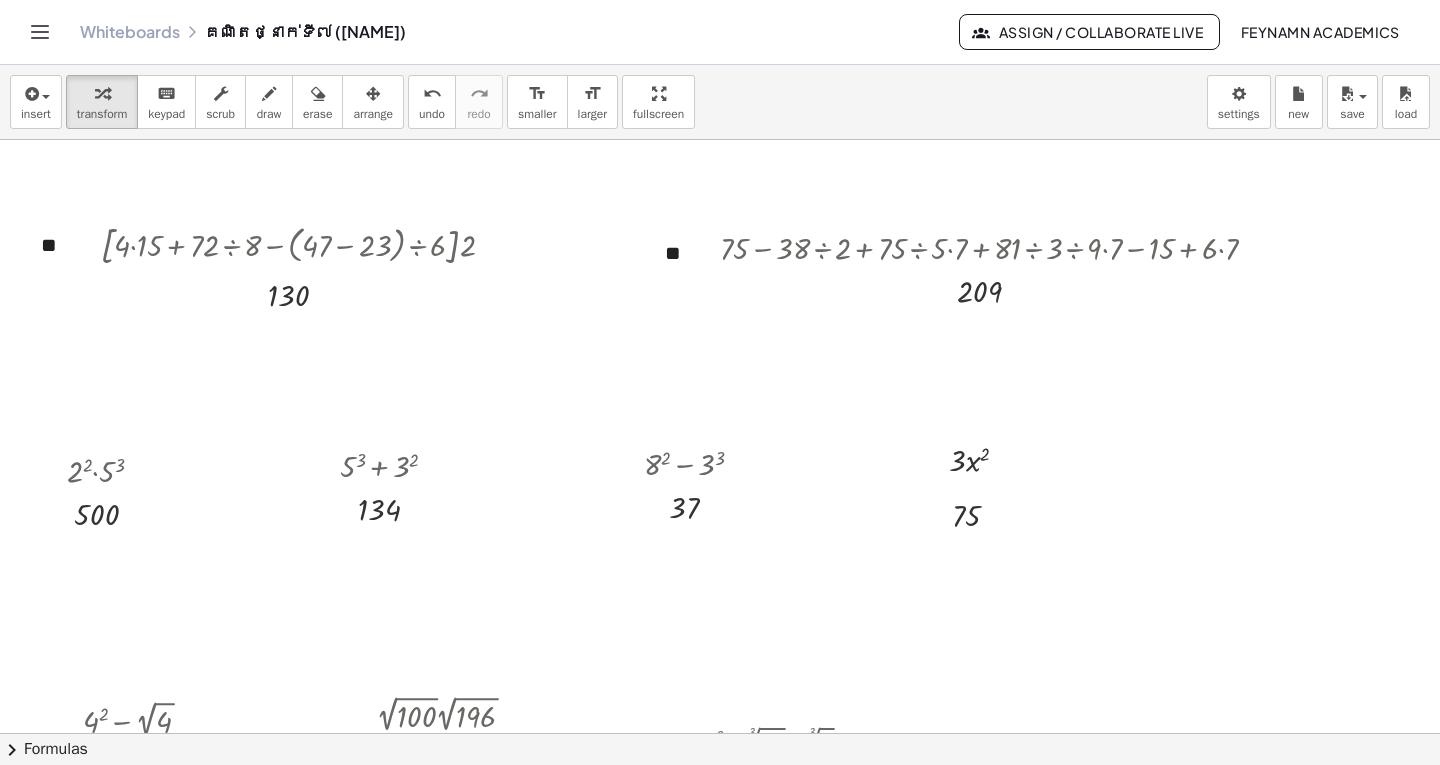 scroll, scrollTop: 728, scrollLeft: 0, axis: vertical 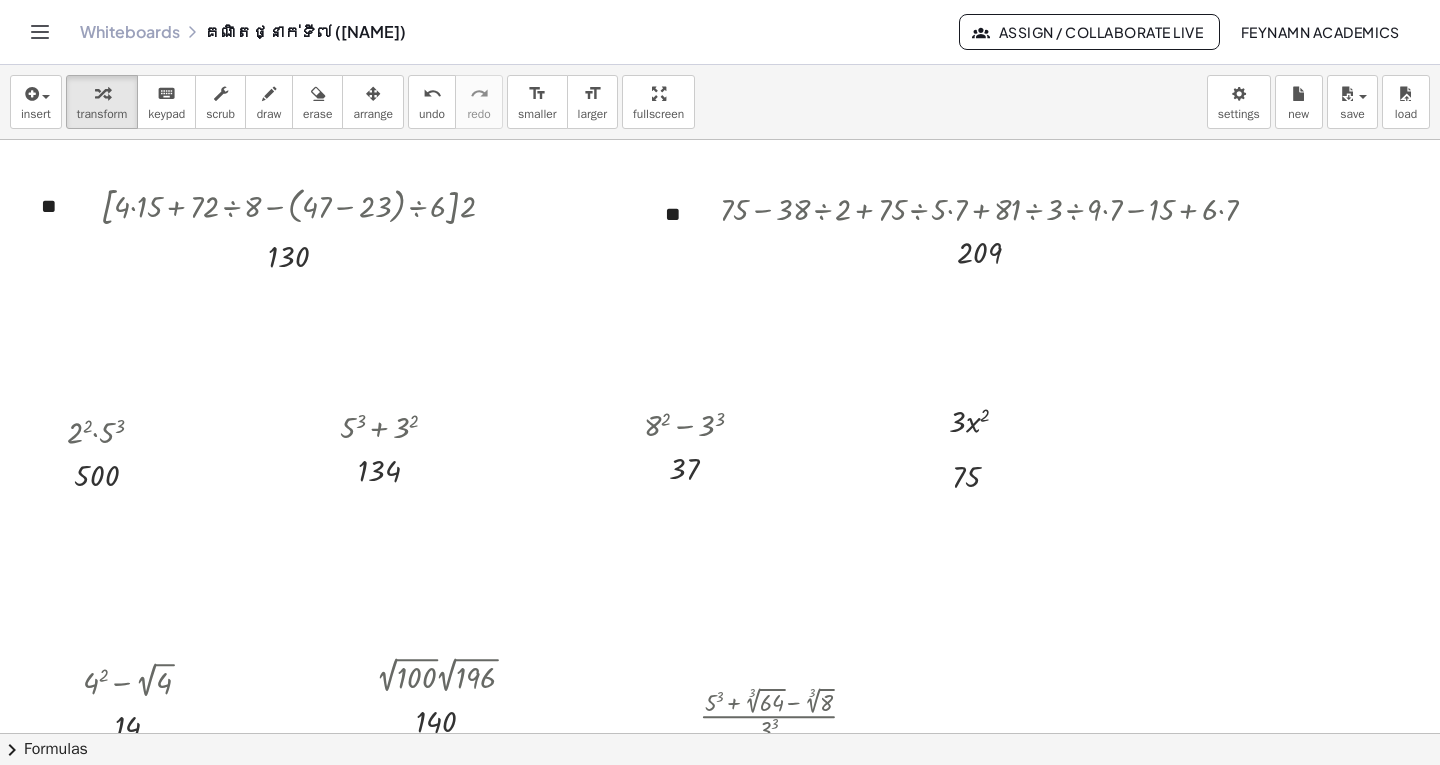 click at bounding box center (720, 598) 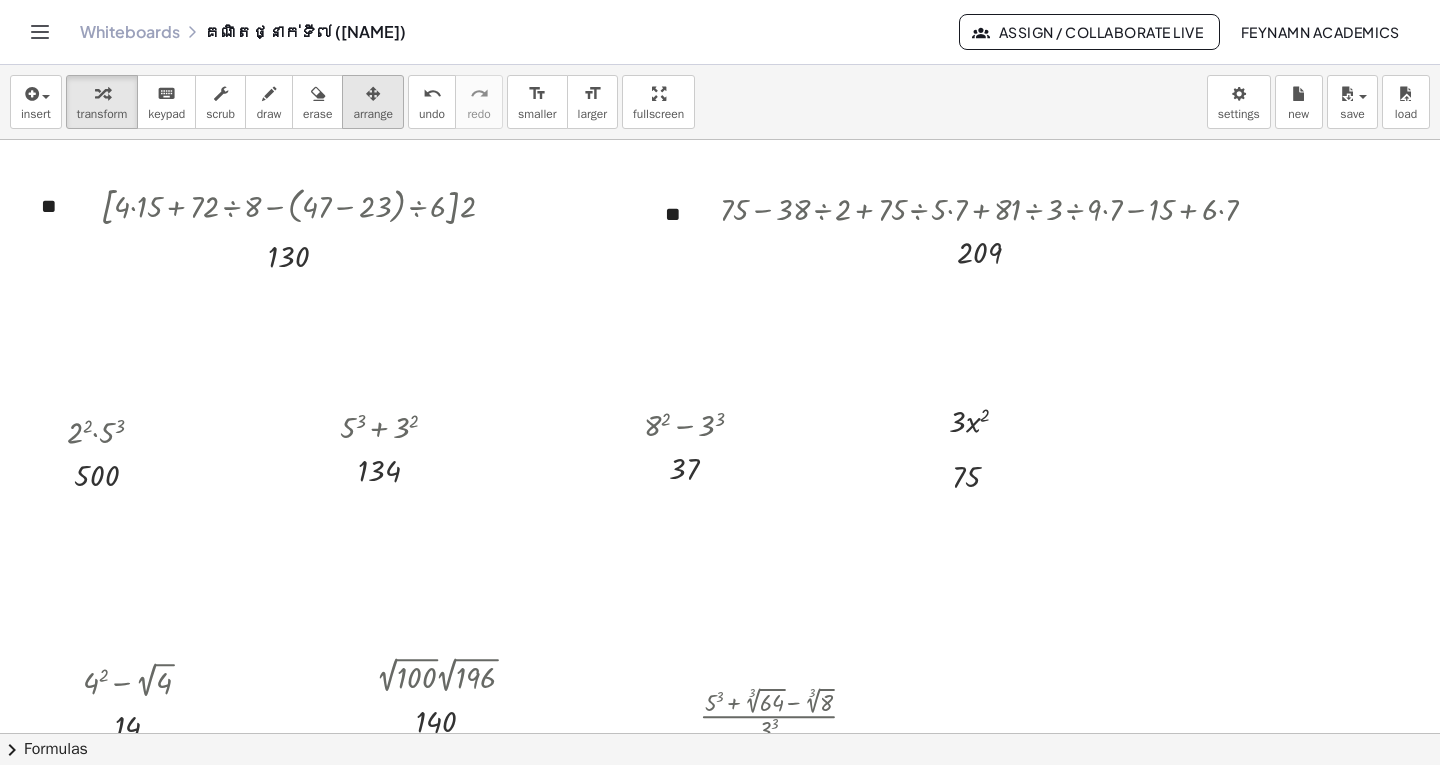 click on "arrange" at bounding box center [373, 114] 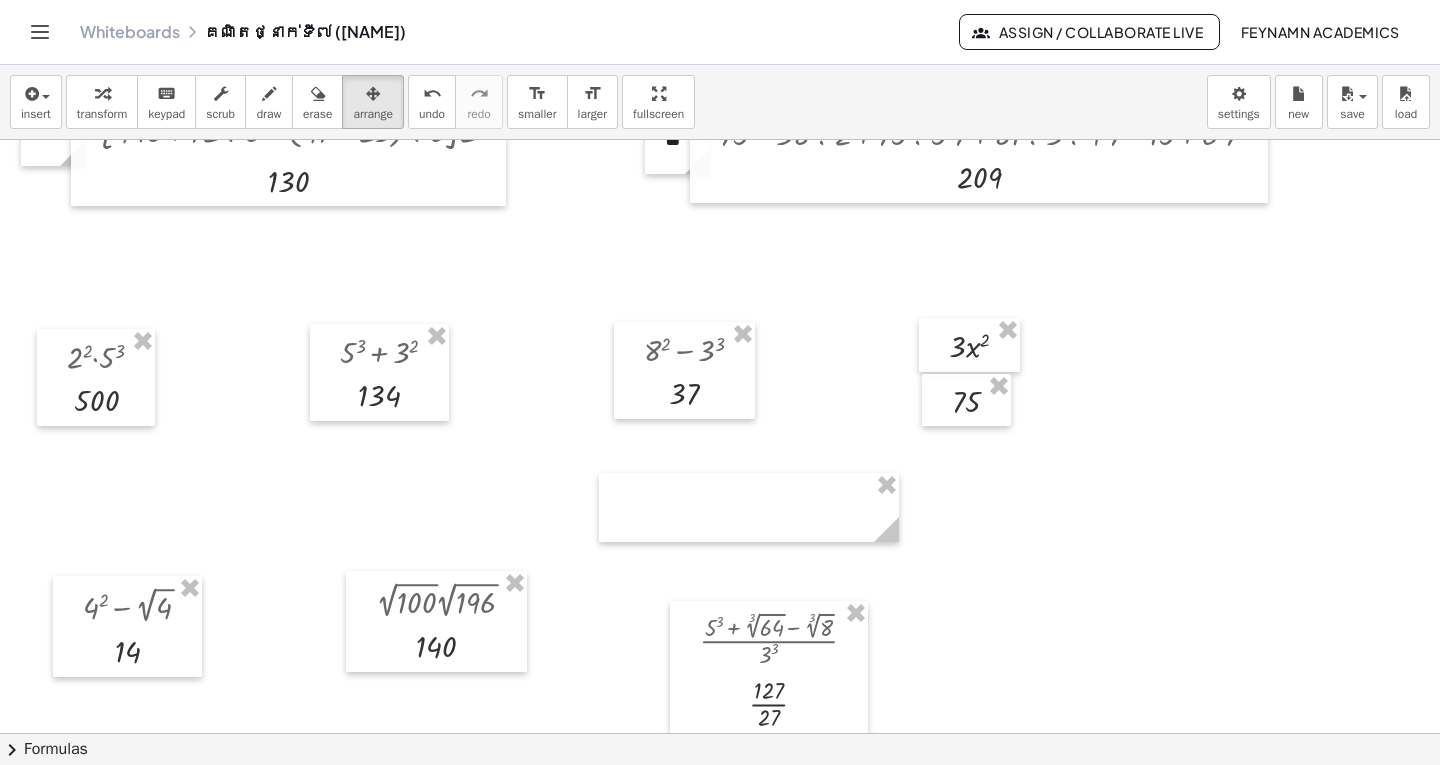 scroll, scrollTop: 828, scrollLeft: 0, axis: vertical 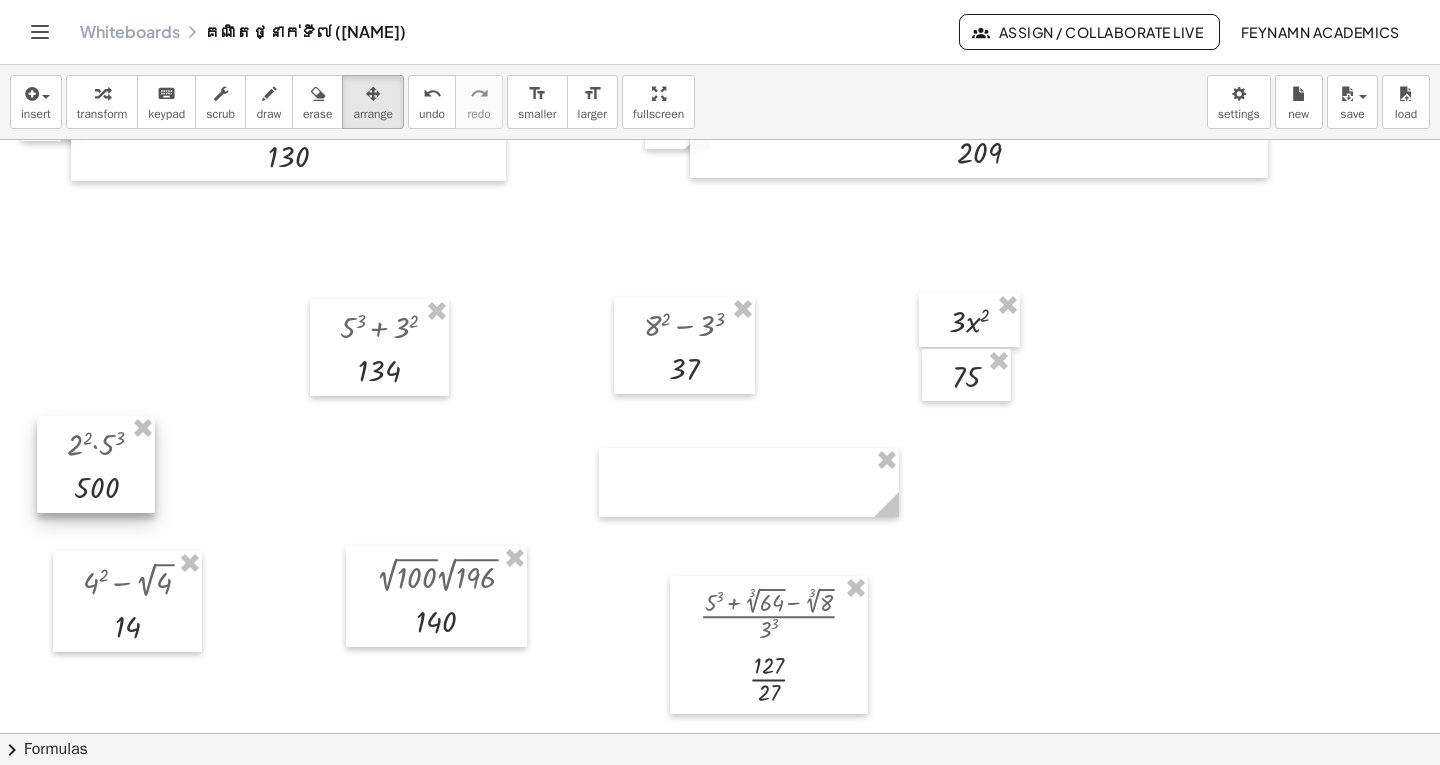 drag, startPoint x: 124, startPoint y: 386, endPoint x: 234, endPoint y: 497, distance: 156.2722 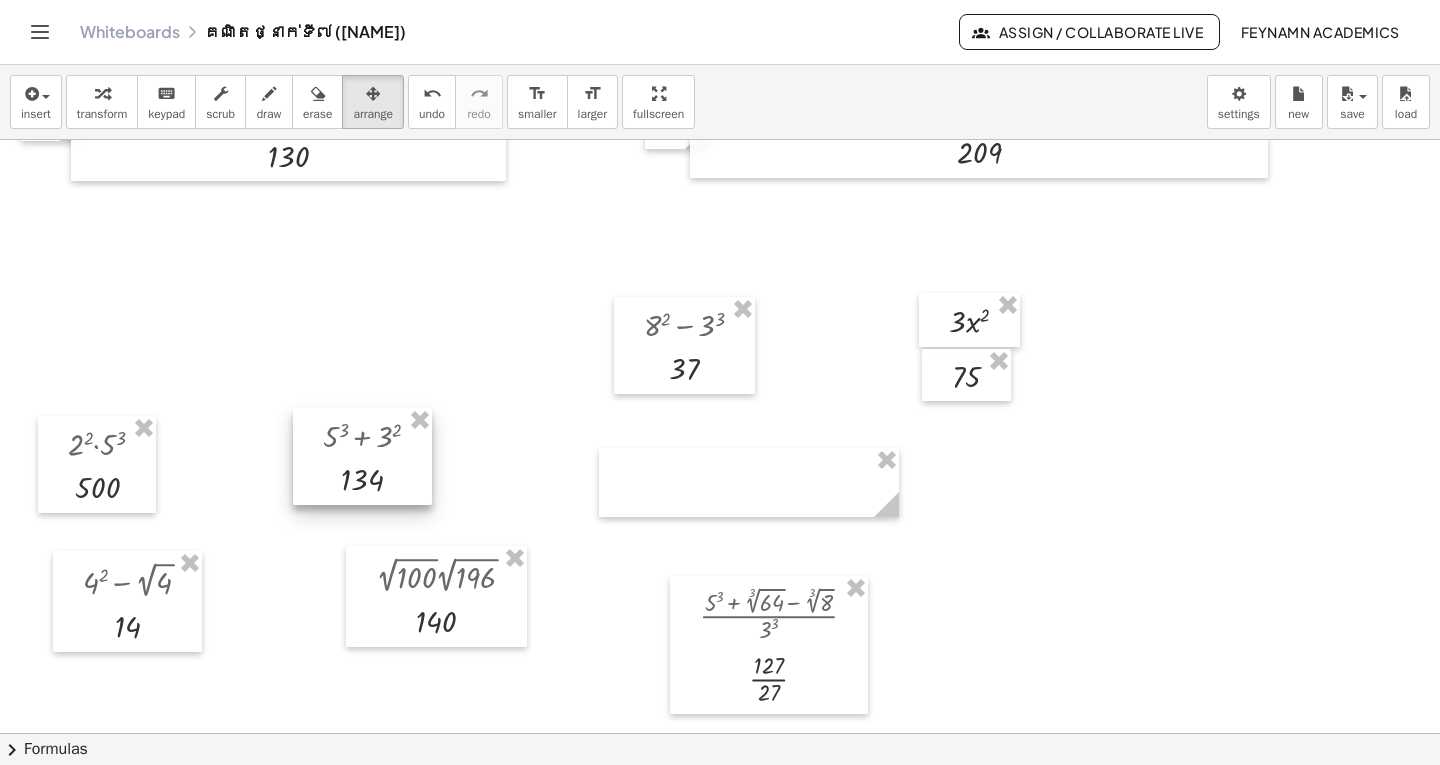 drag, startPoint x: 421, startPoint y: 374, endPoint x: 404, endPoint y: 483, distance: 110.317726 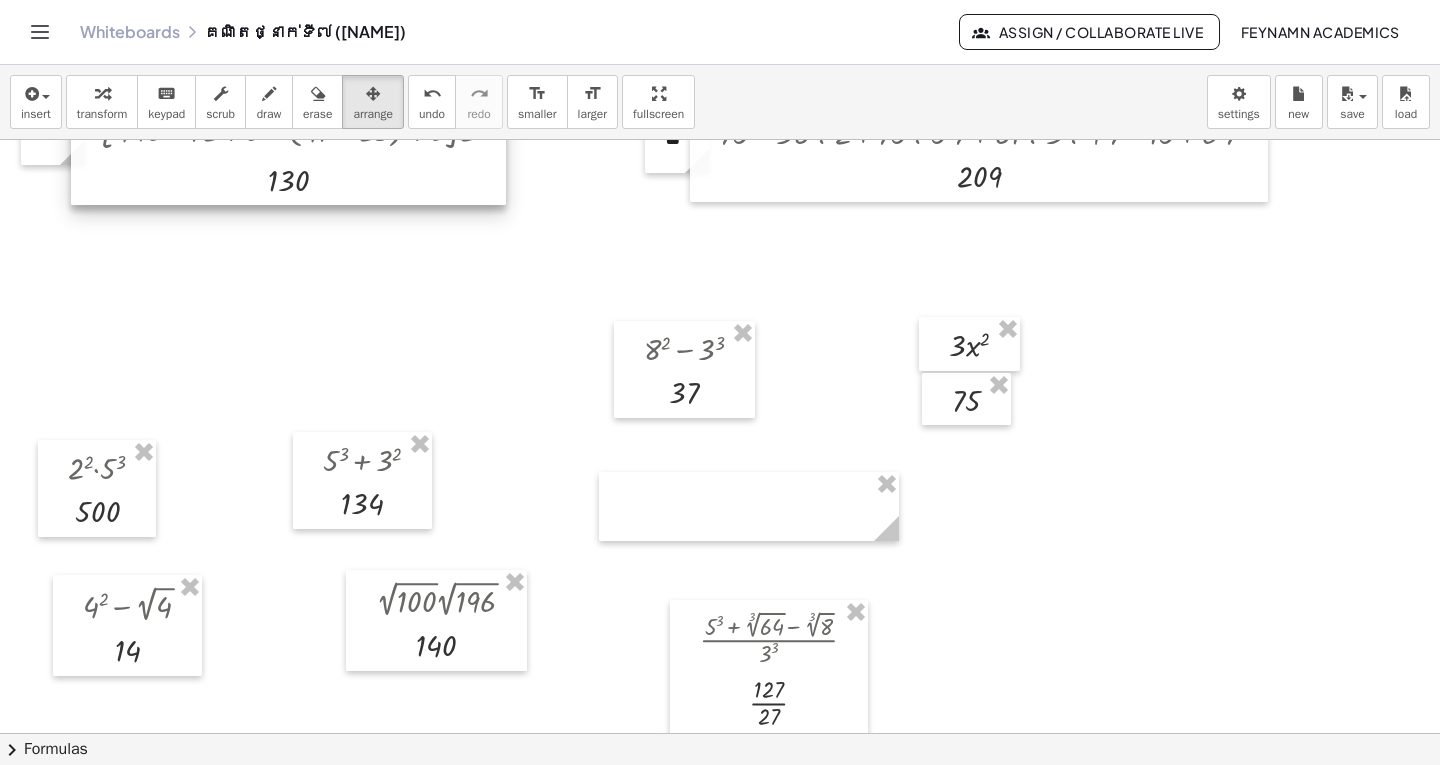 scroll, scrollTop: 800, scrollLeft: 0, axis: vertical 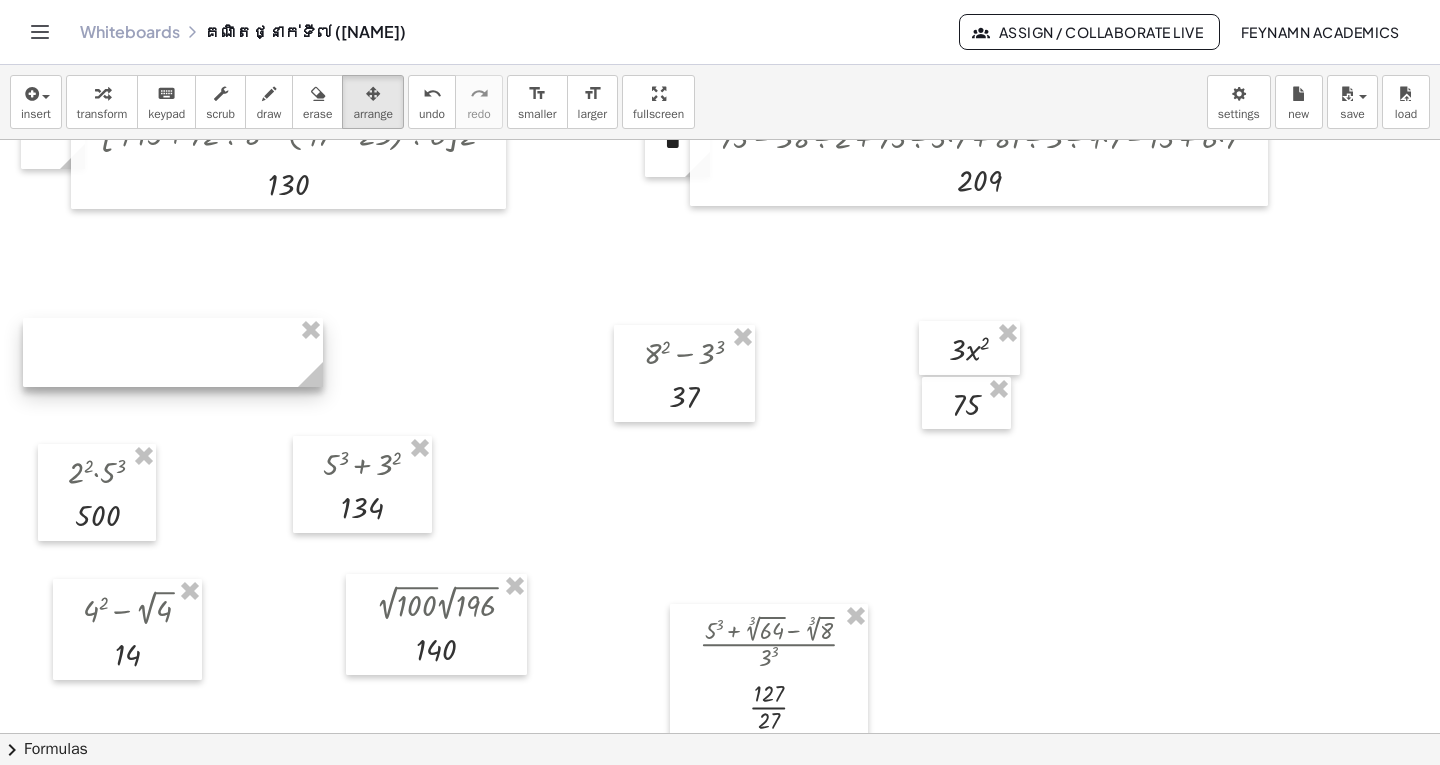 drag, startPoint x: 809, startPoint y: 505, endPoint x: 233, endPoint y: 347, distance: 597.27716 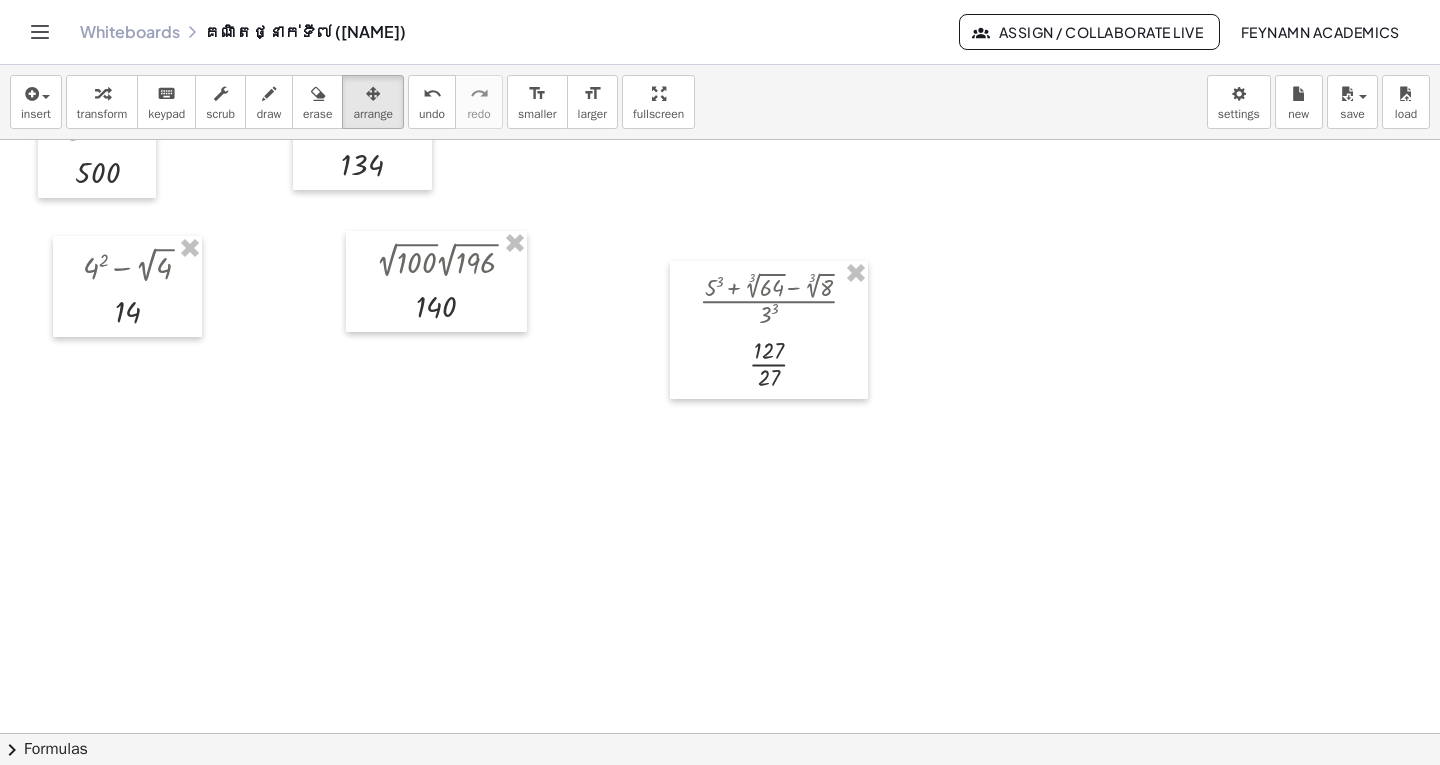 scroll, scrollTop: 1200, scrollLeft: 0, axis: vertical 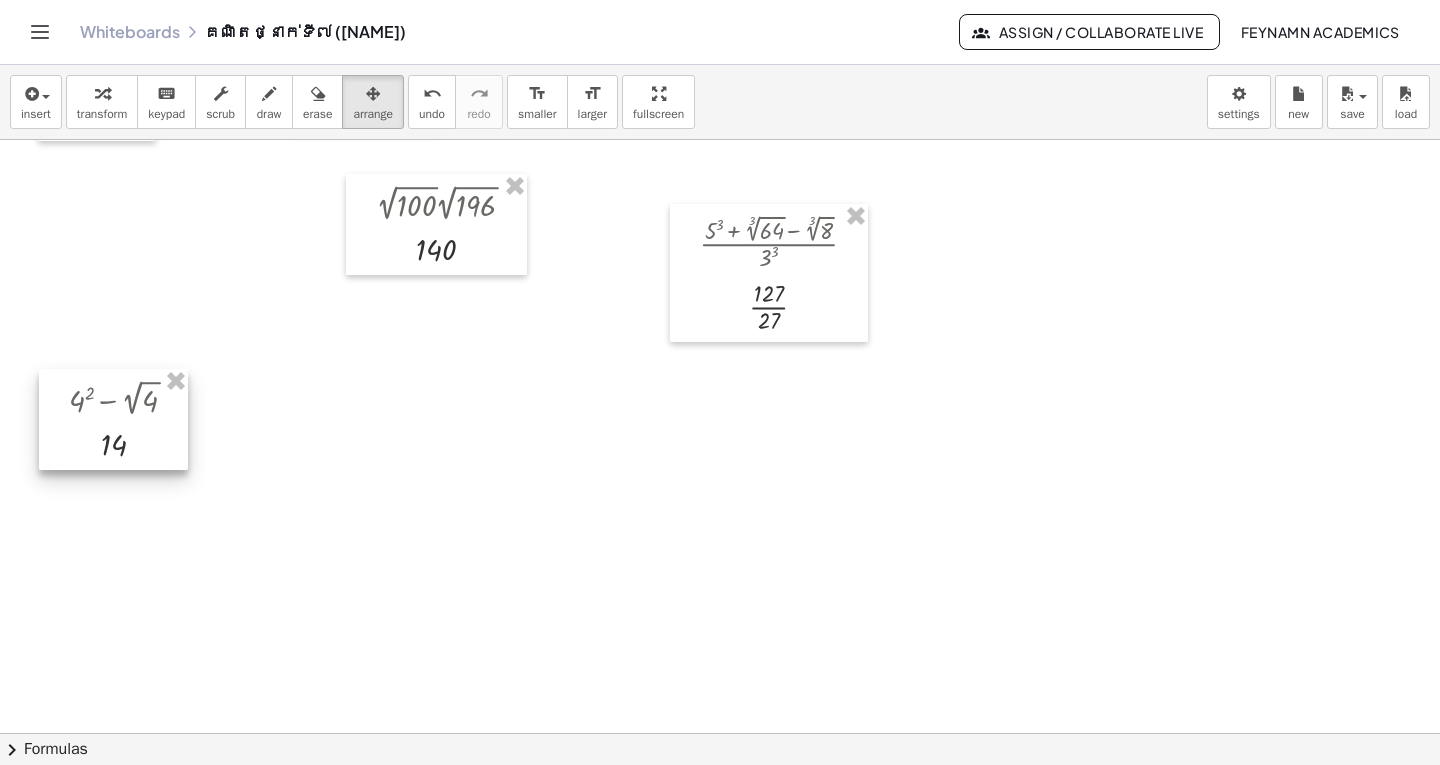 drag, startPoint x: 167, startPoint y: 265, endPoint x: 153, endPoint y: 455, distance: 190.51509 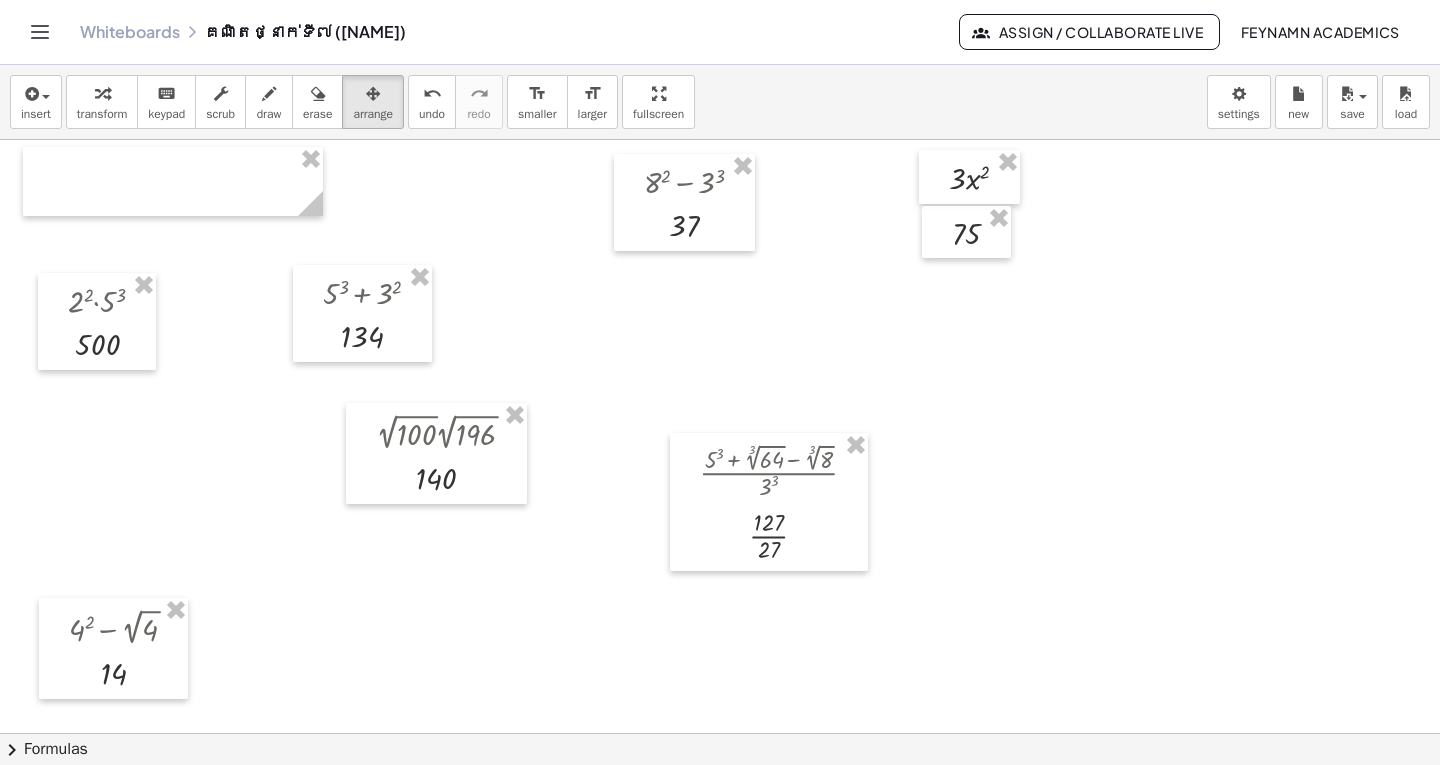 scroll, scrollTop: 900, scrollLeft: 0, axis: vertical 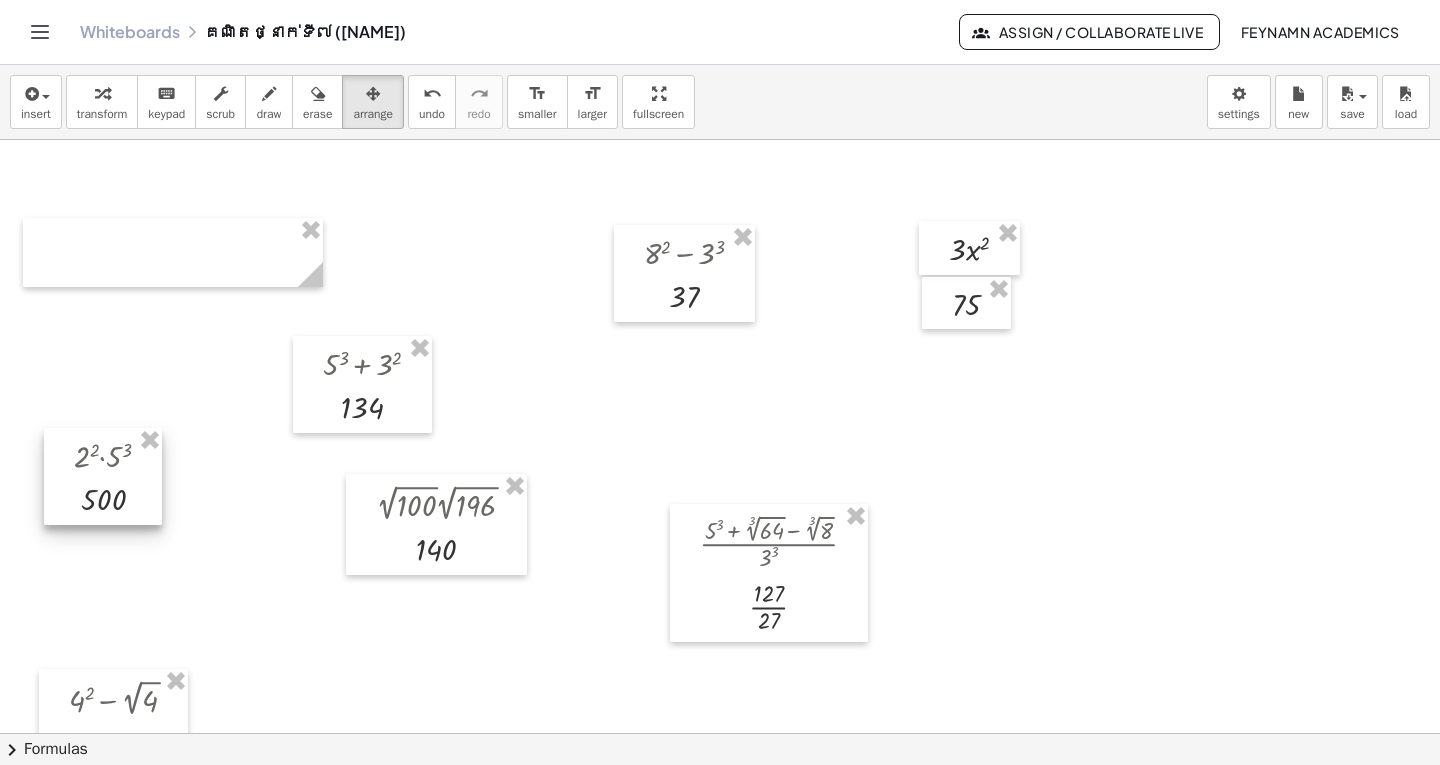 drag, startPoint x: 131, startPoint y: 419, endPoint x: 137, endPoint y: 503, distance: 84.21401 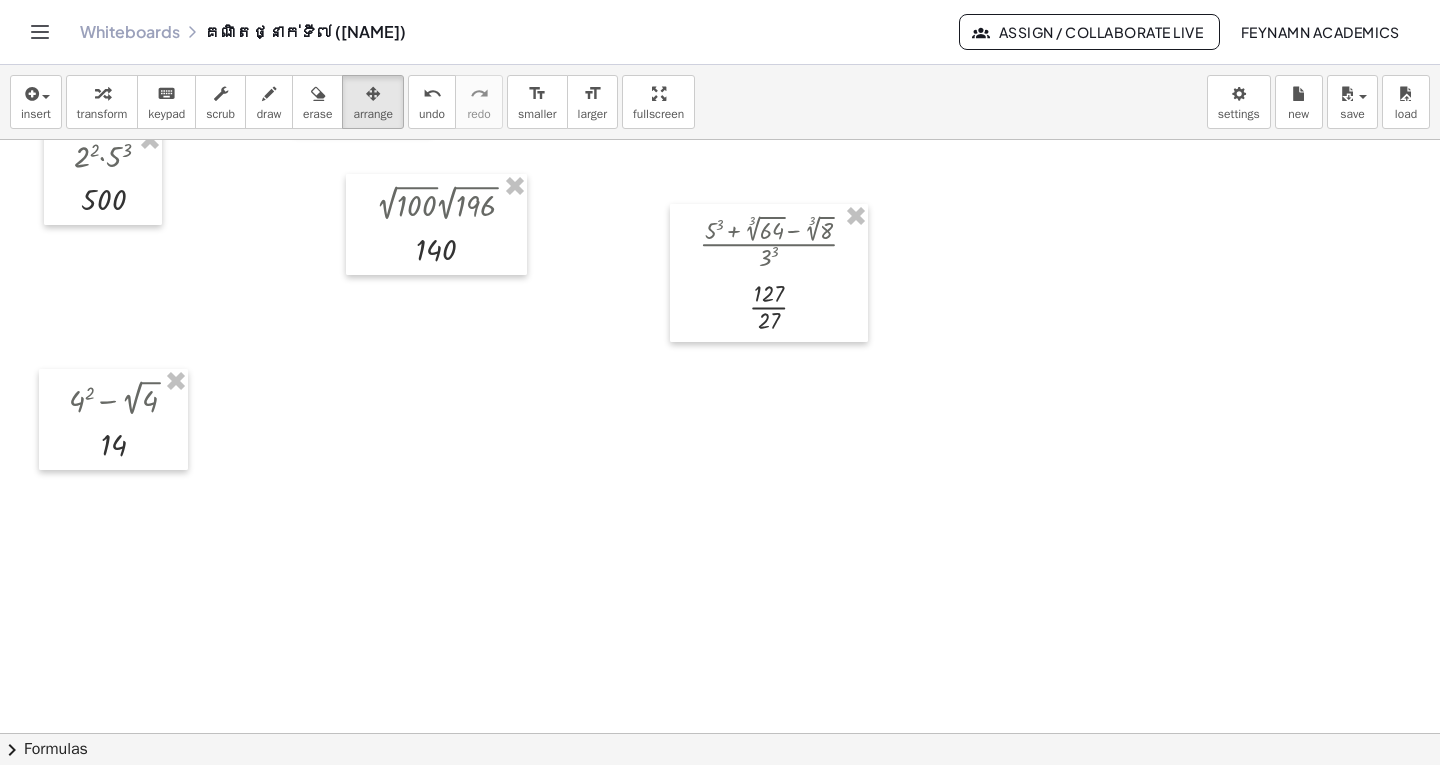 scroll, scrollTop: 1100, scrollLeft: 0, axis: vertical 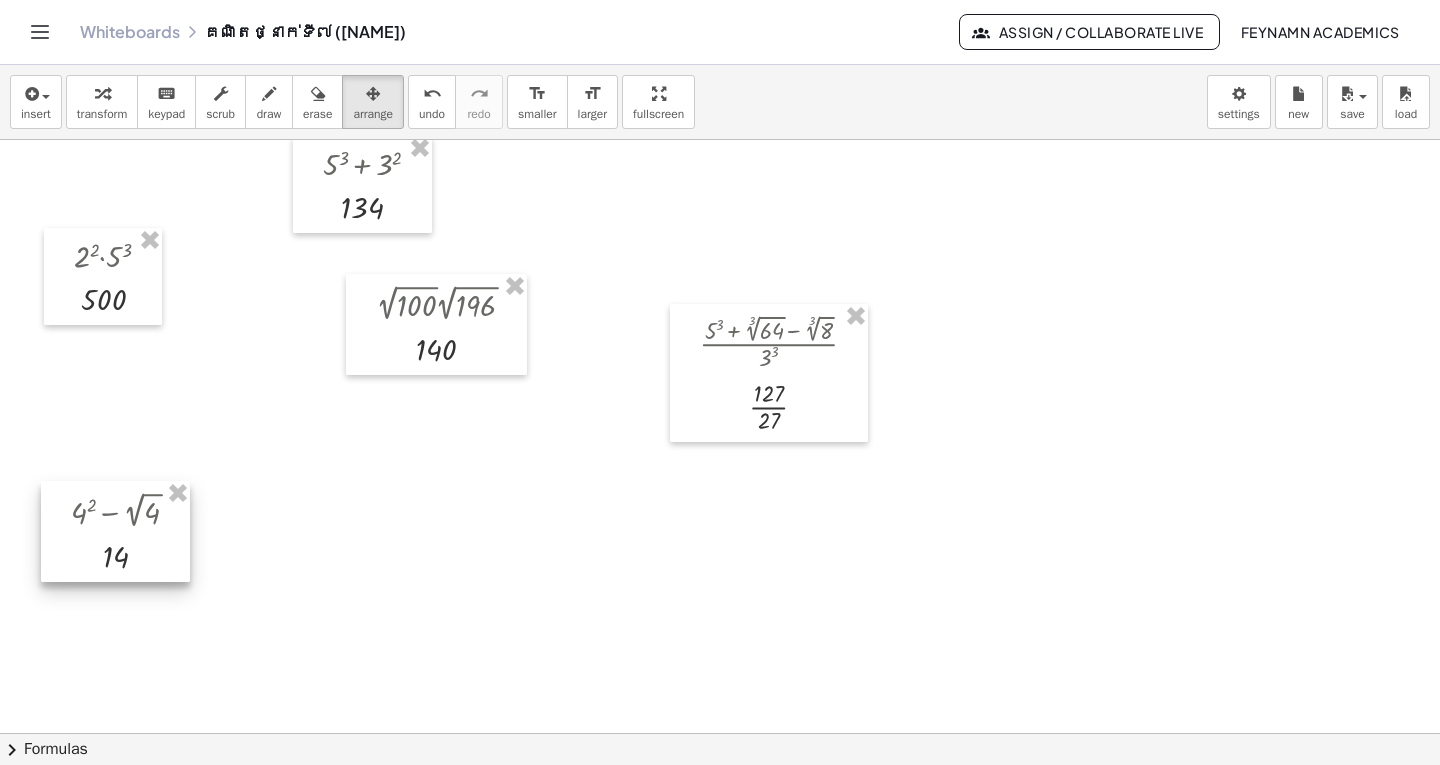 drag, startPoint x: 114, startPoint y: 507, endPoint x: 116, endPoint y: 519, distance: 12.165525 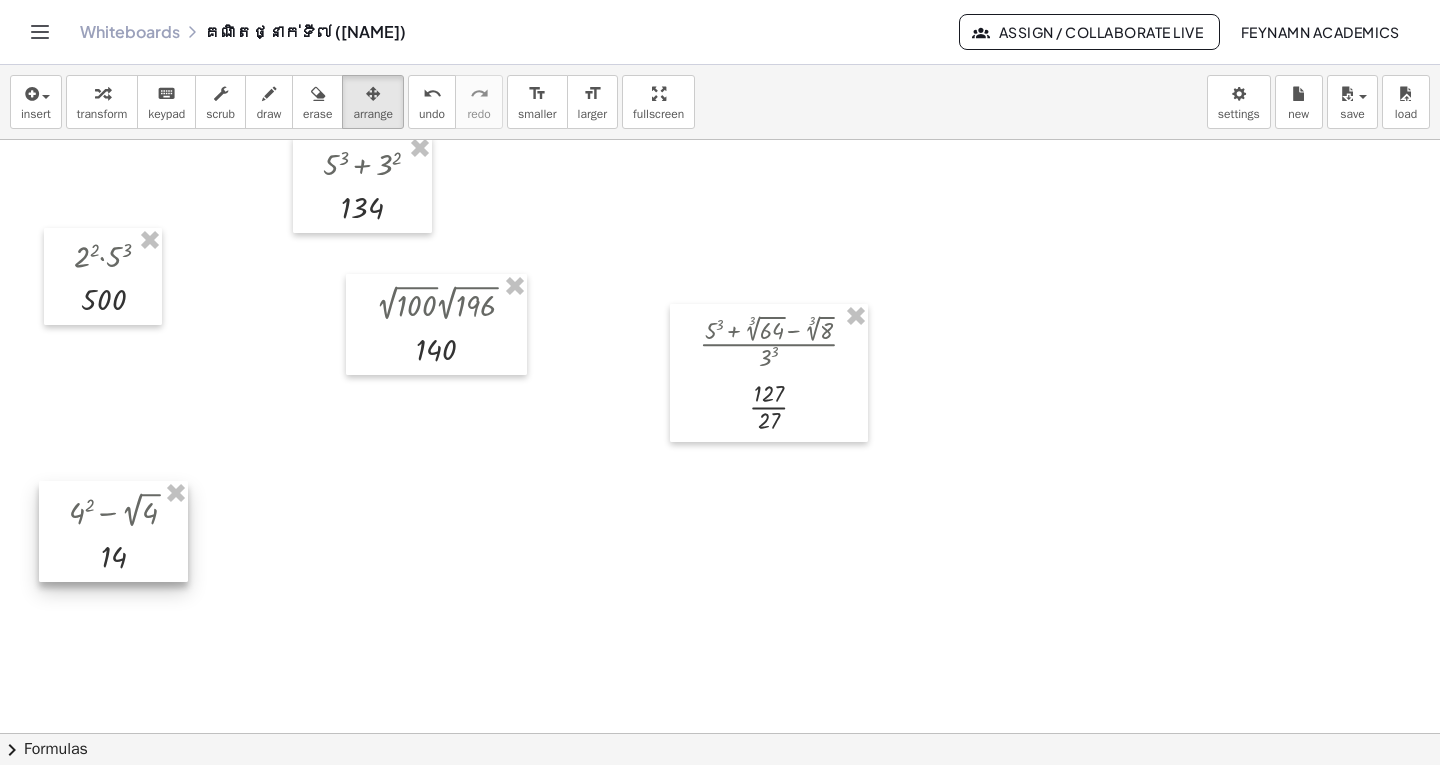 click at bounding box center (113, 531) 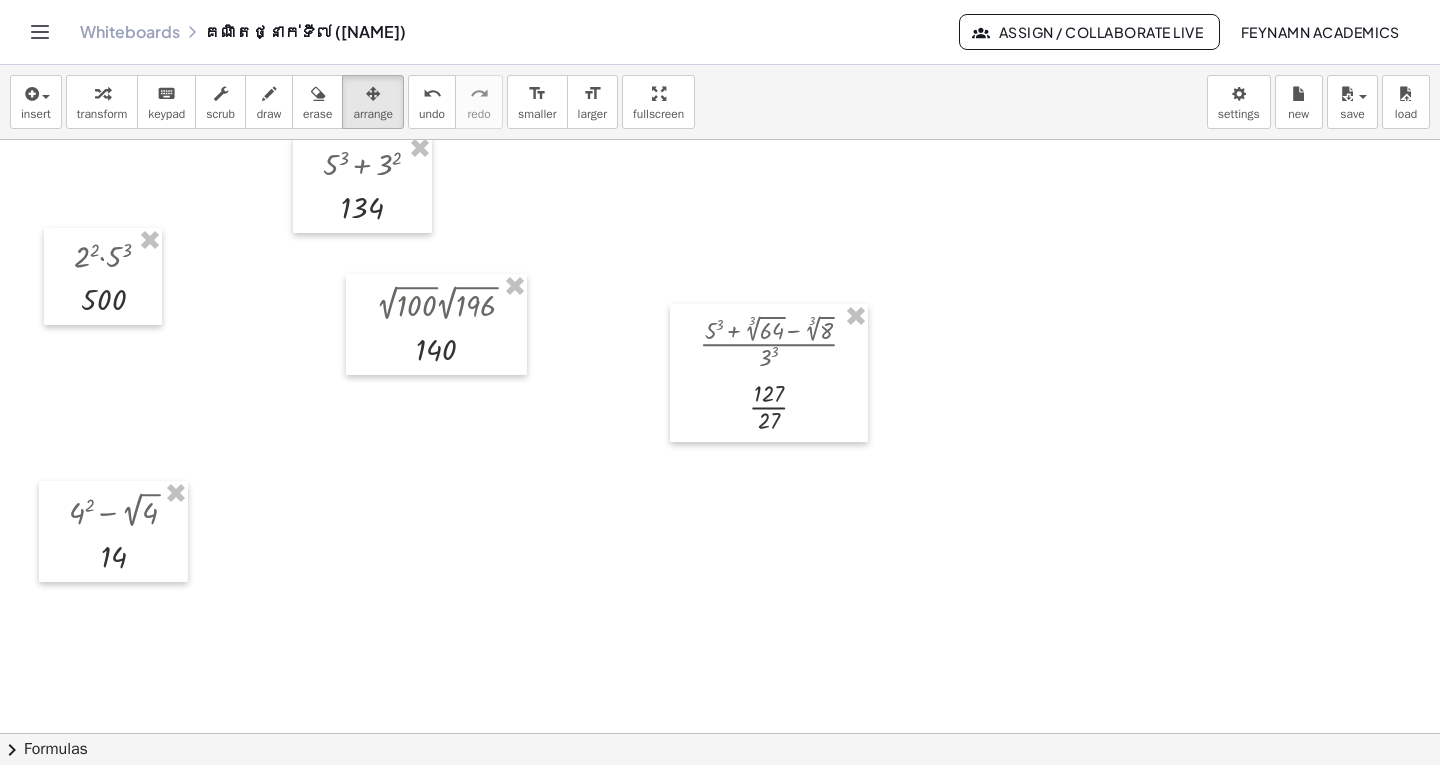 click at bounding box center [720, 226] 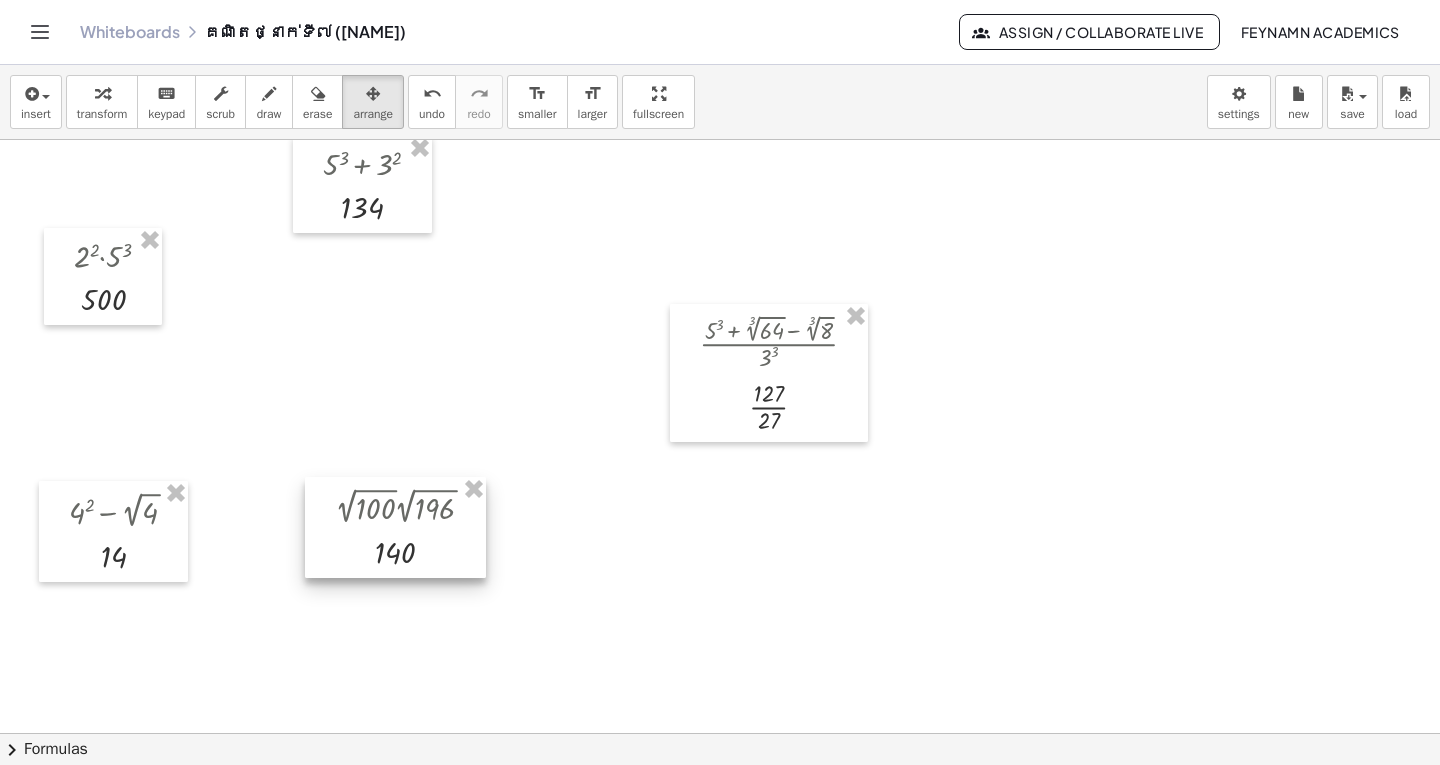 drag, startPoint x: 480, startPoint y: 361, endPoint x: 439, endPoint y: 564, distance: 207.09901 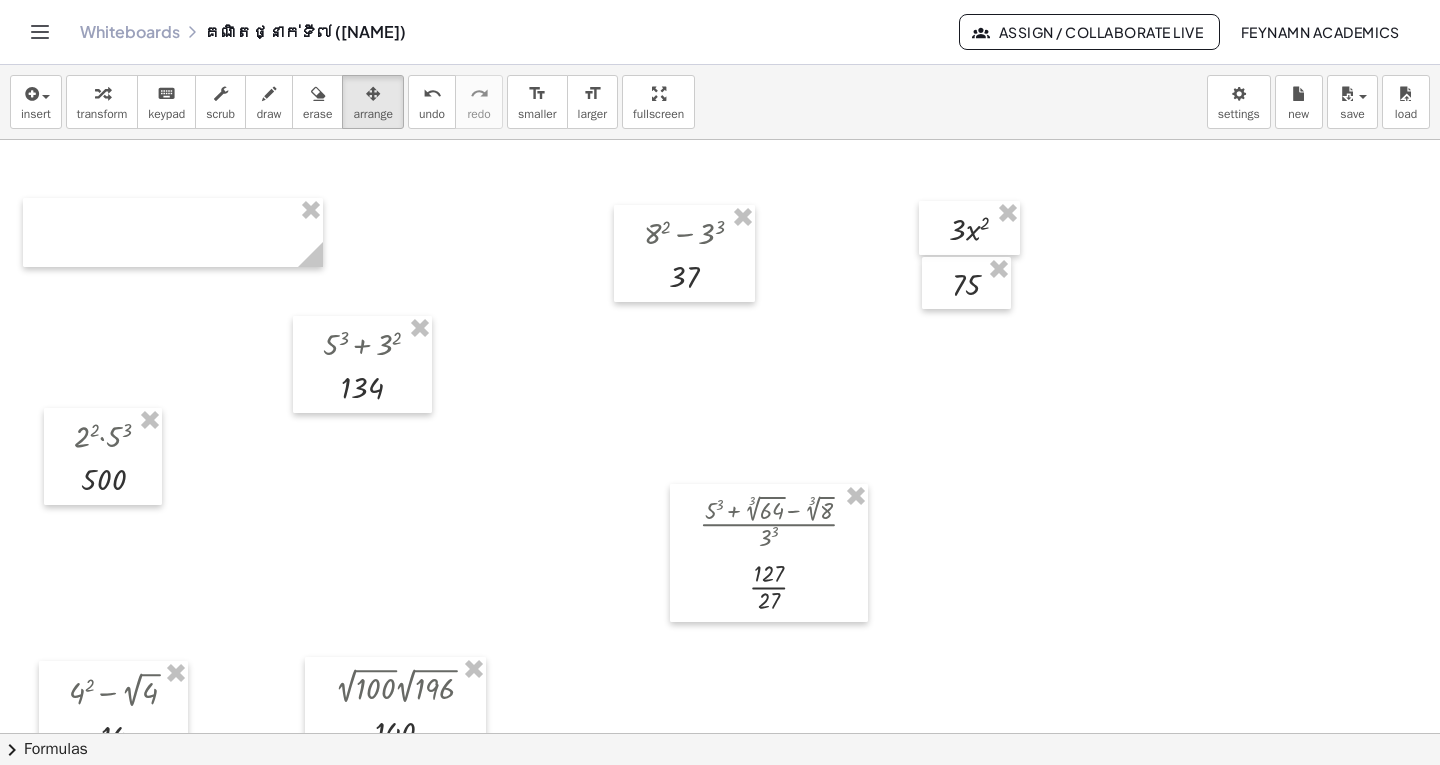 scroll, scrollTop: 900, scrollLeft: 0, axis: vertical 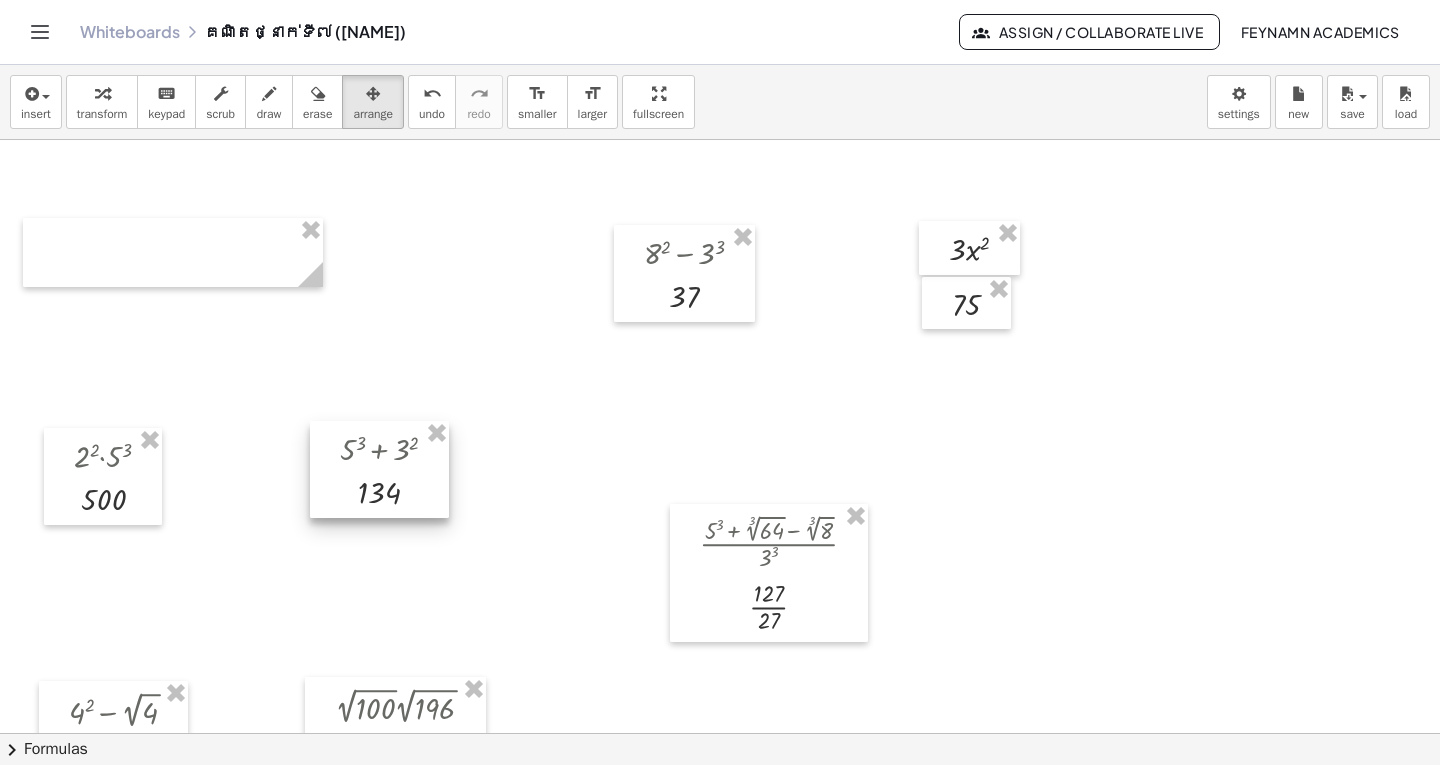 drag, startPoint x: 392, startPoint y: 467, endPoint x: 397, endPoint y: 503, distance: 36.345562 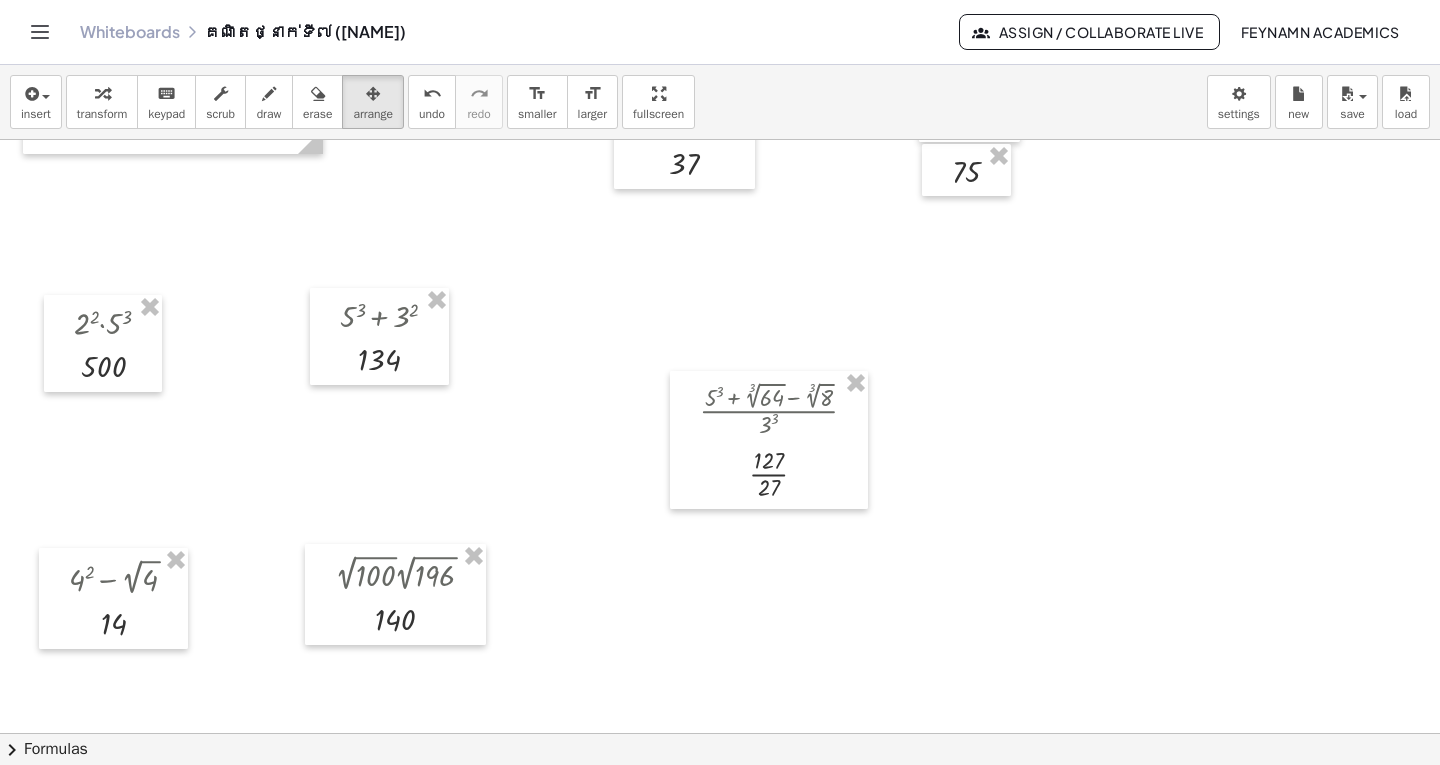 scroll, scrollTop: 1100, scrollLeft: 0, axis: vertical 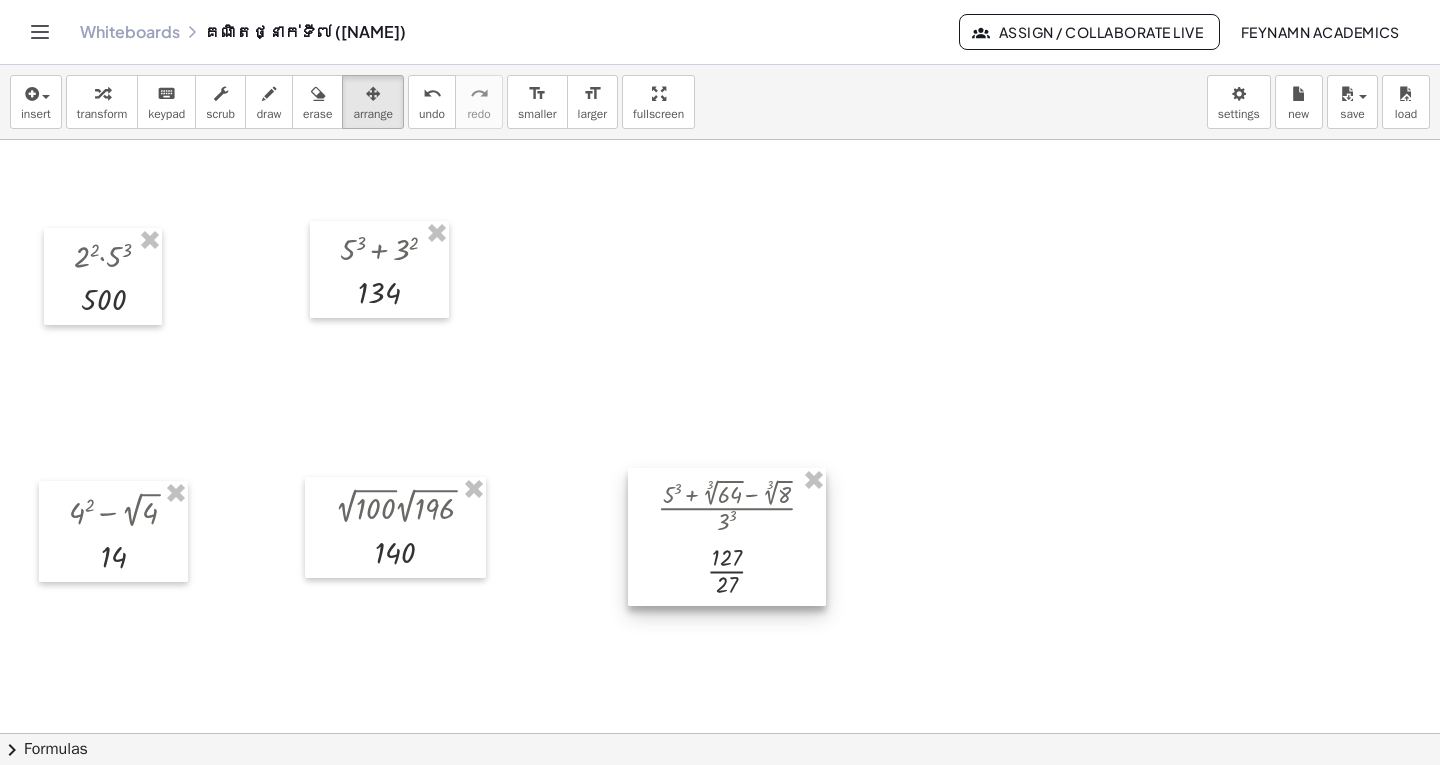 drag, startPoint x: 801, startPoint y: 418, endPoint x: 759, endPoint y: 582, distance: 169.29265 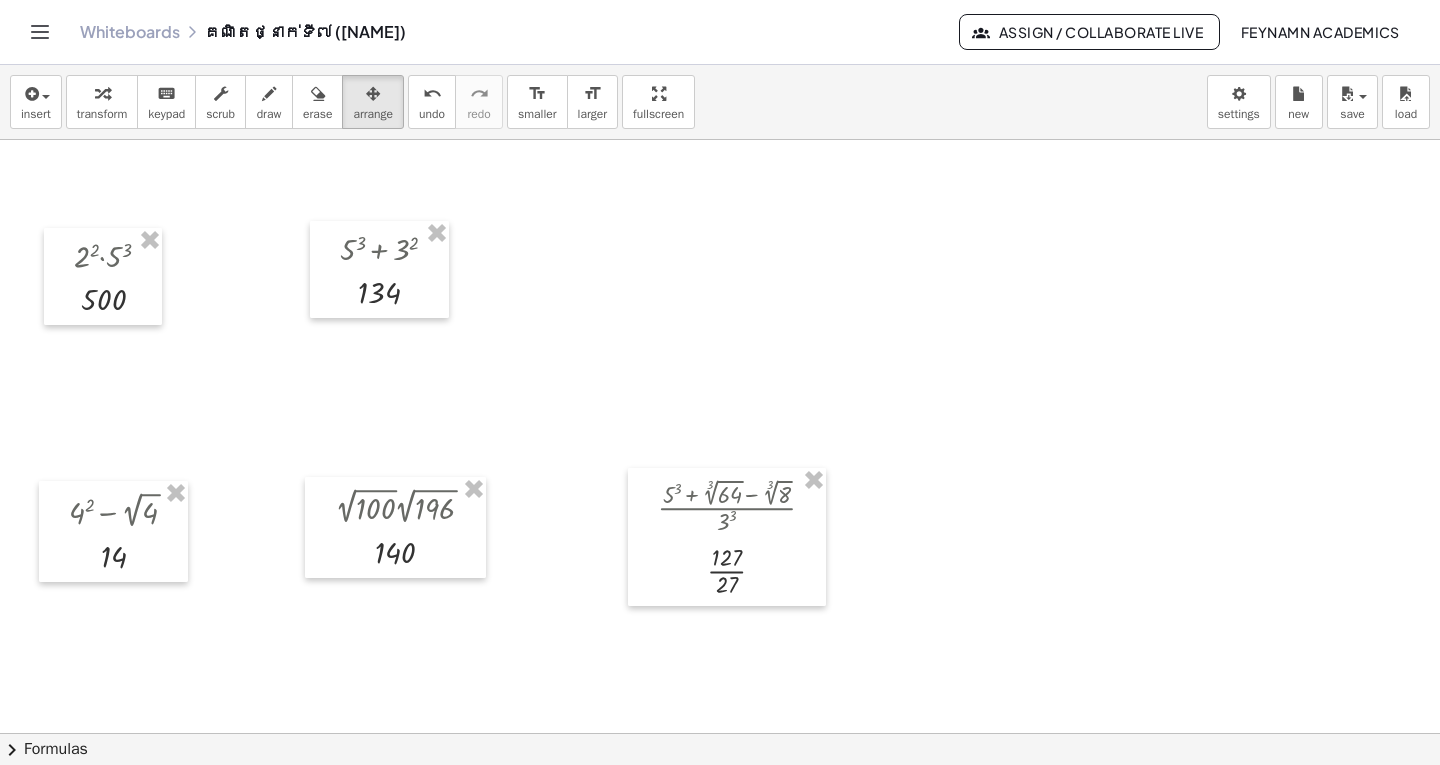 click at bounding box center (720, 226) 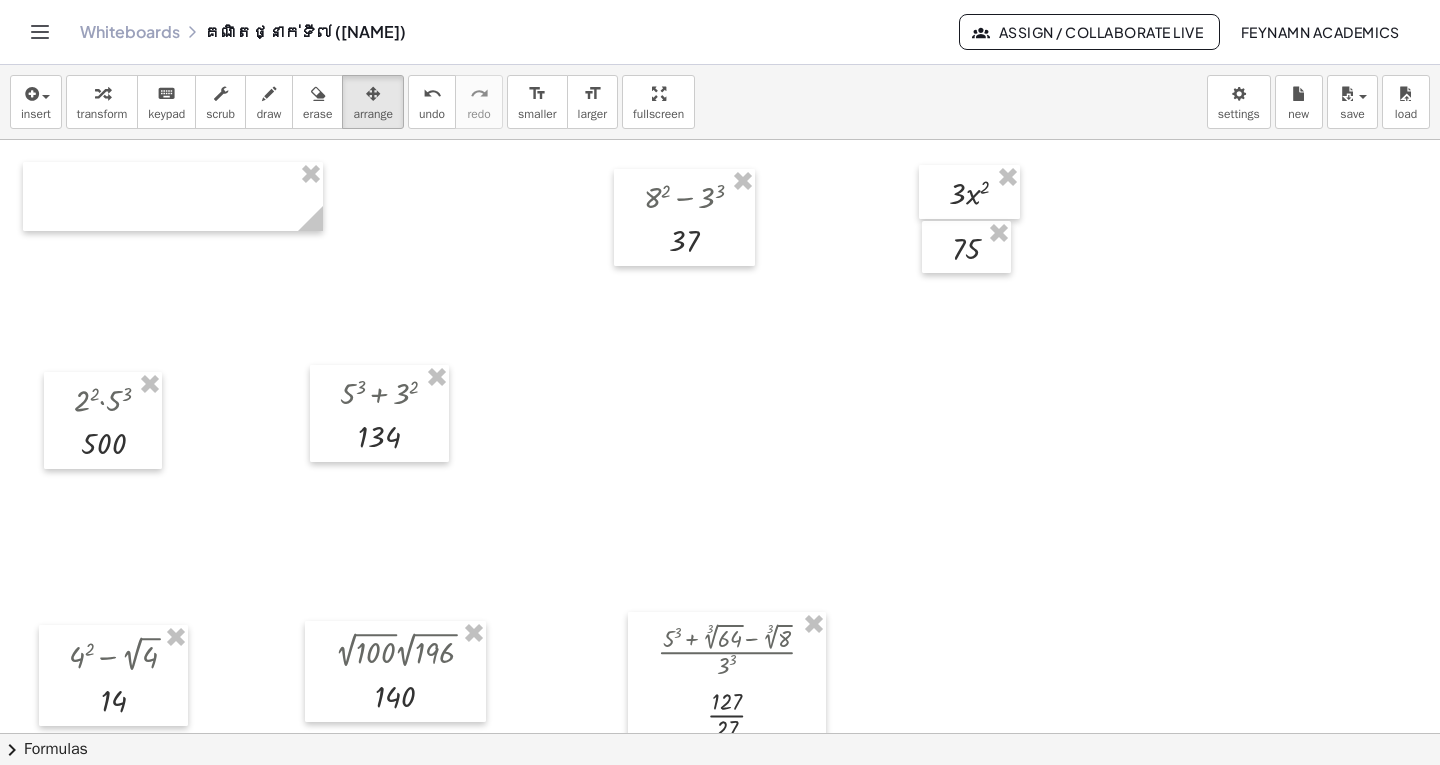 scroll, scrollTop: 900, scrollLeft: 0, axis: vertical 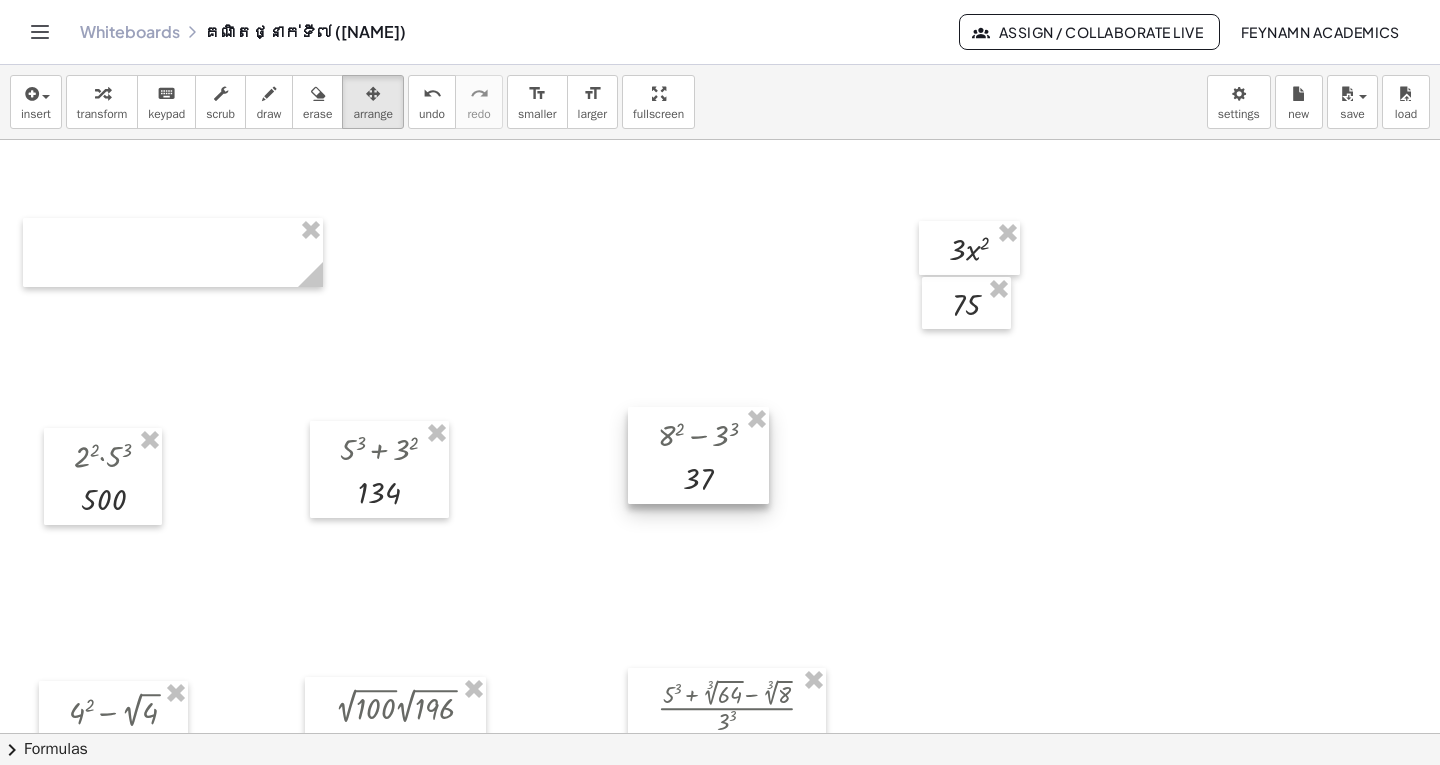 drag, startPoint x: 710, startPoint y: 275, endPoint x: 724, endPoint y: 457, distance: 182.53767 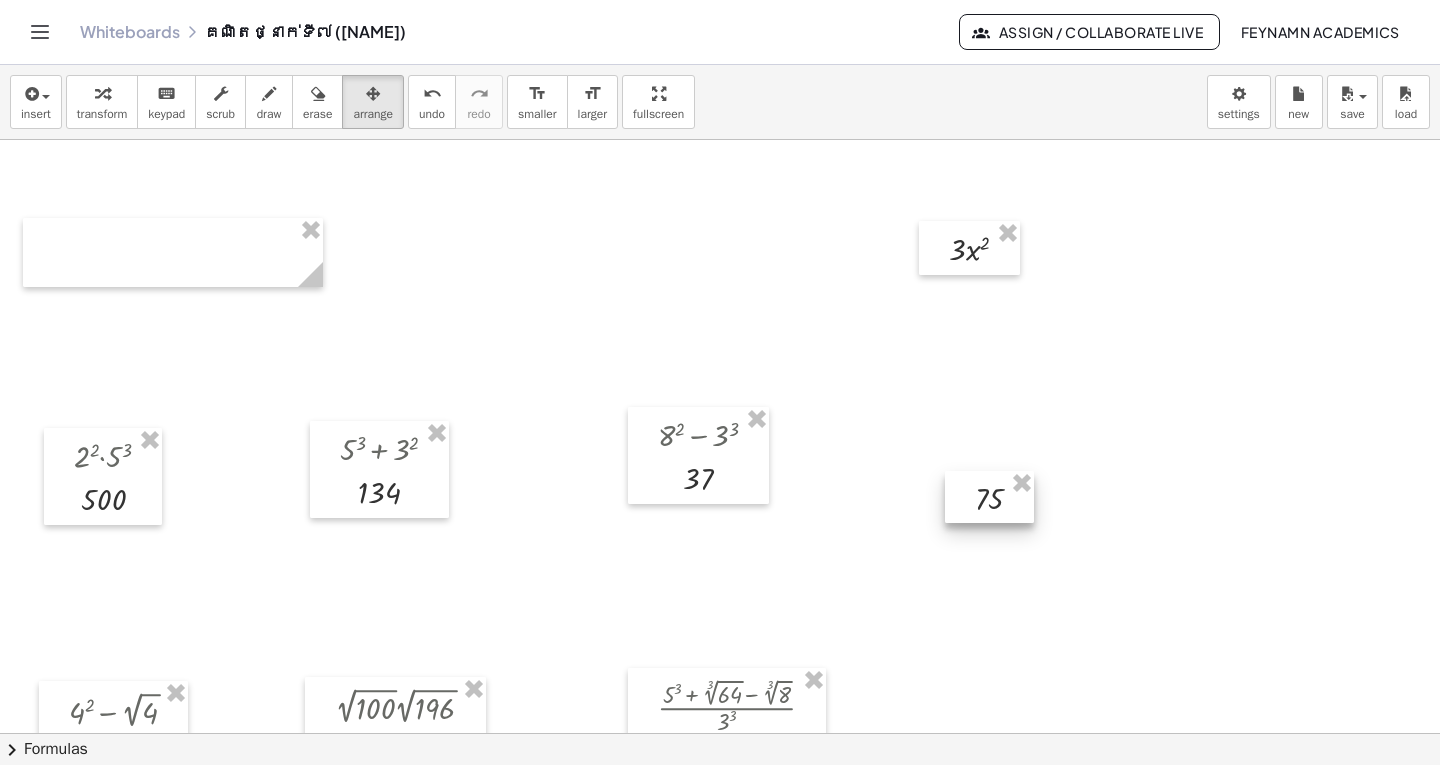 drag, startPoint x: 1004, startPoint y: 305, endPoint x: 1039, endPoint y: 382, distance: 84.58132 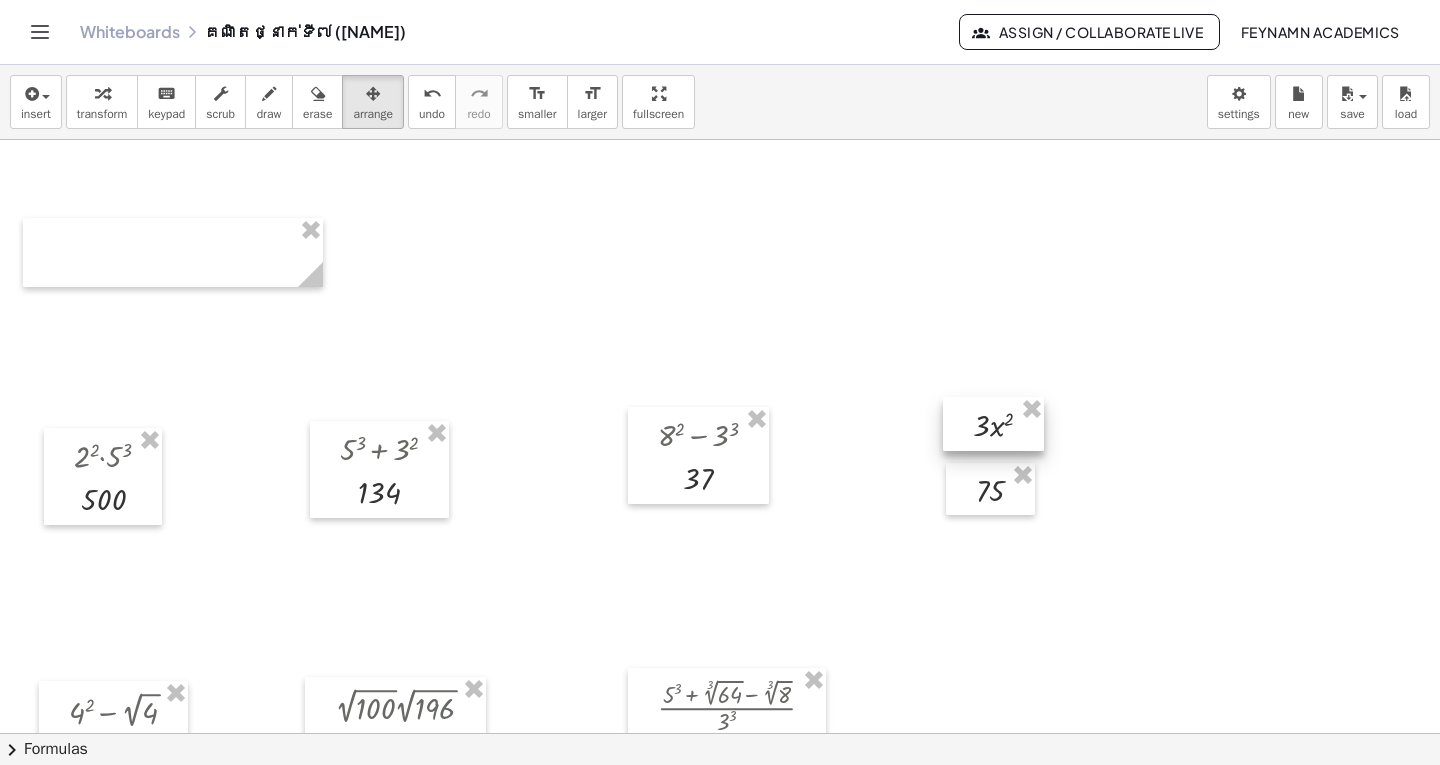 drag, startPoint x: 996, startPoint y: 259, endPoint x: 1020, endPoint y: 435, distance: 177.62883 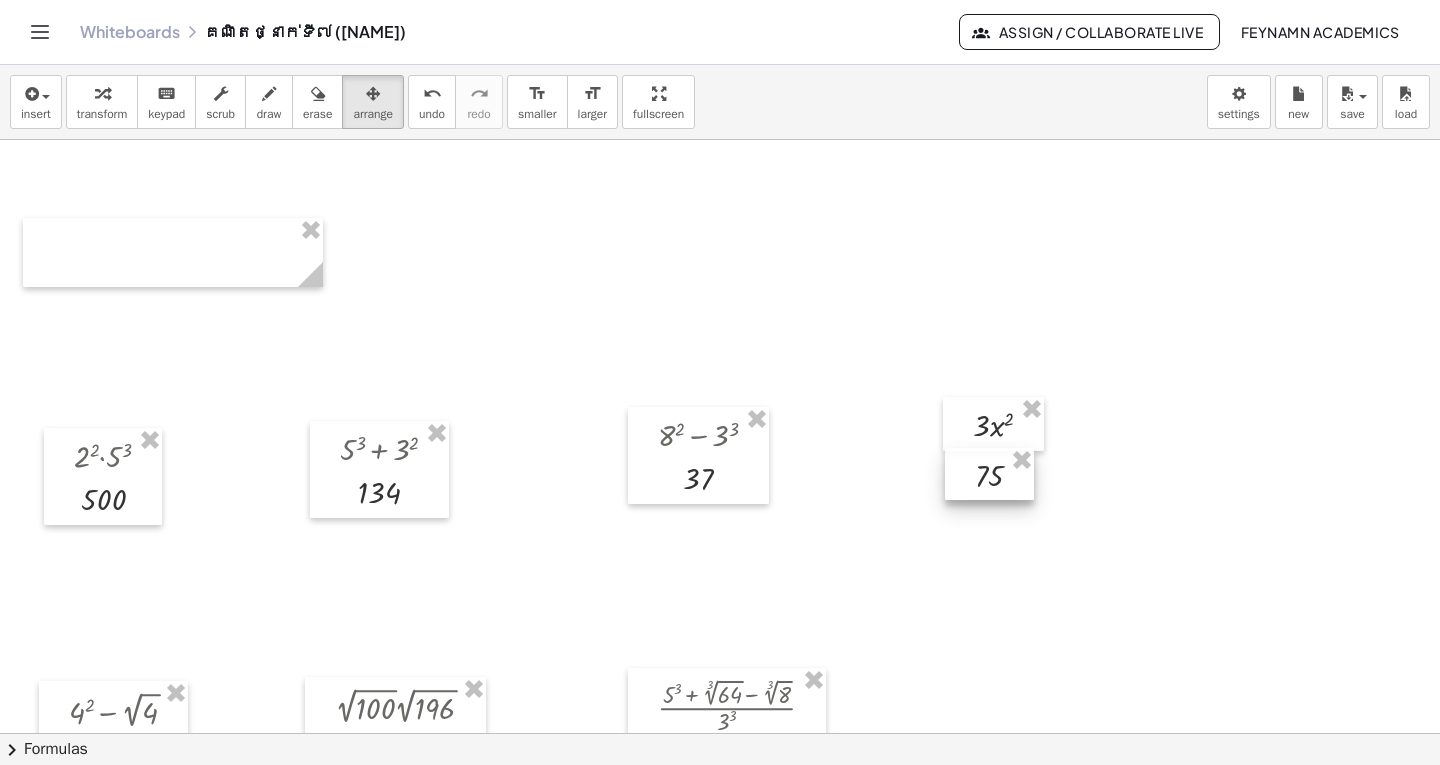drag, startPoint x: 998, startPoint y: 511, endPoint x: 997, endPoint y: 496, distance: 15.033297 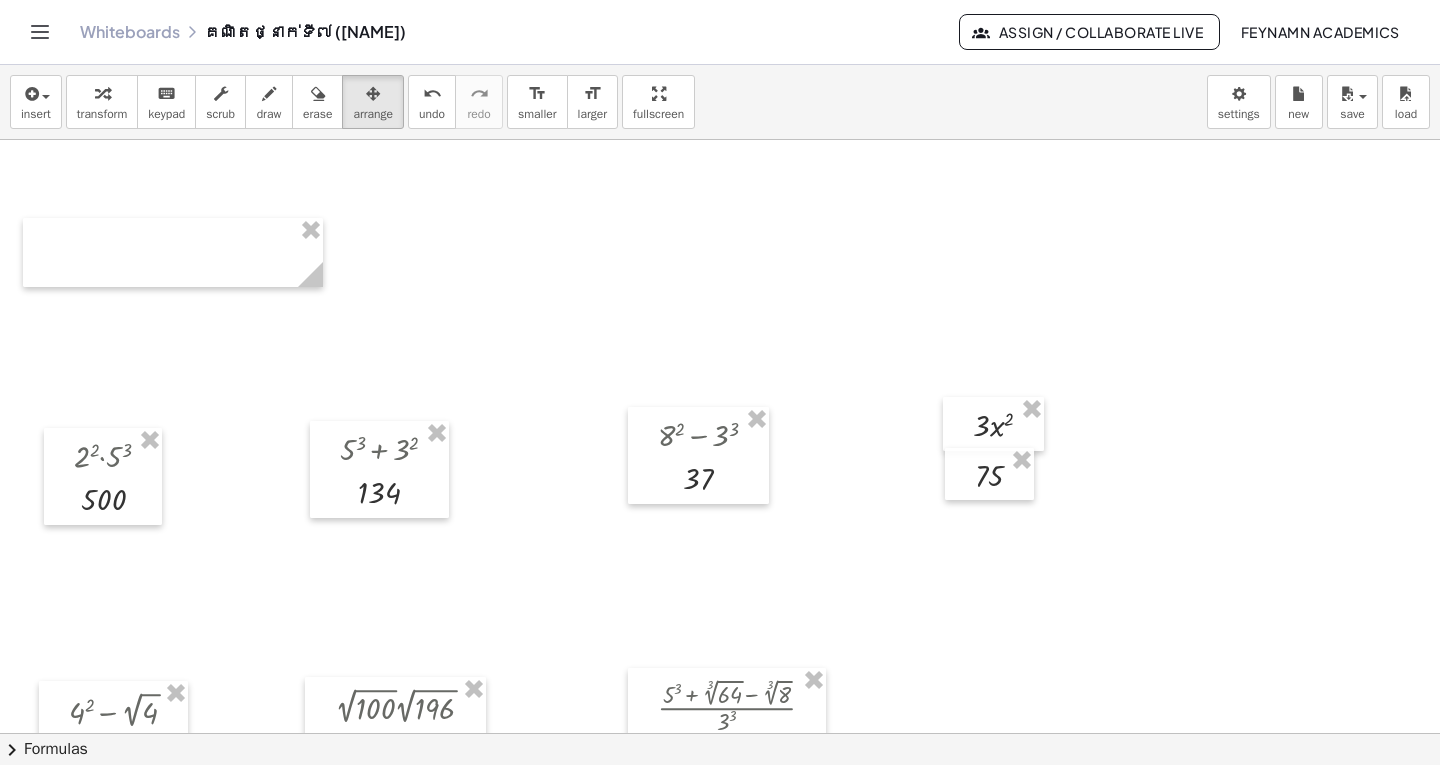 click at bounding box center [720, 426] 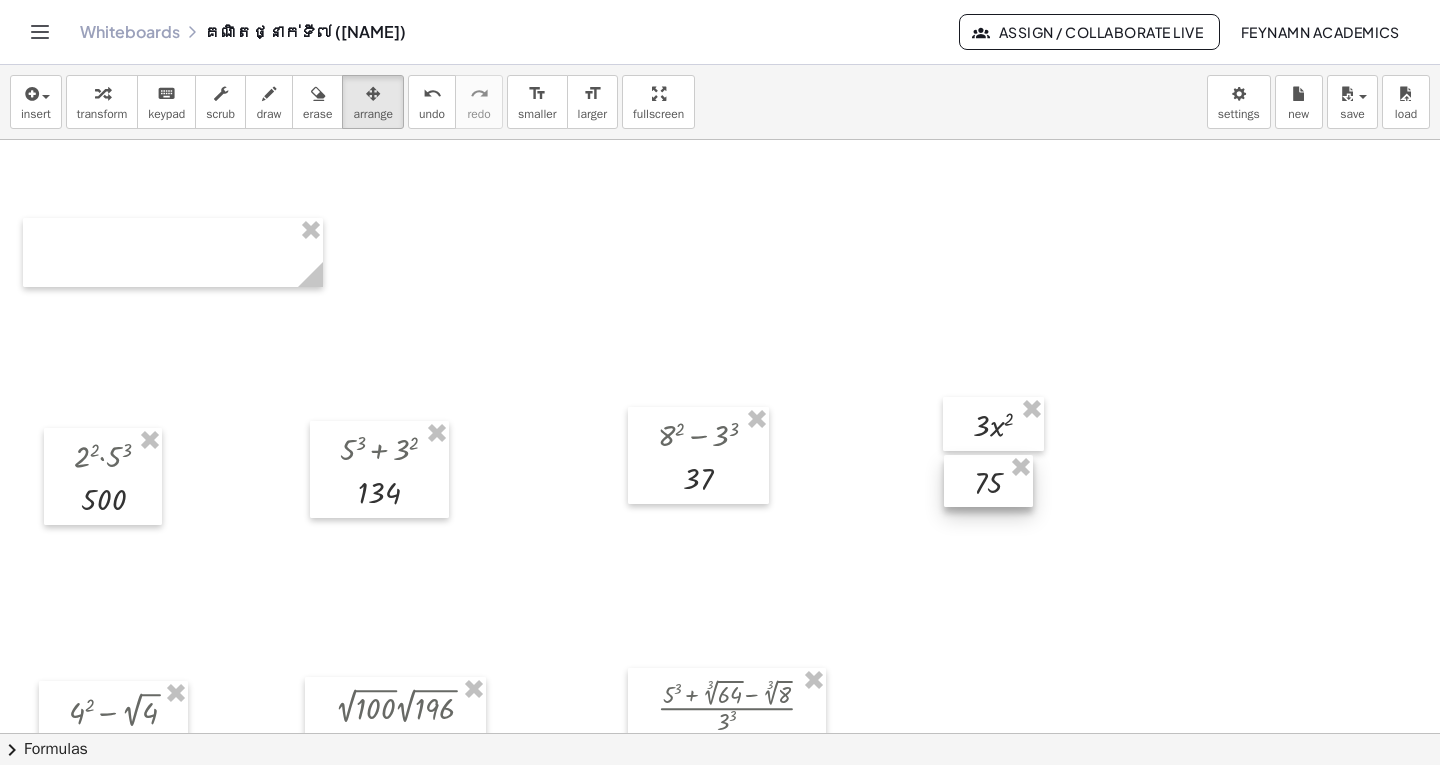 click at bounding box center [988, 481] 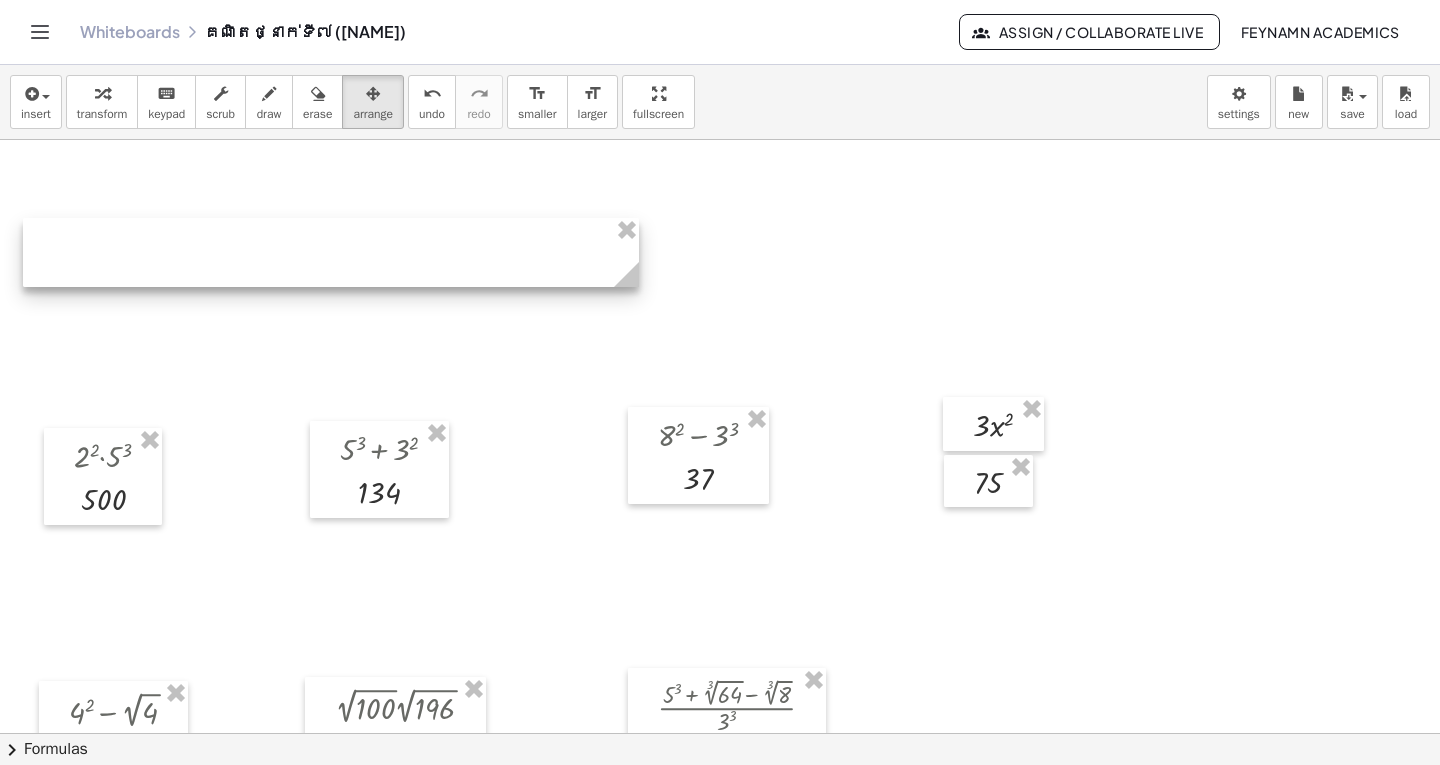 drag, startPoint x: 316, startPoint y: 283, endPoint x: 632, endPoint y: 381, distance: 330.84738 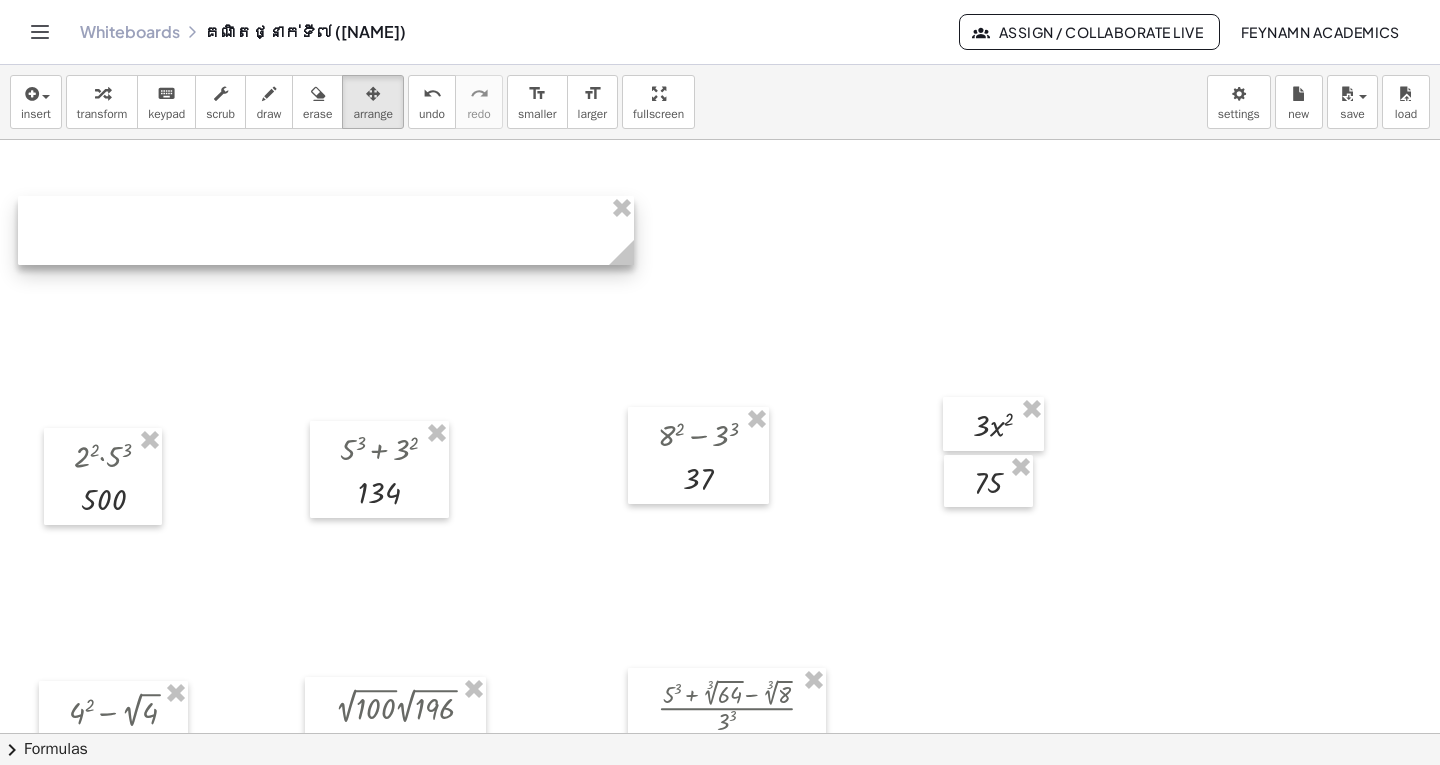 drag, startPoint x: 448, startPoint y: 262, endPoint x: 443, endPoint y: 237, distance: 25.495098 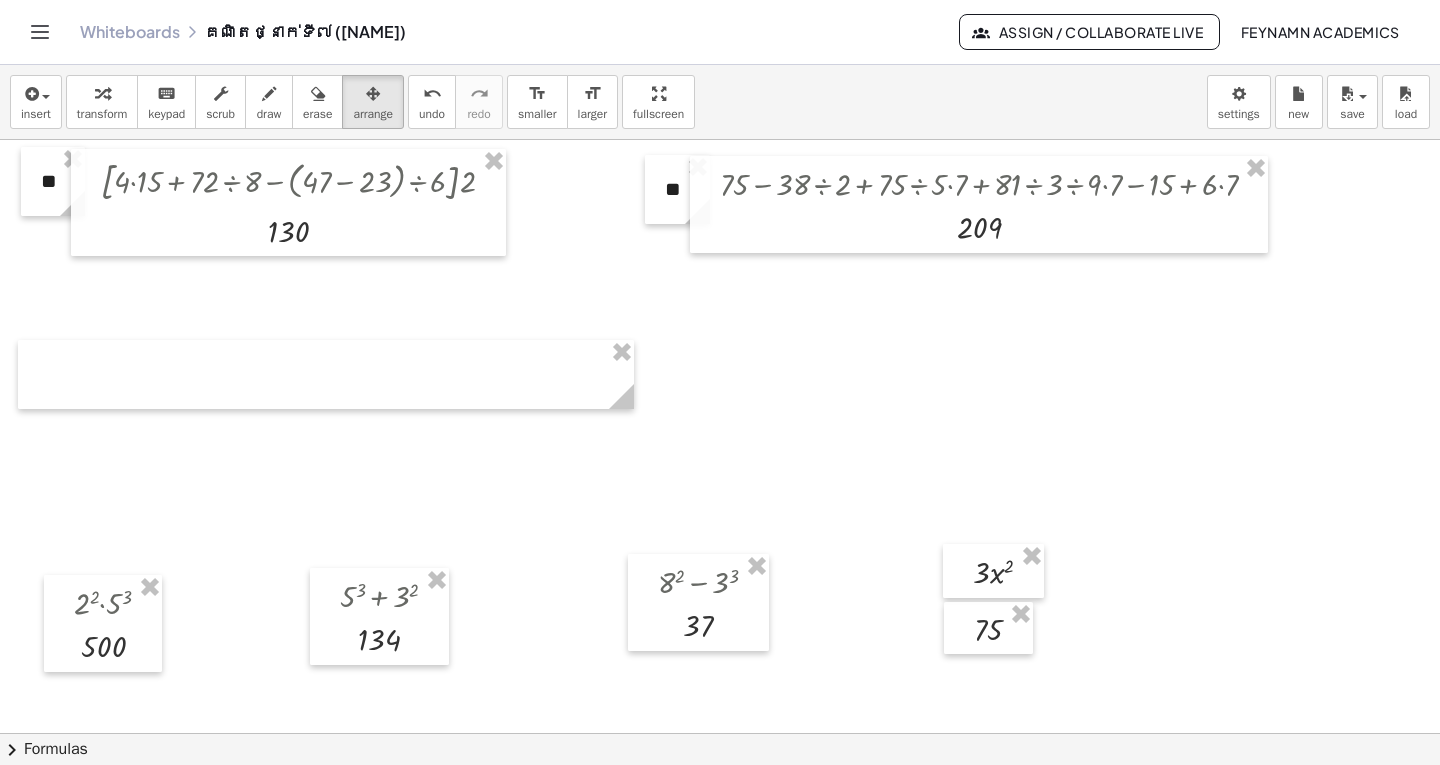 scroll, scrollTop: 700, scrollLeft: 0, axis: vertical 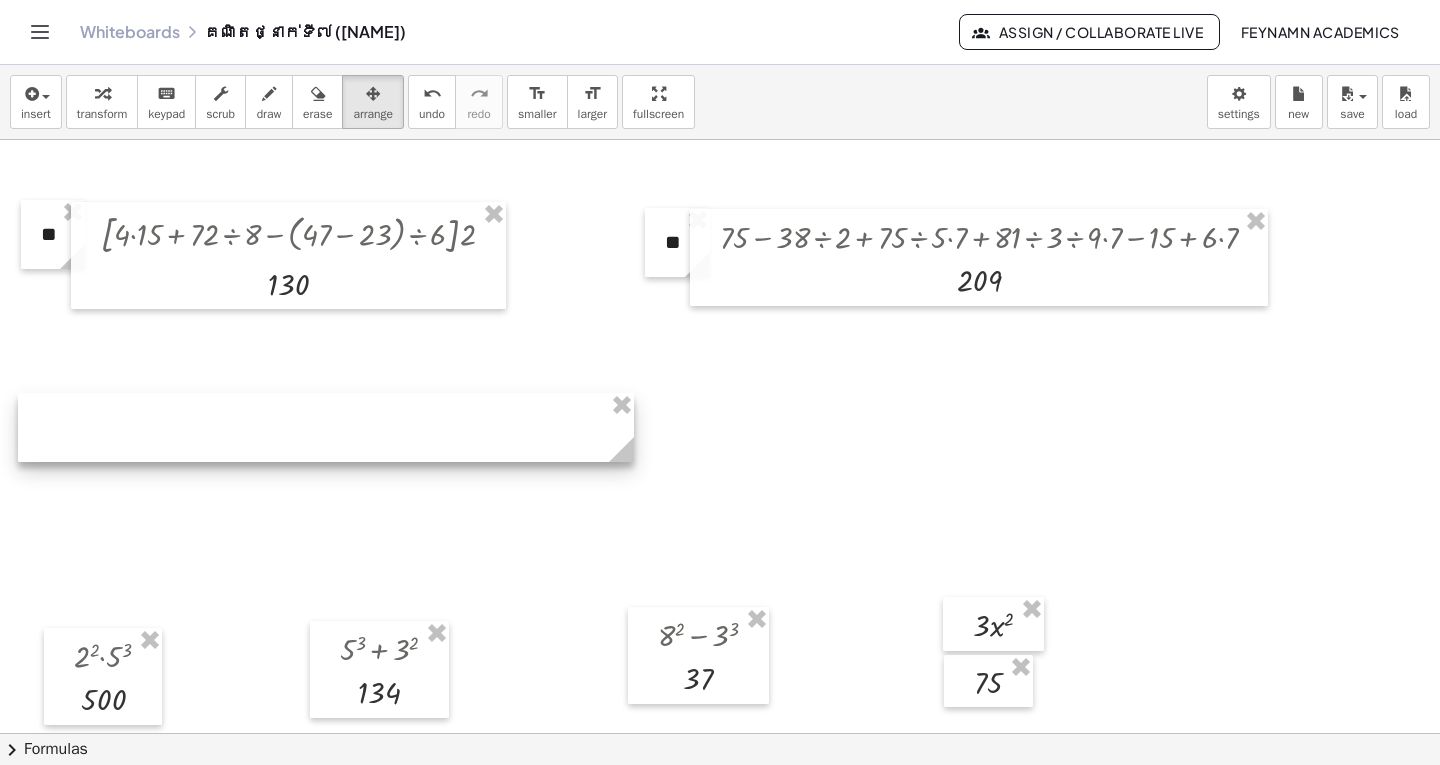 click at bounding box center (326, 427) 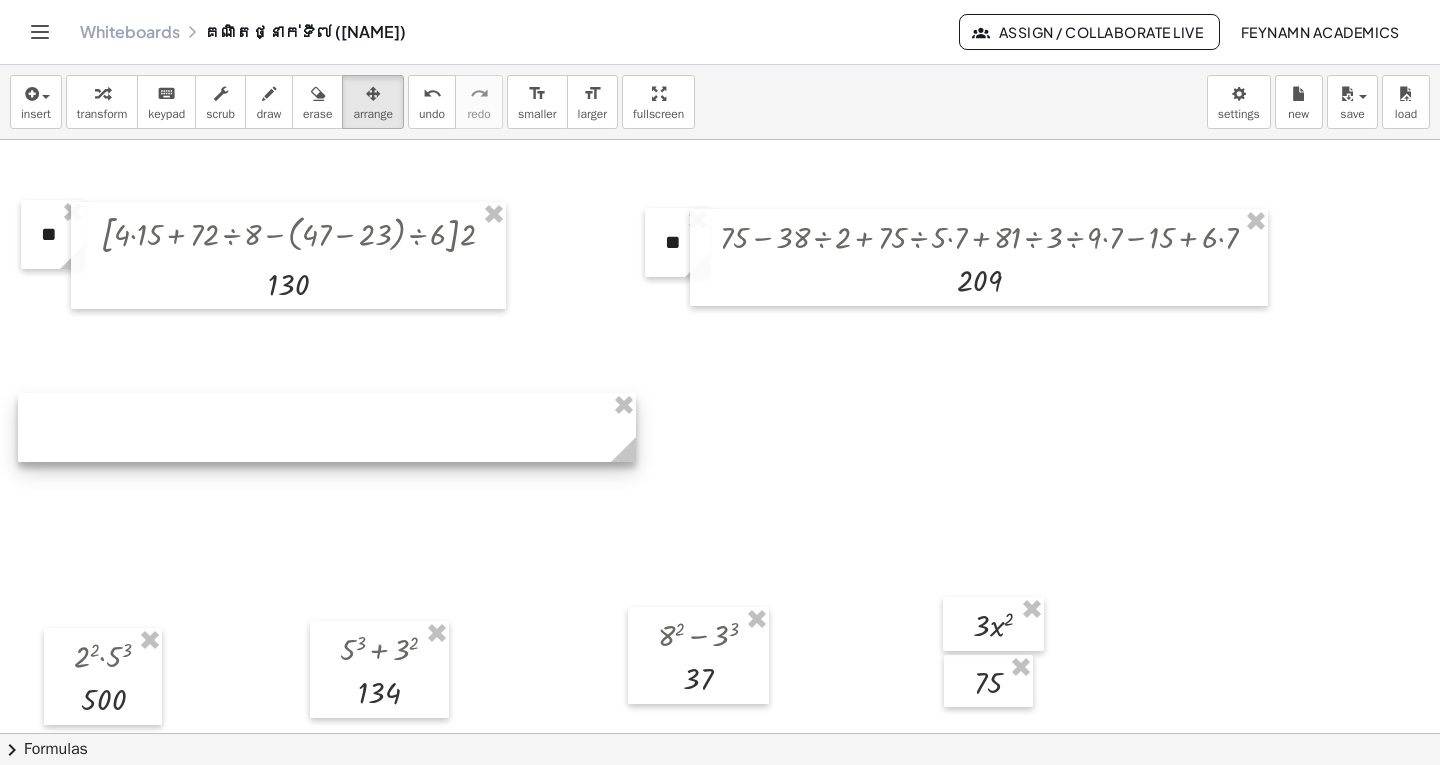 drag, startPoint x: 626, startPoint y: 464, endPoint x: 628, endPoint y: 476, distance: 12.165525 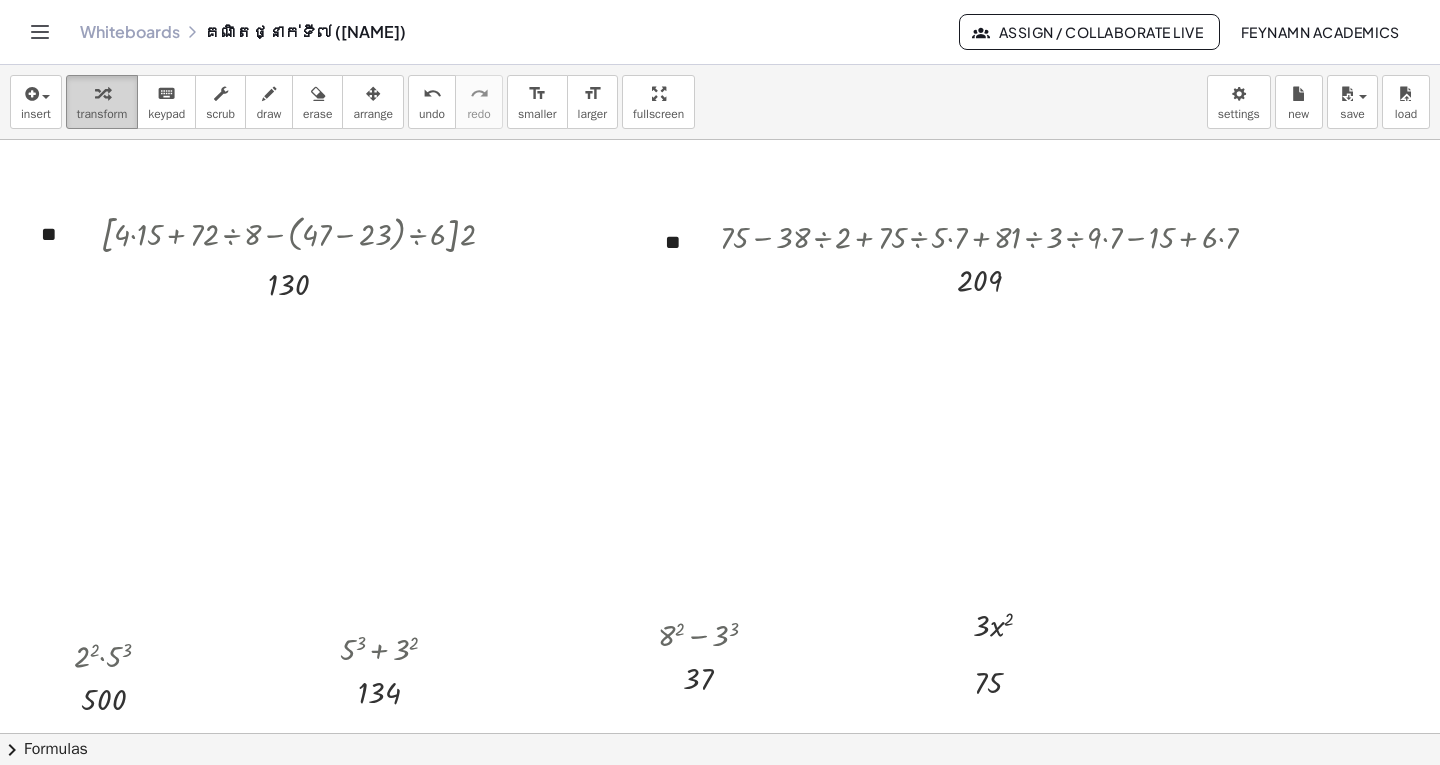 click at bounding box center (102, 93) 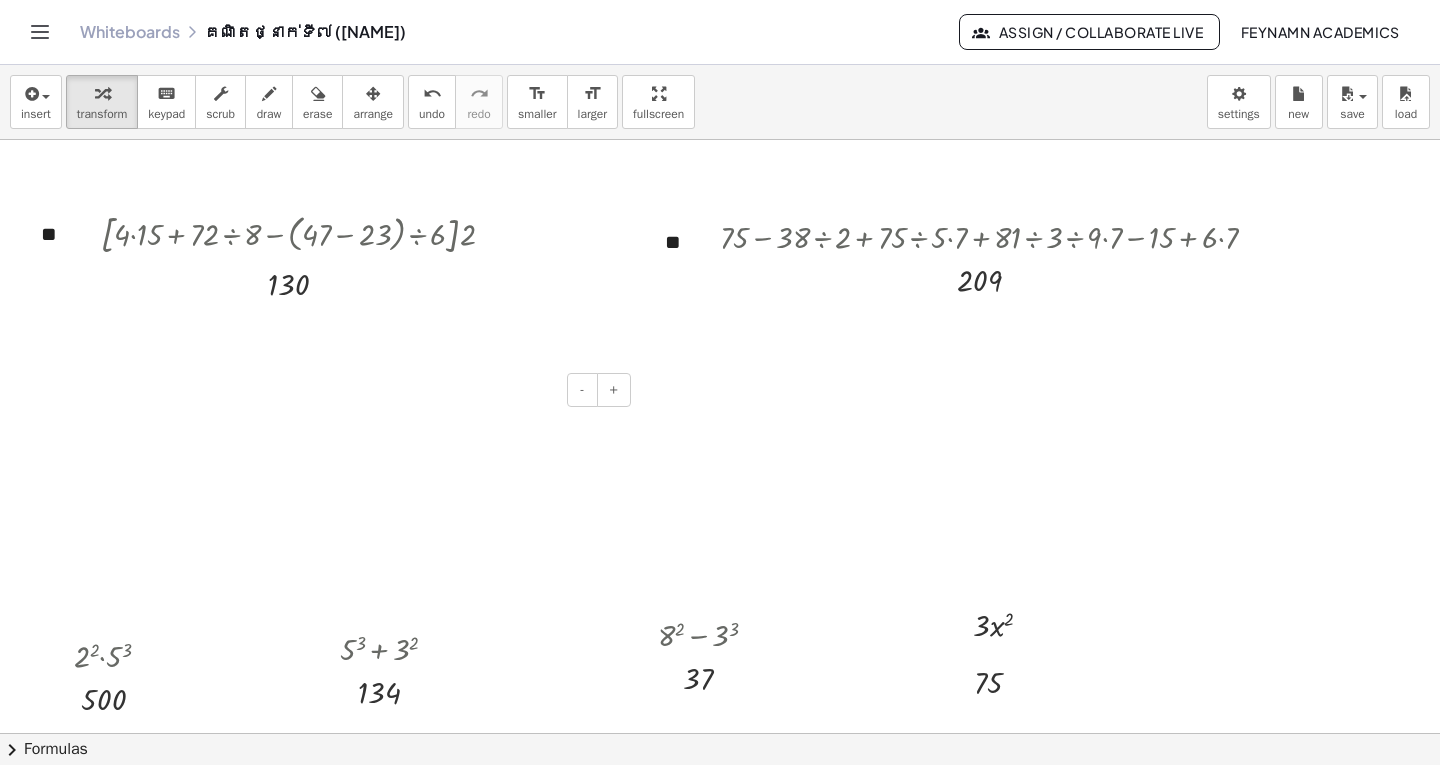 click at bounding box center (327, 427) 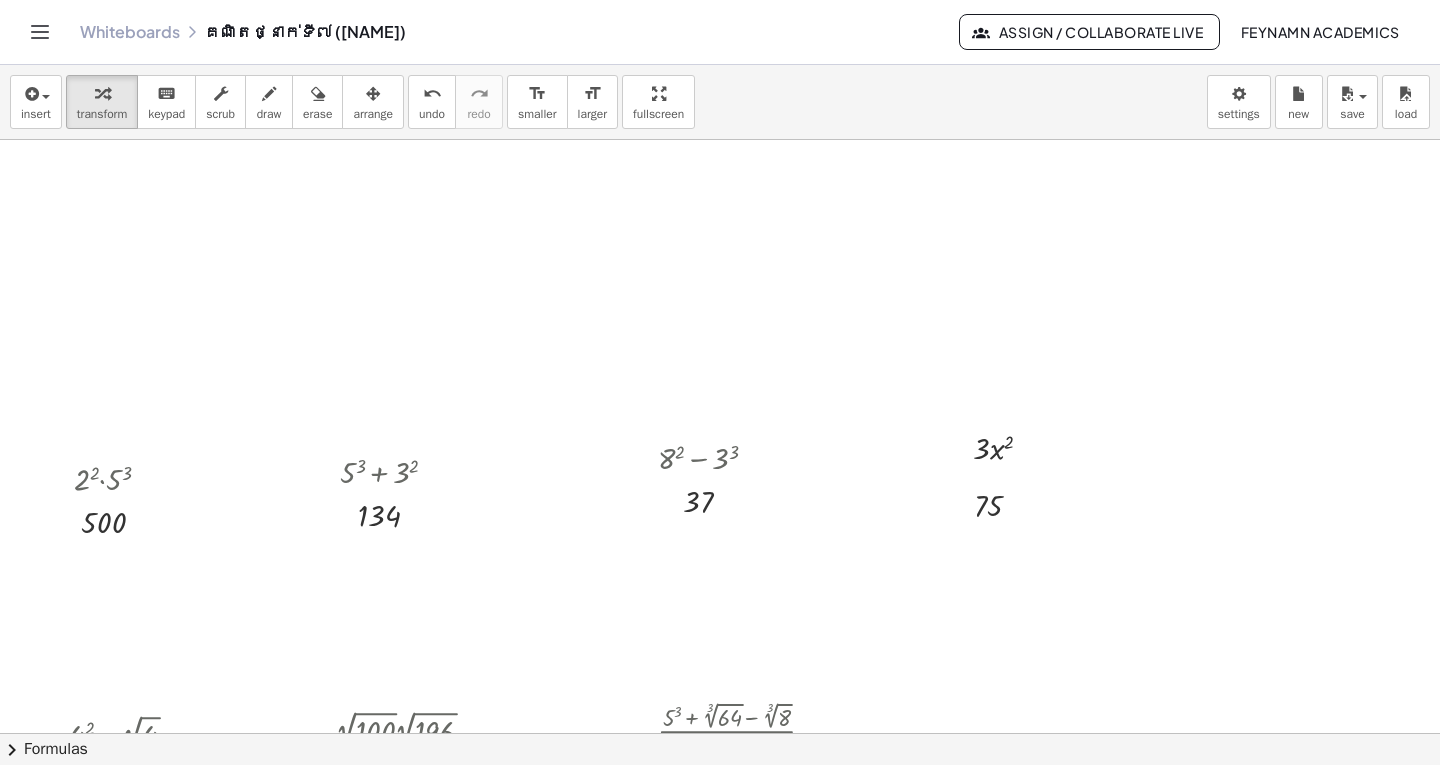 scroll, scrollTop: 900, scrollLeft: 0, axis: vertical 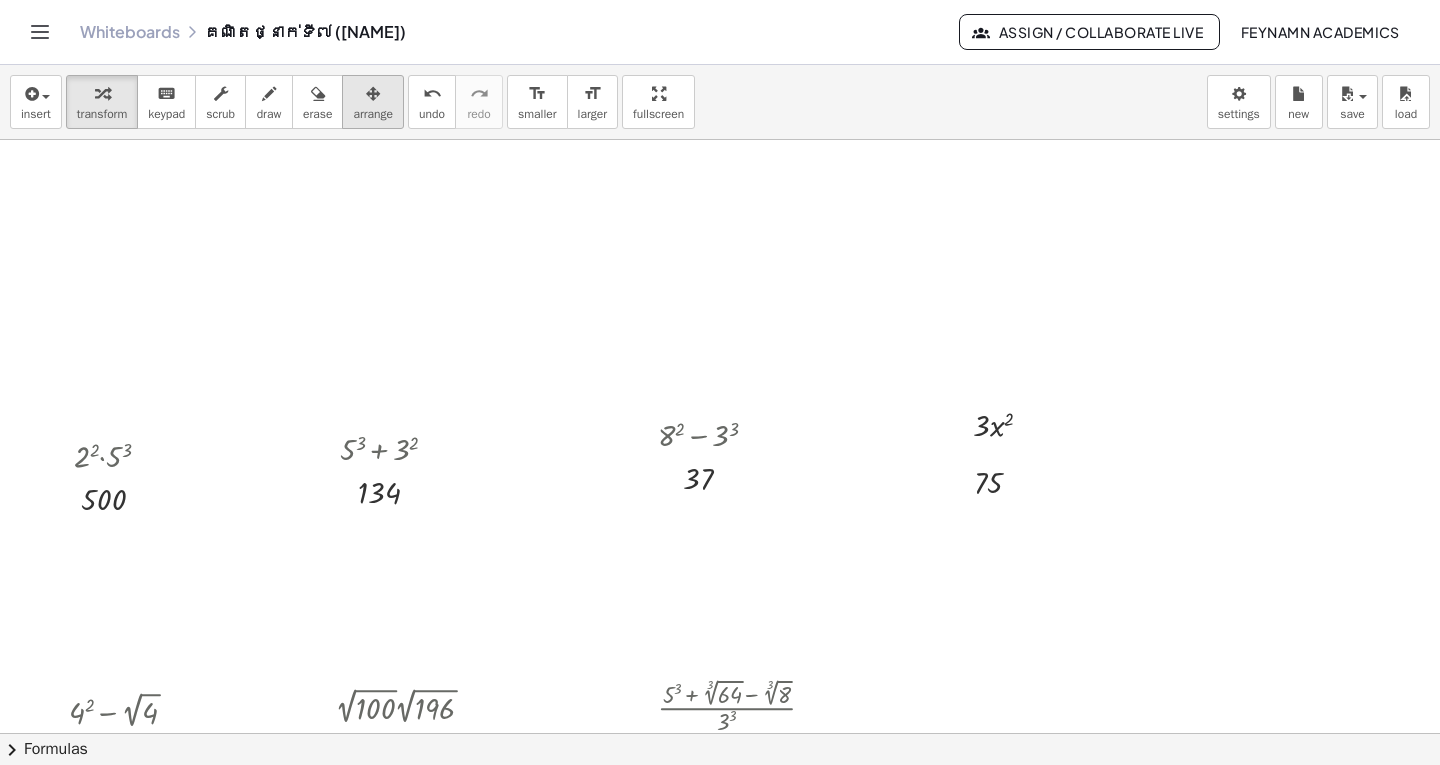 click at bounding box center (373, 93) 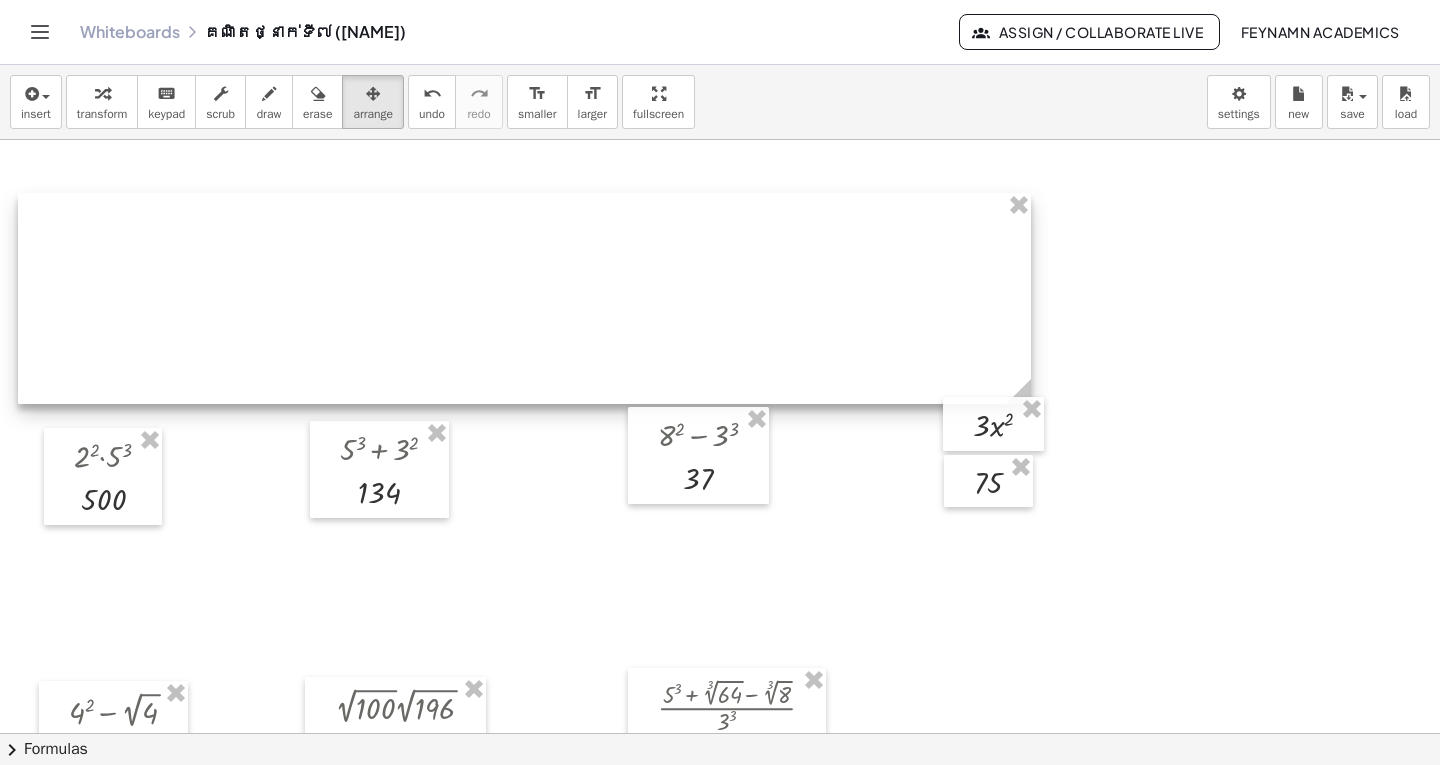 drag, startPoint x: 633, startPoint y: 398, endPoint x: 1028, endPoint y: 348, distance: 398.15198 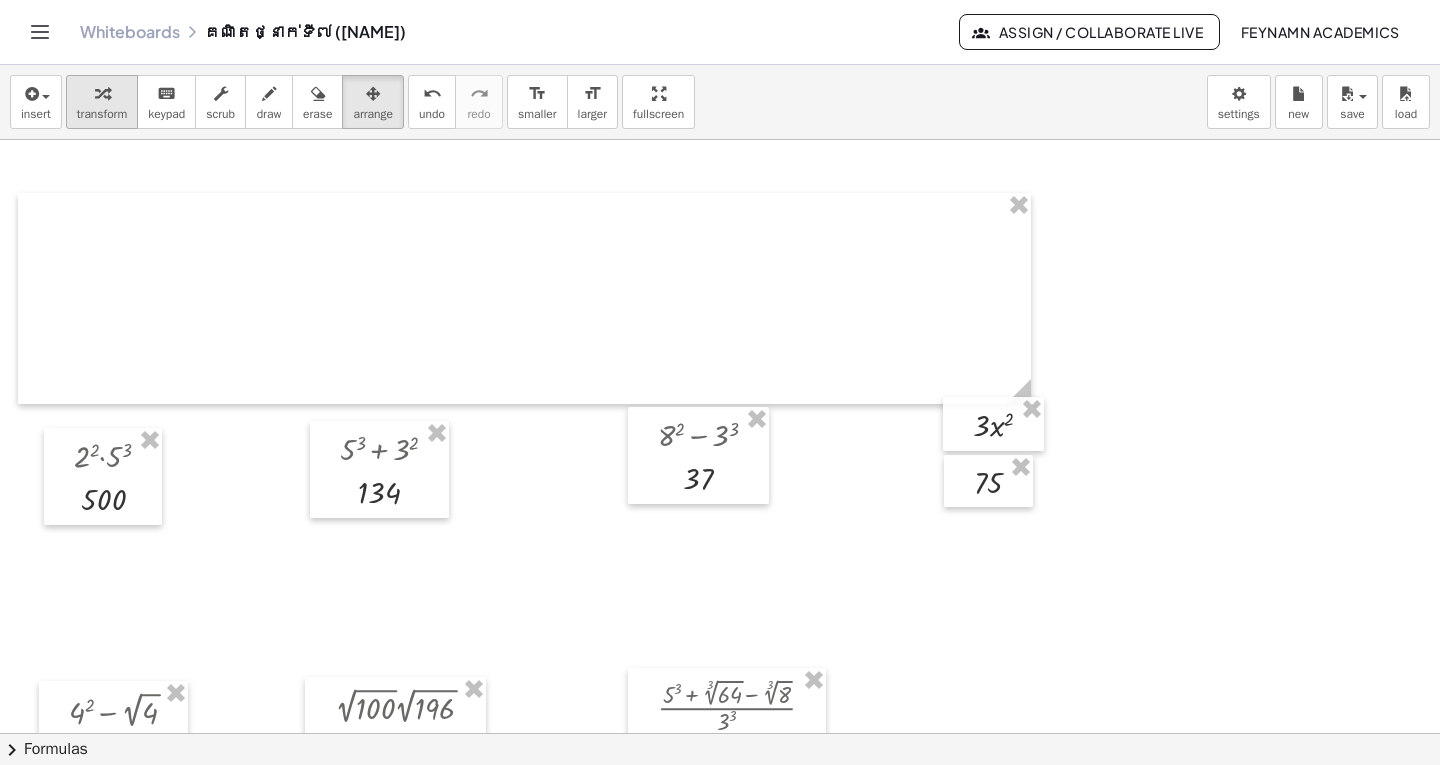 click on "transform" at bounding box center (102, 114) 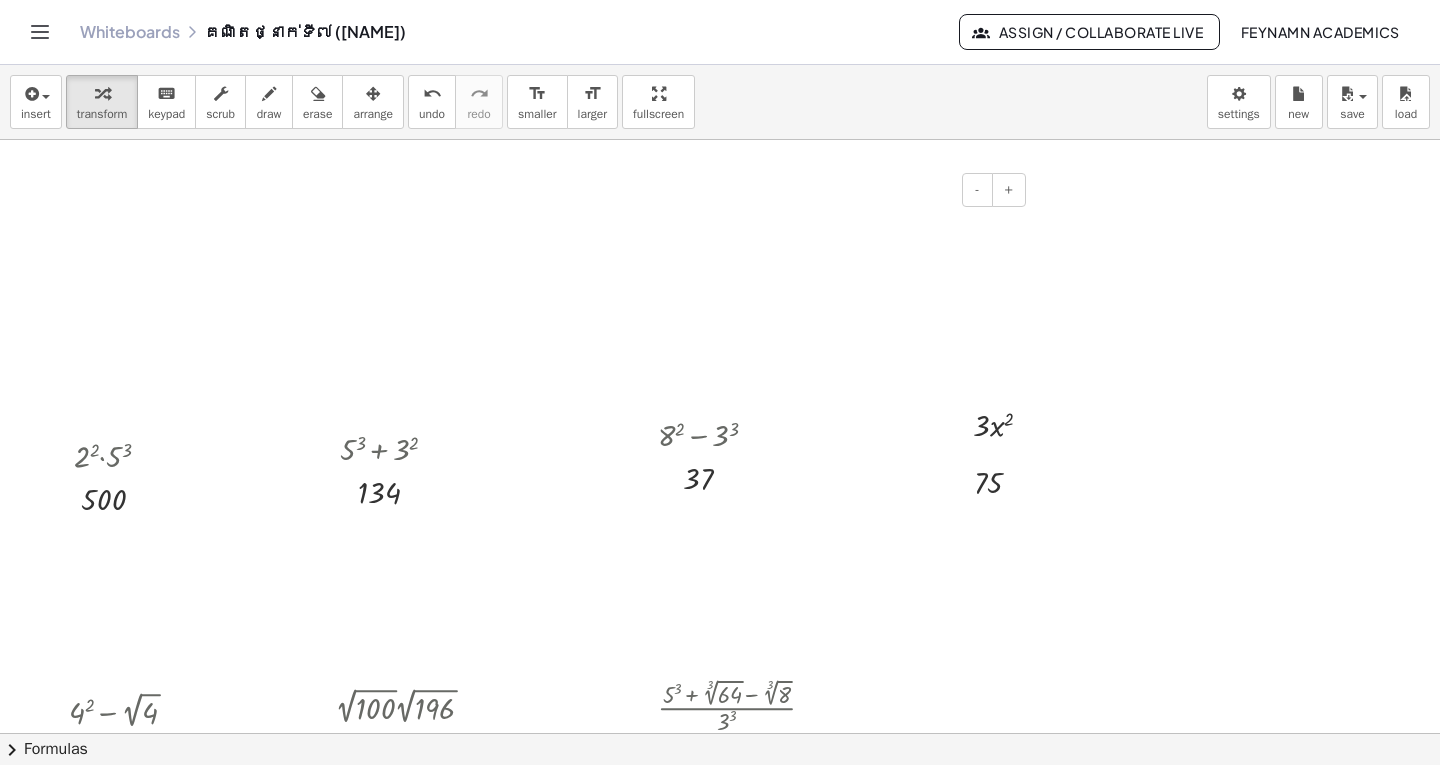 click at bounding box center [524, 284] 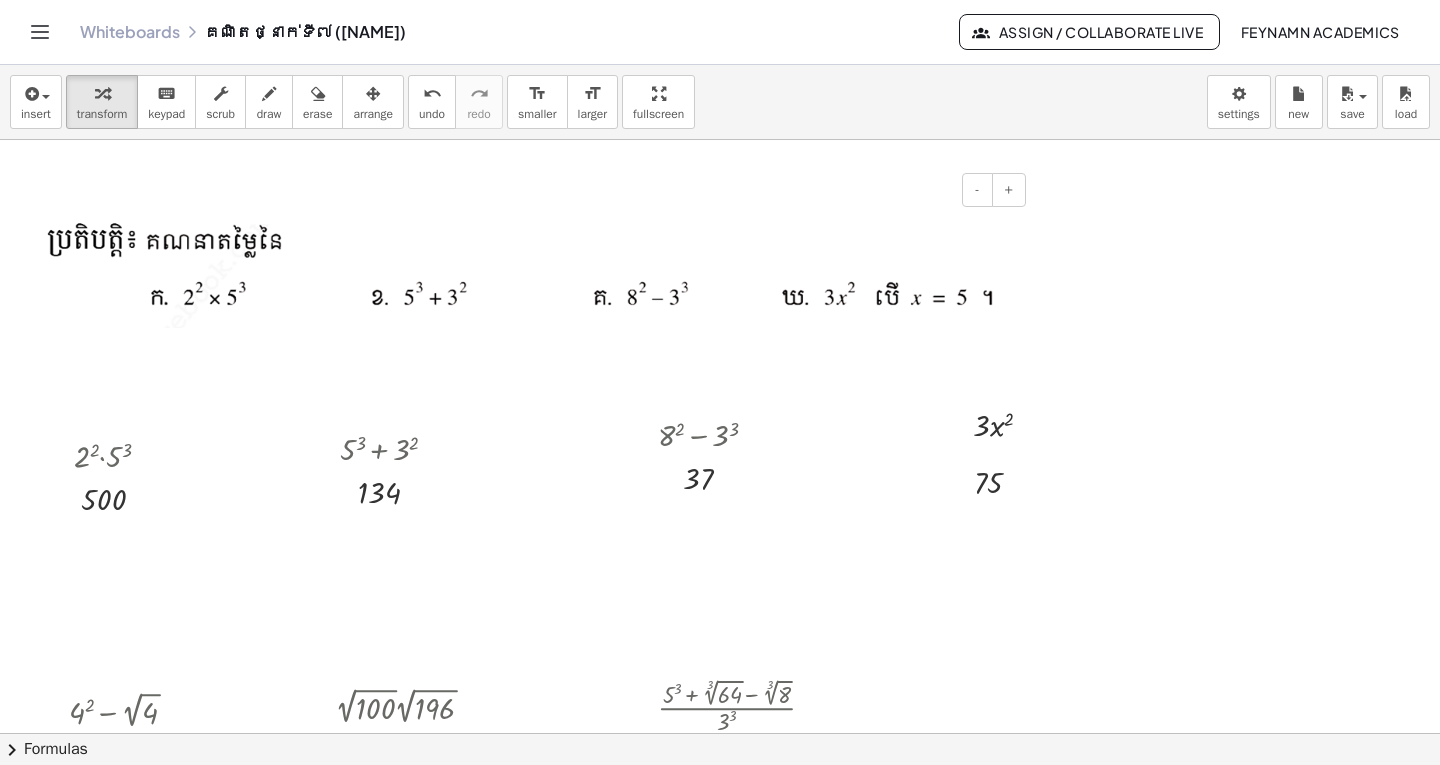 click at bounding box center (524, 399) 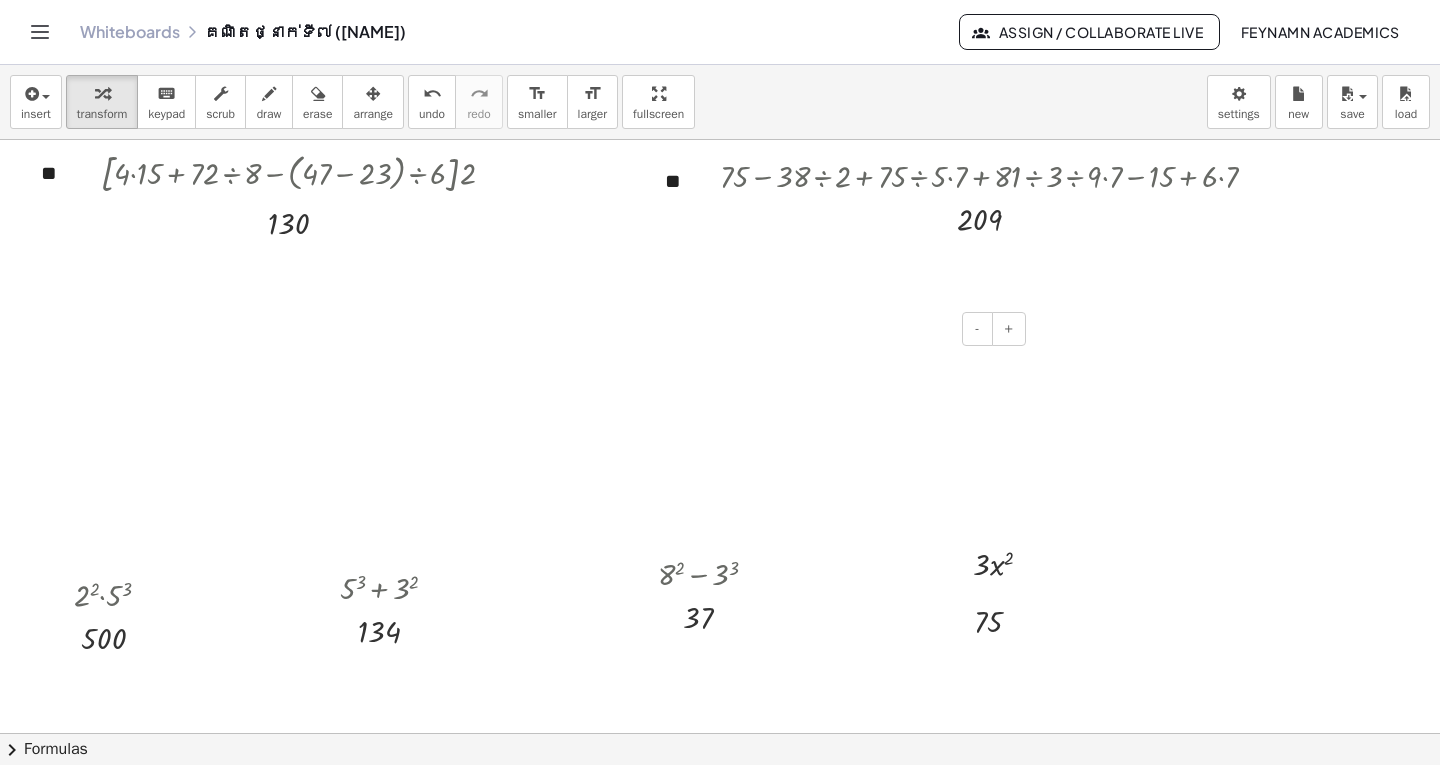scroll, scrollTop: 800, scrollLeft: 0, axis: vertical 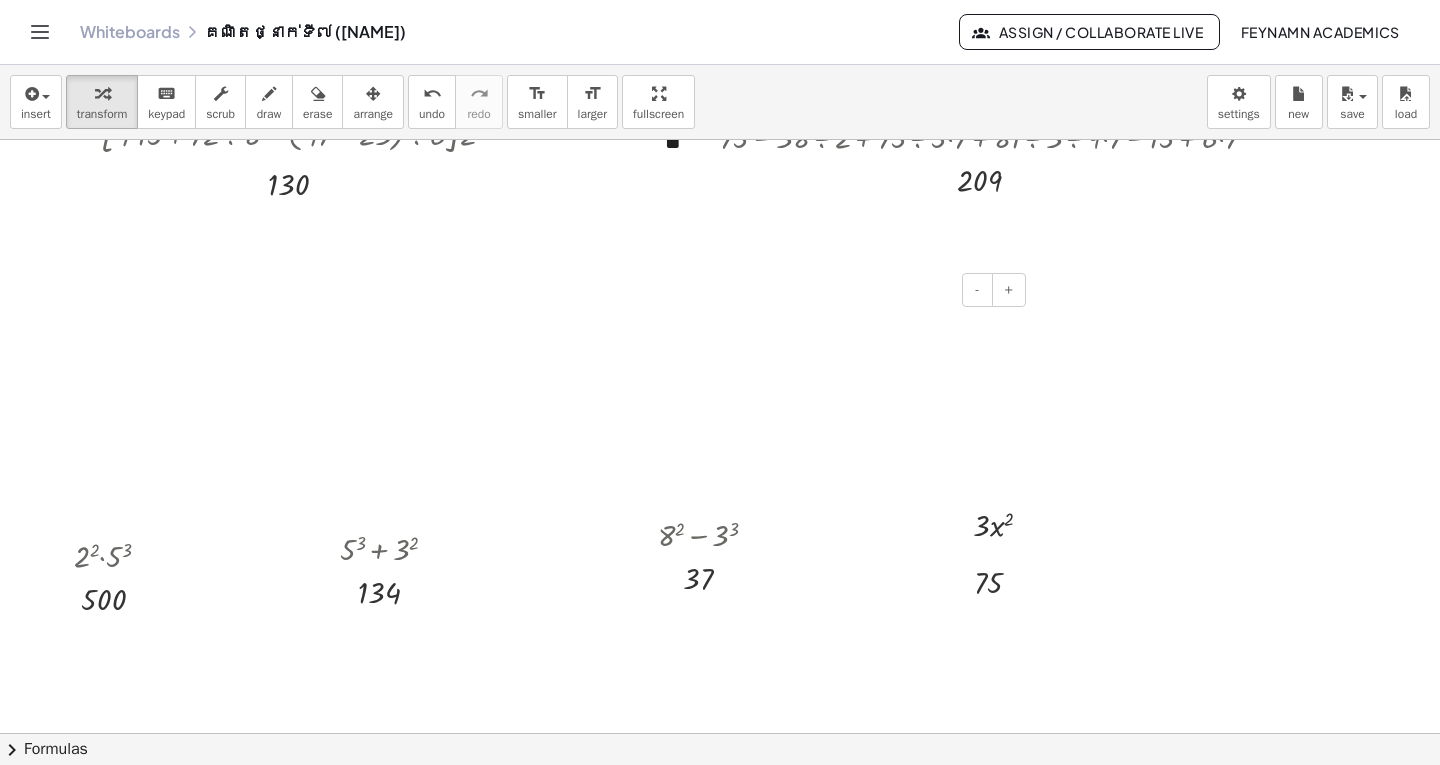 click at bounding box center (524, 327) 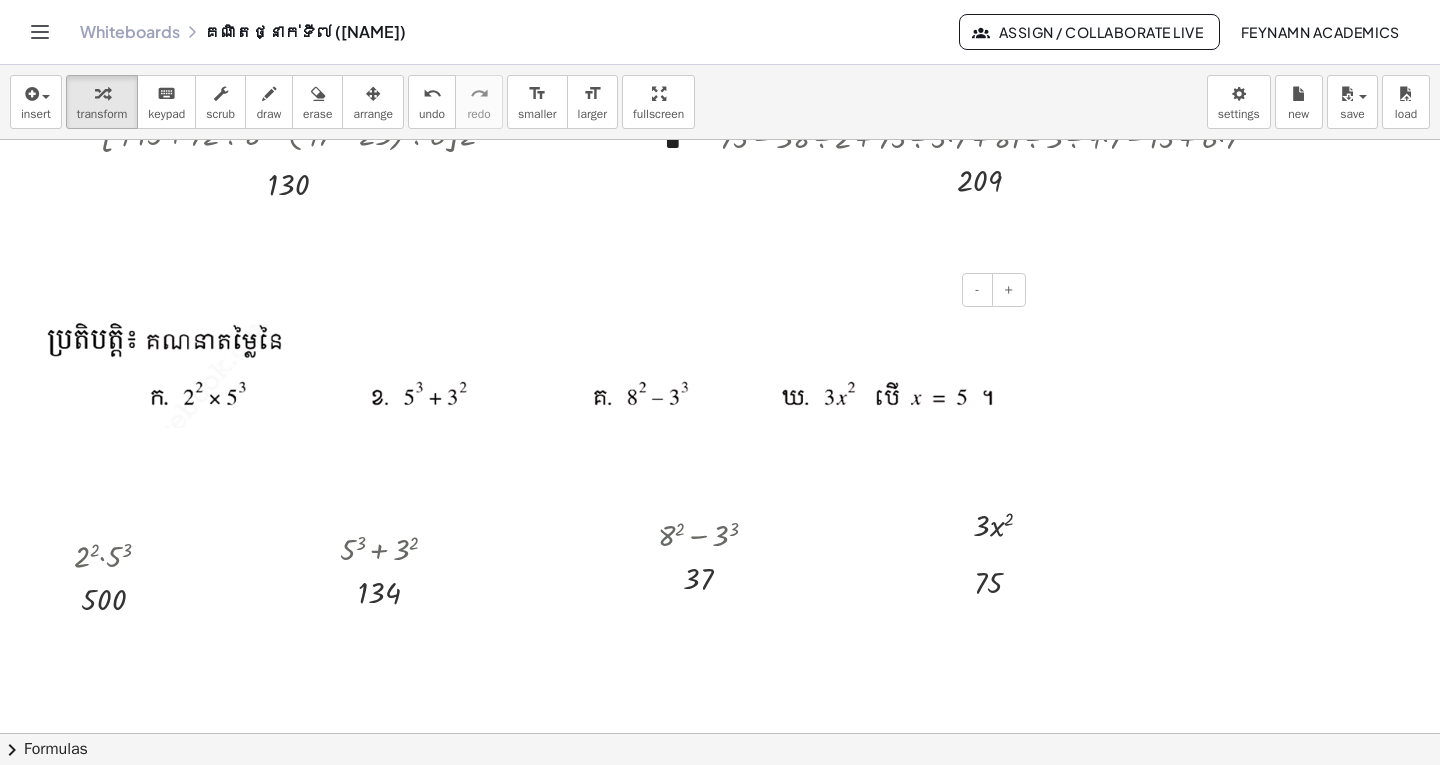 click at bounding box center (524, 470) 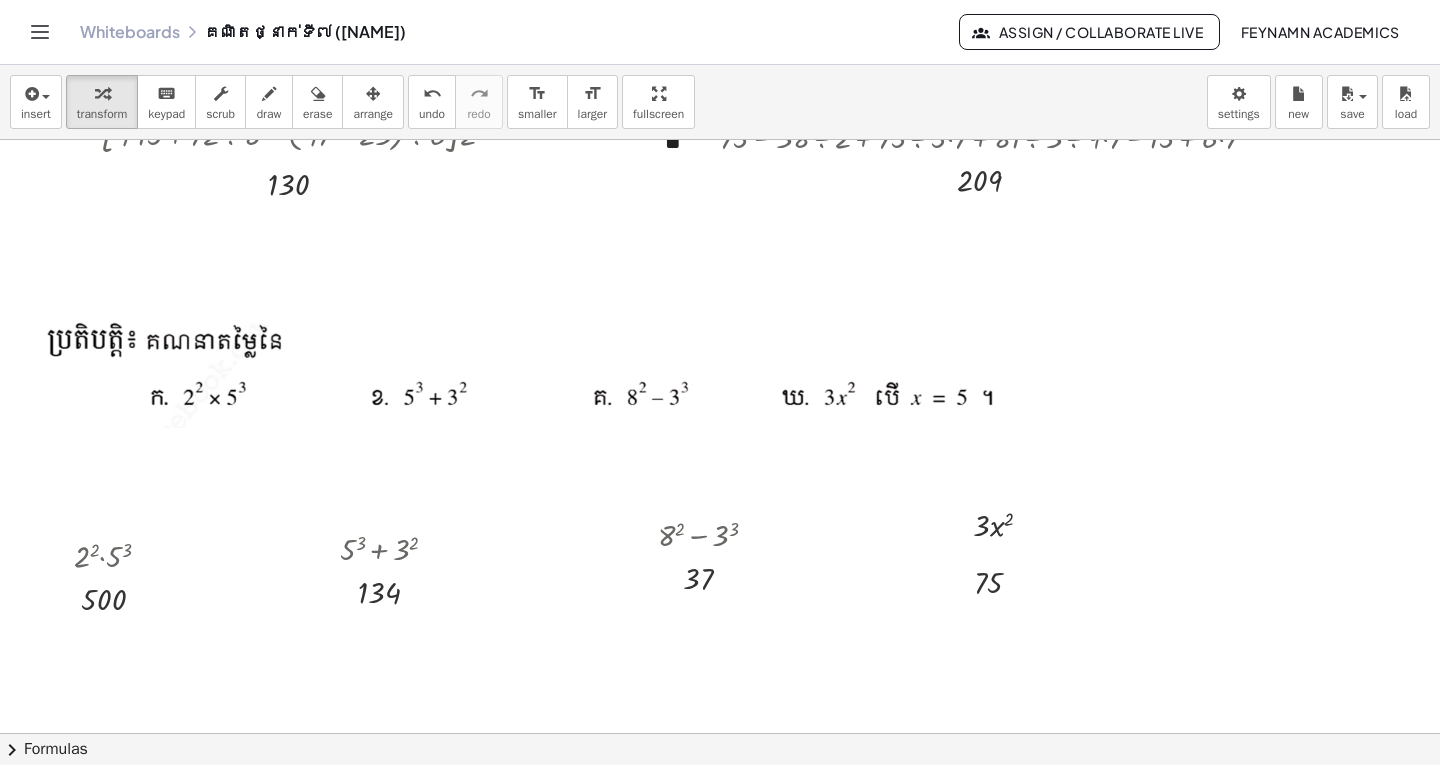 click at bounding box center [720, 526] 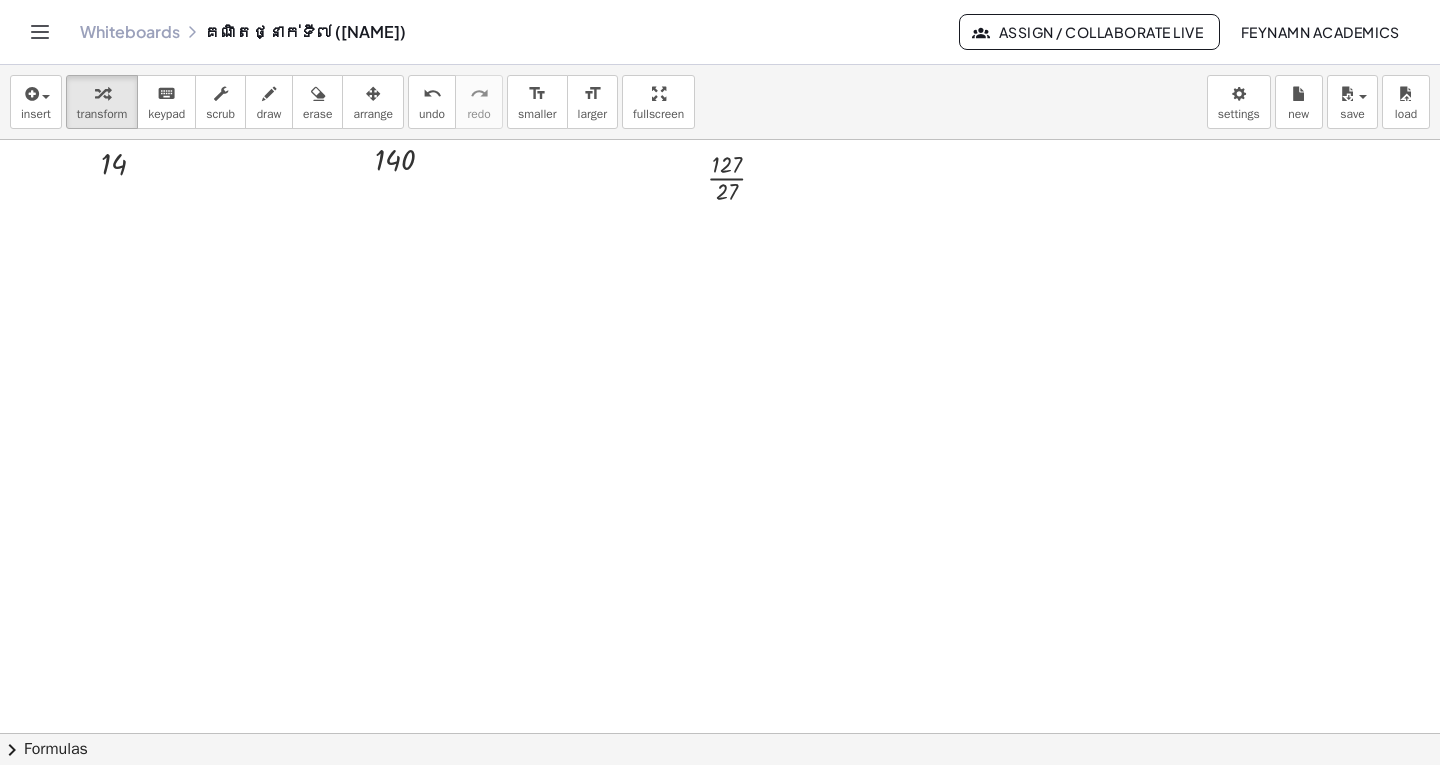 scroll, scrollTop: 1500, scrollLeft: 0, axis: vertical 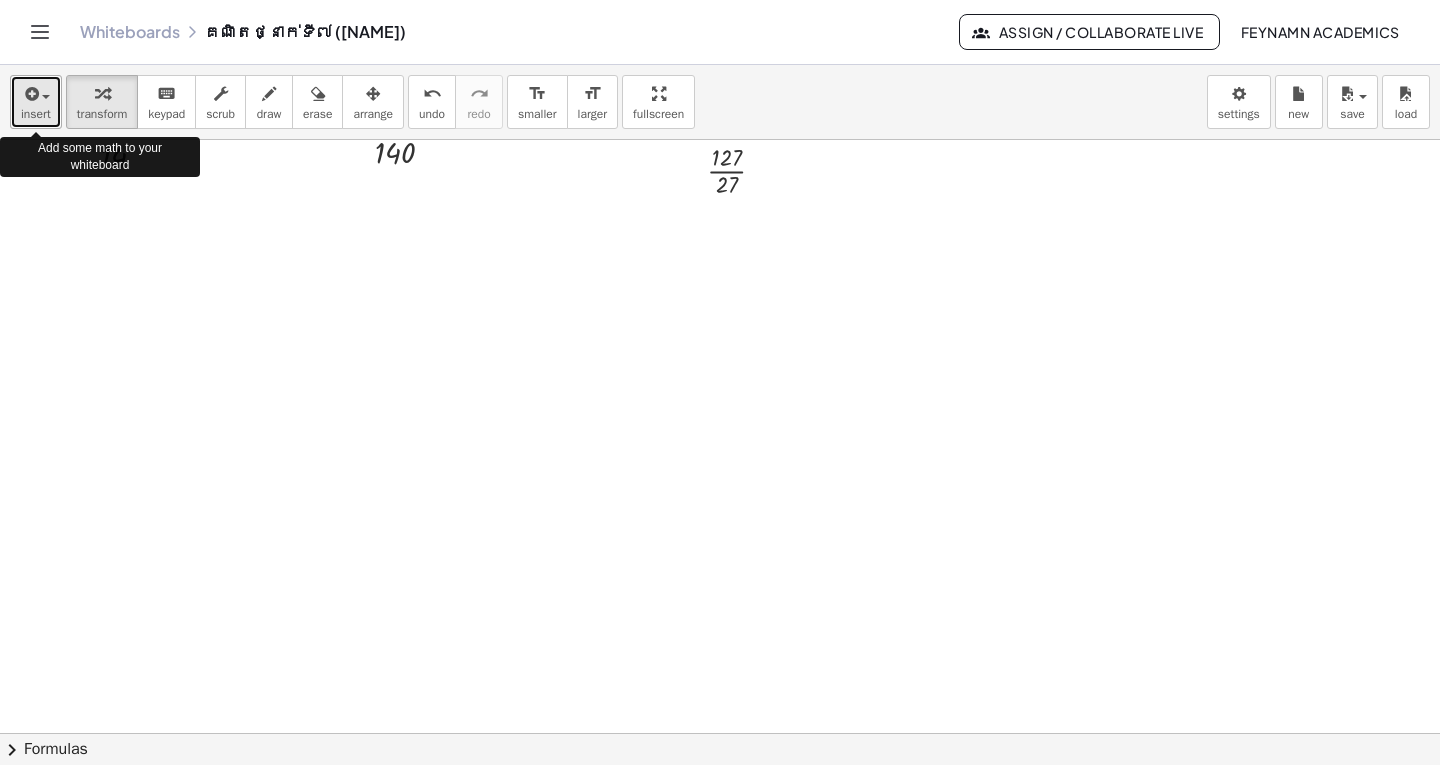 click on "insert" at bounding box center (36, 114) 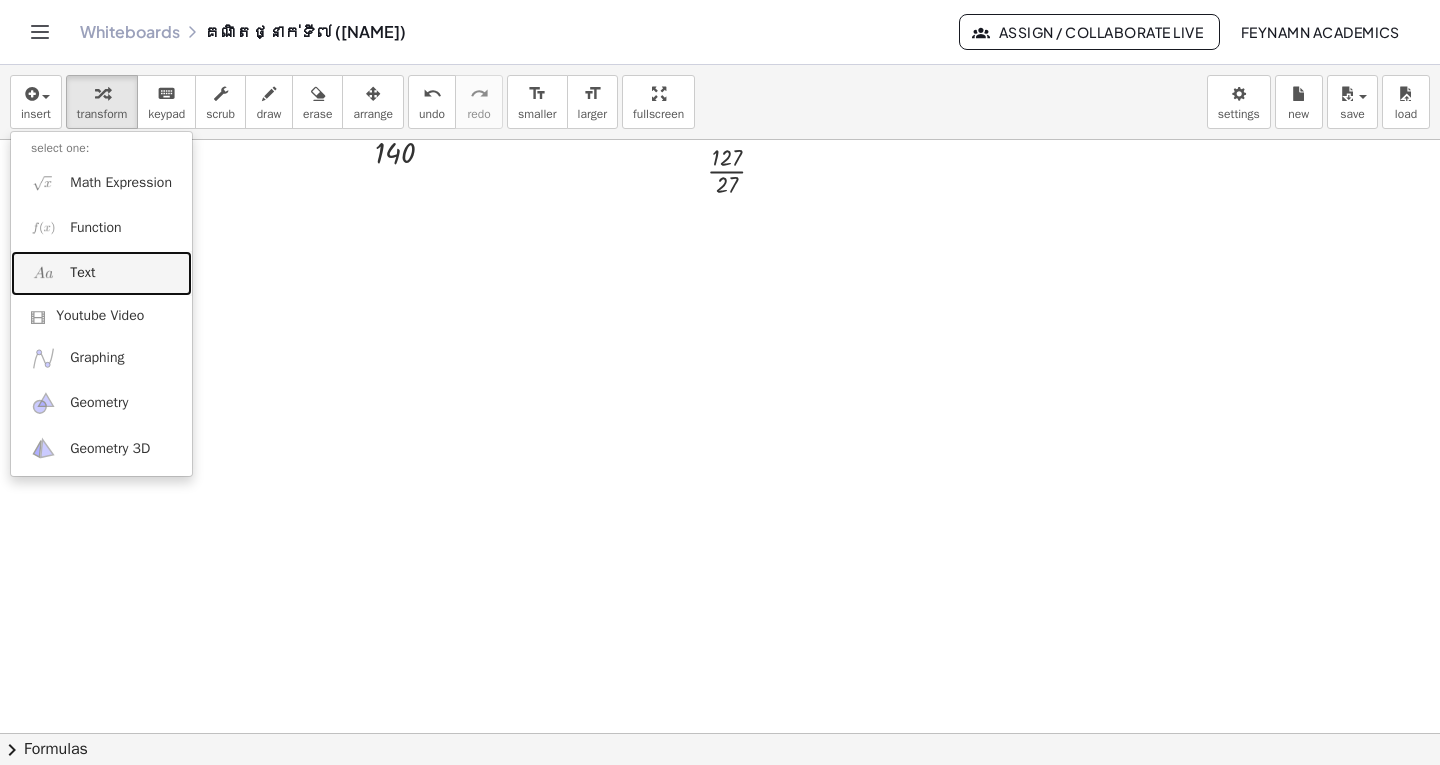 click on "Text" at bounding box center [101, 273] 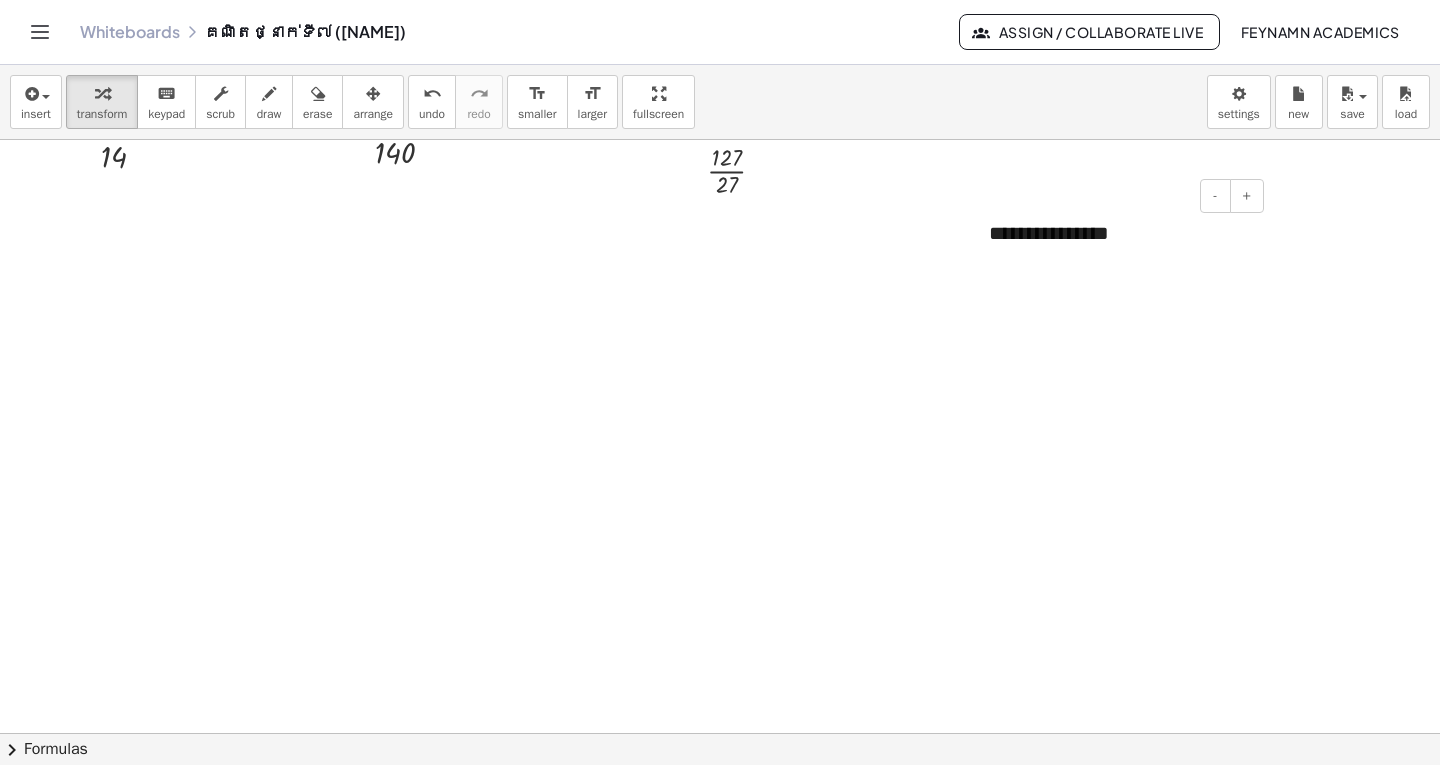 click on "**********" at bounding box center [1119, 233] 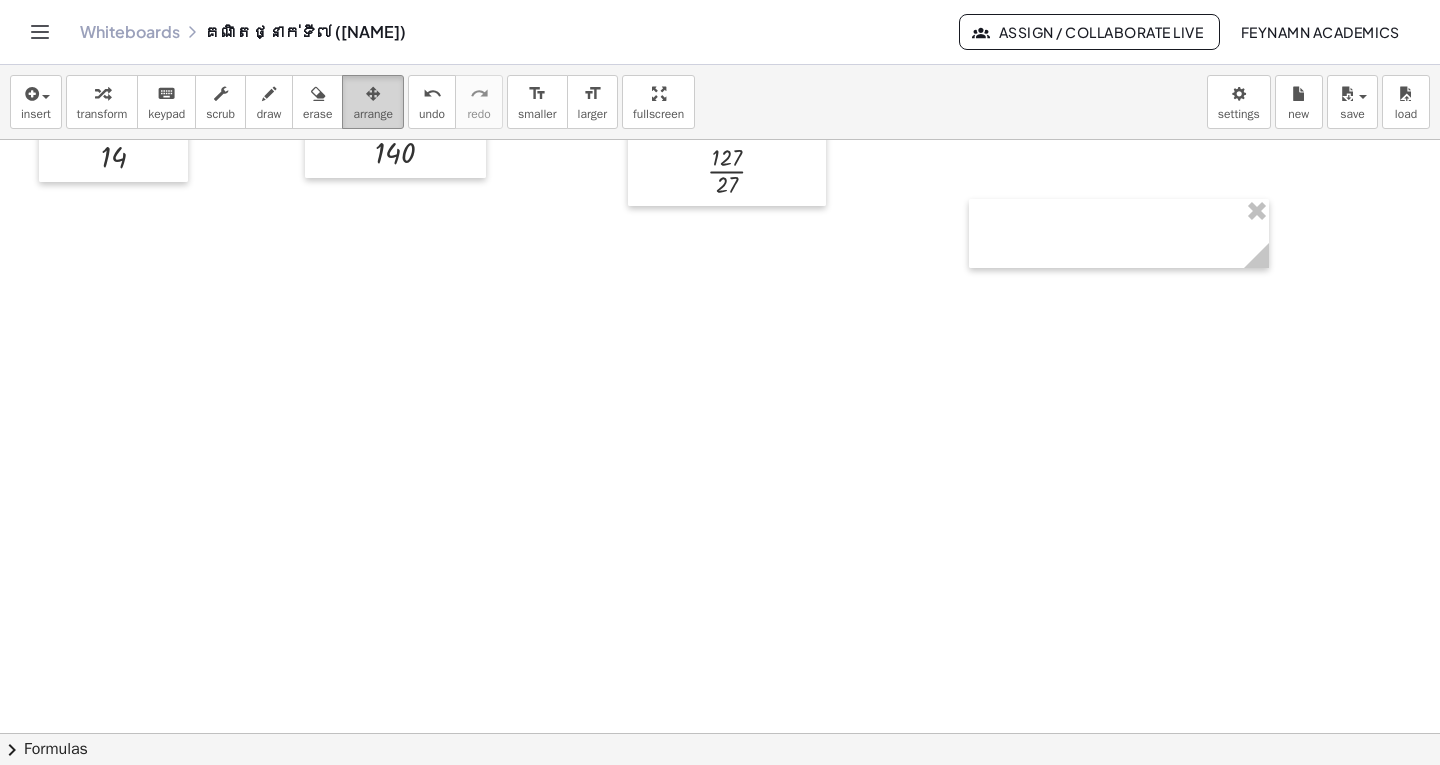 click at bounding box center [373, 93] 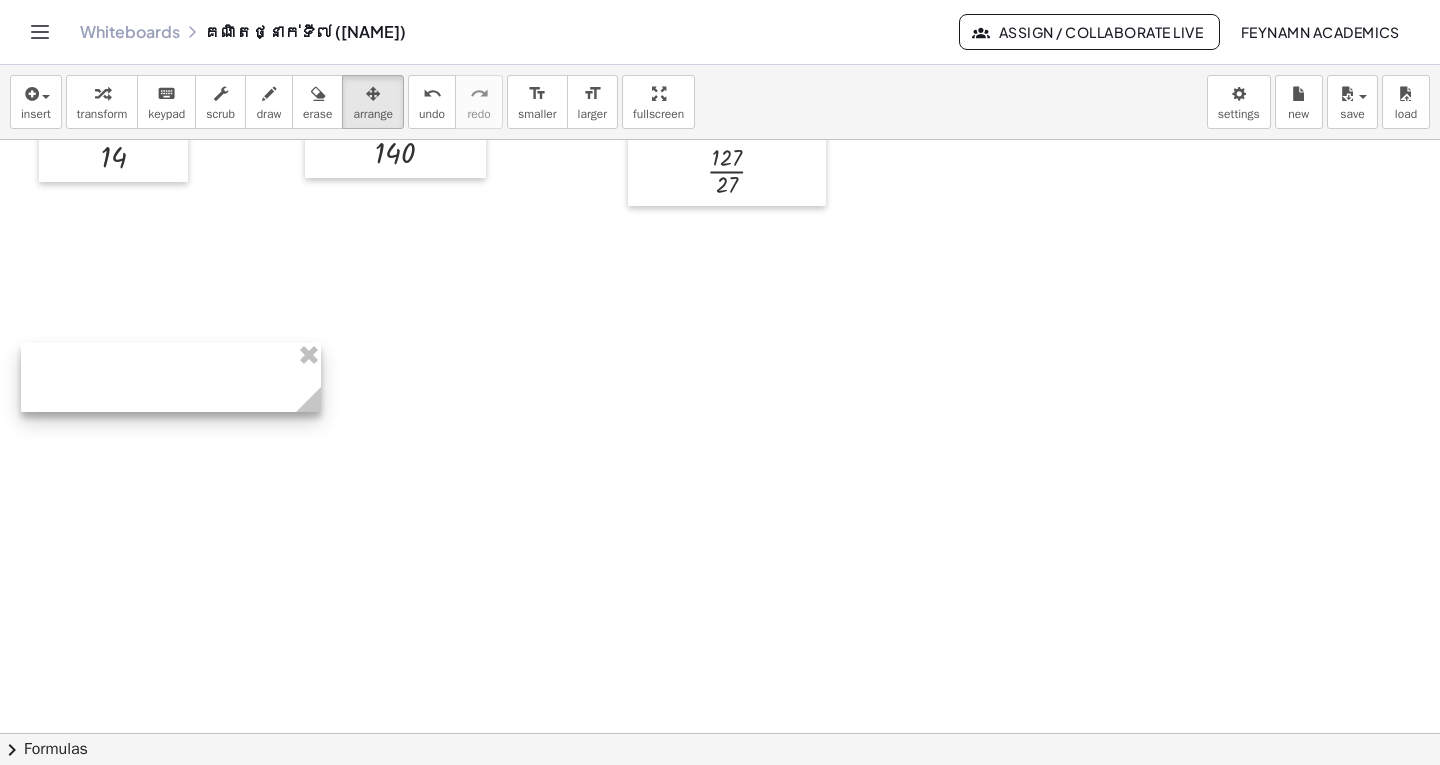 drag, startPoint x: 1039, startPoint y: 245, endPoint x: 91, endPoint y: 389, distance: 958.8743 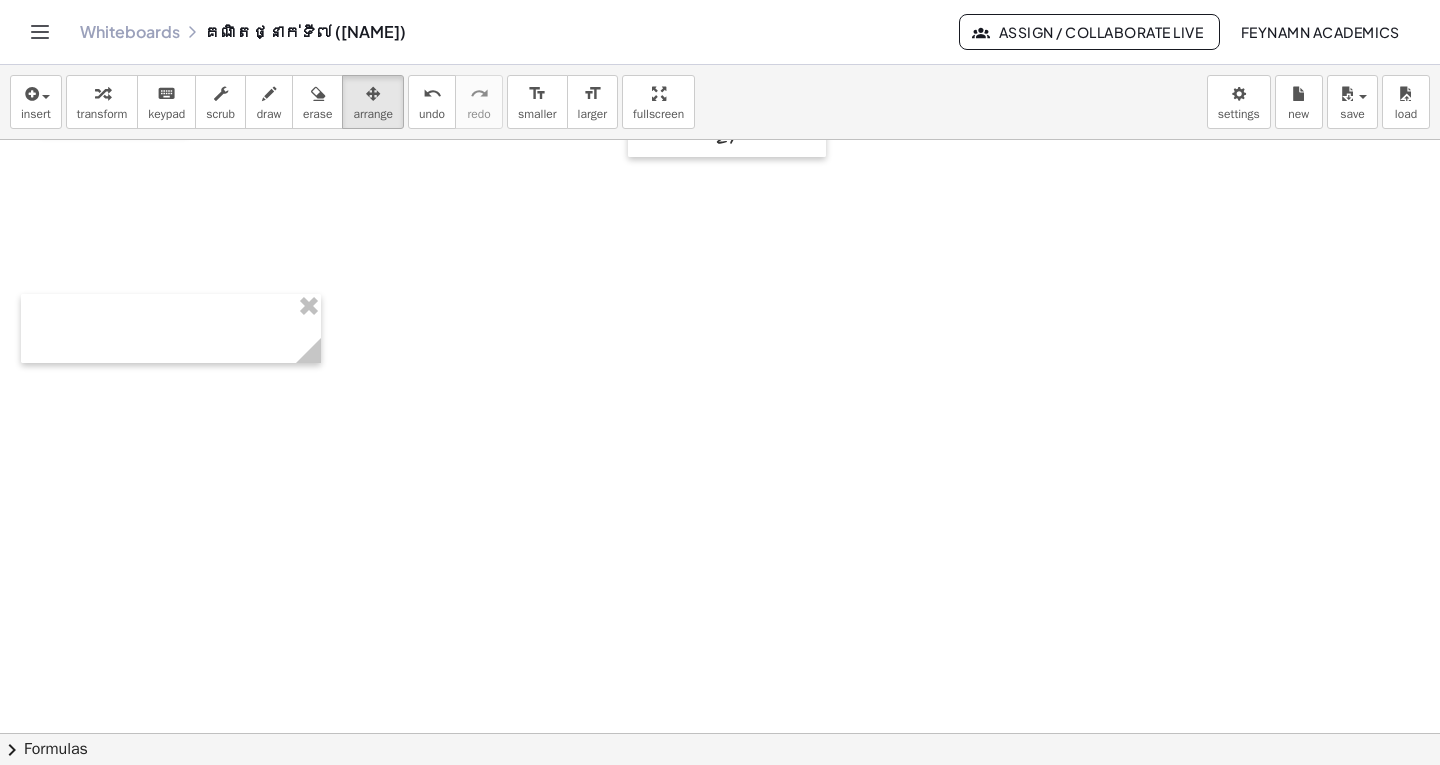 scroll, scrollTop: 1600, scrollLeft: 0, axis: vertical 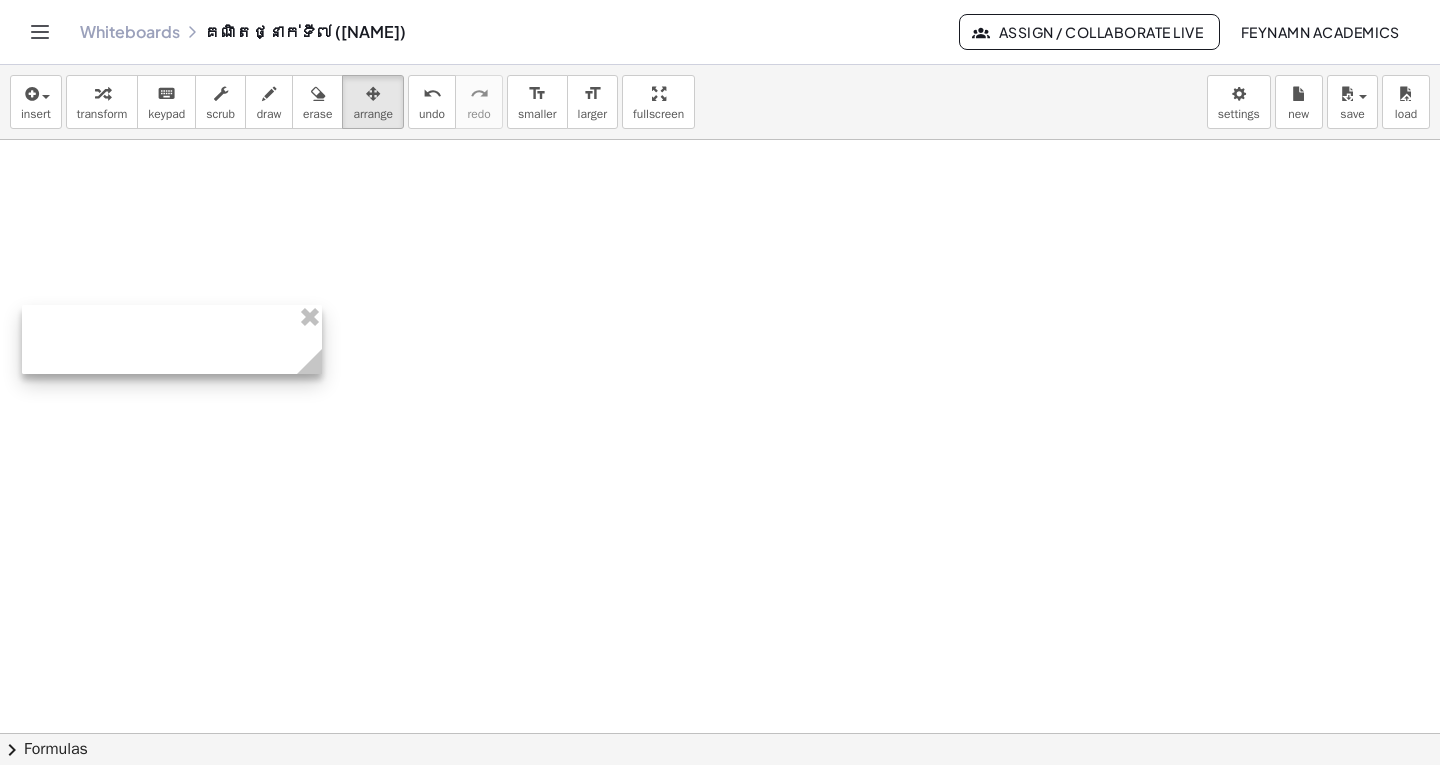 drag, startPoint x: 220, startPoint y: 276, endPoint x: 221, endPoint y: 338, distance: 62.008064 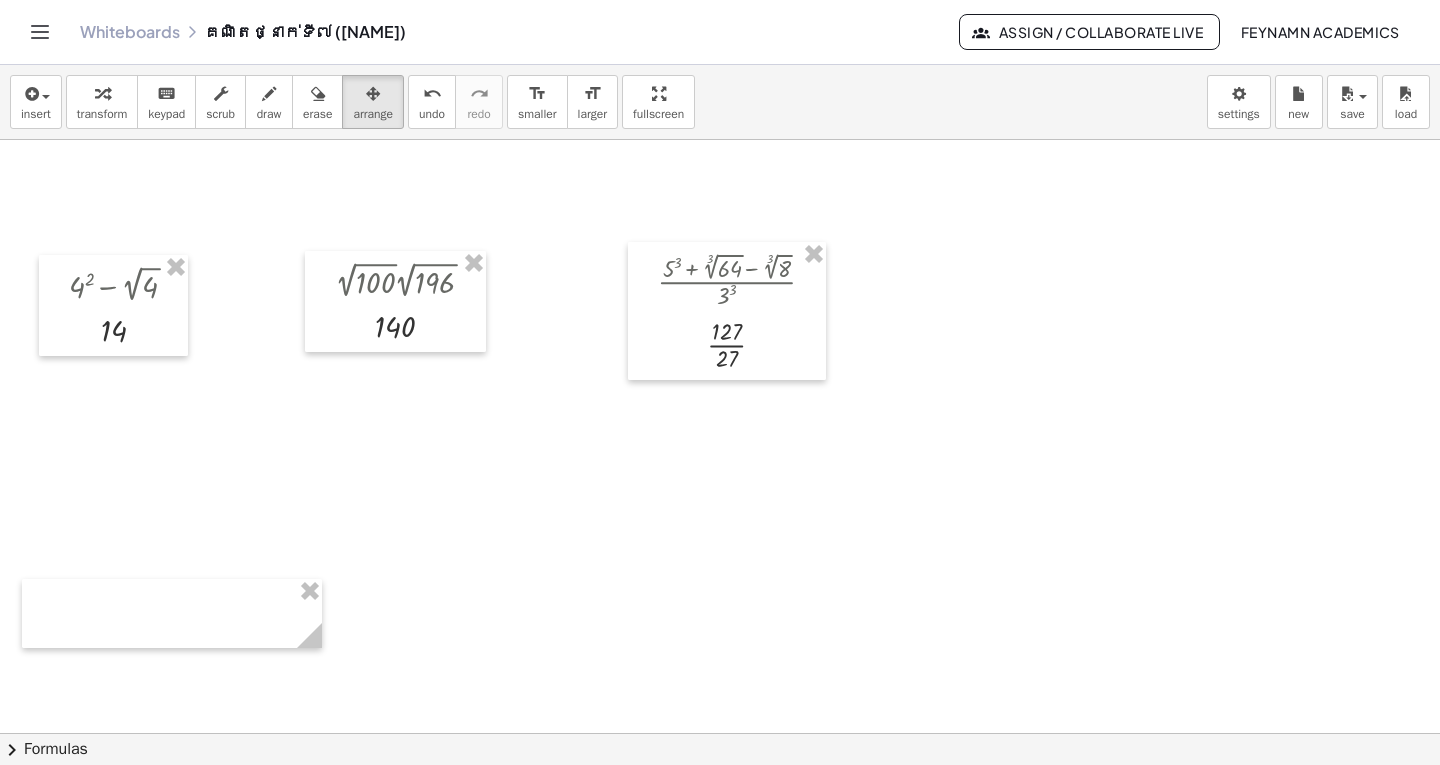scroll, scrollTop: 1400, scrollLeft: 0, axis: vertical 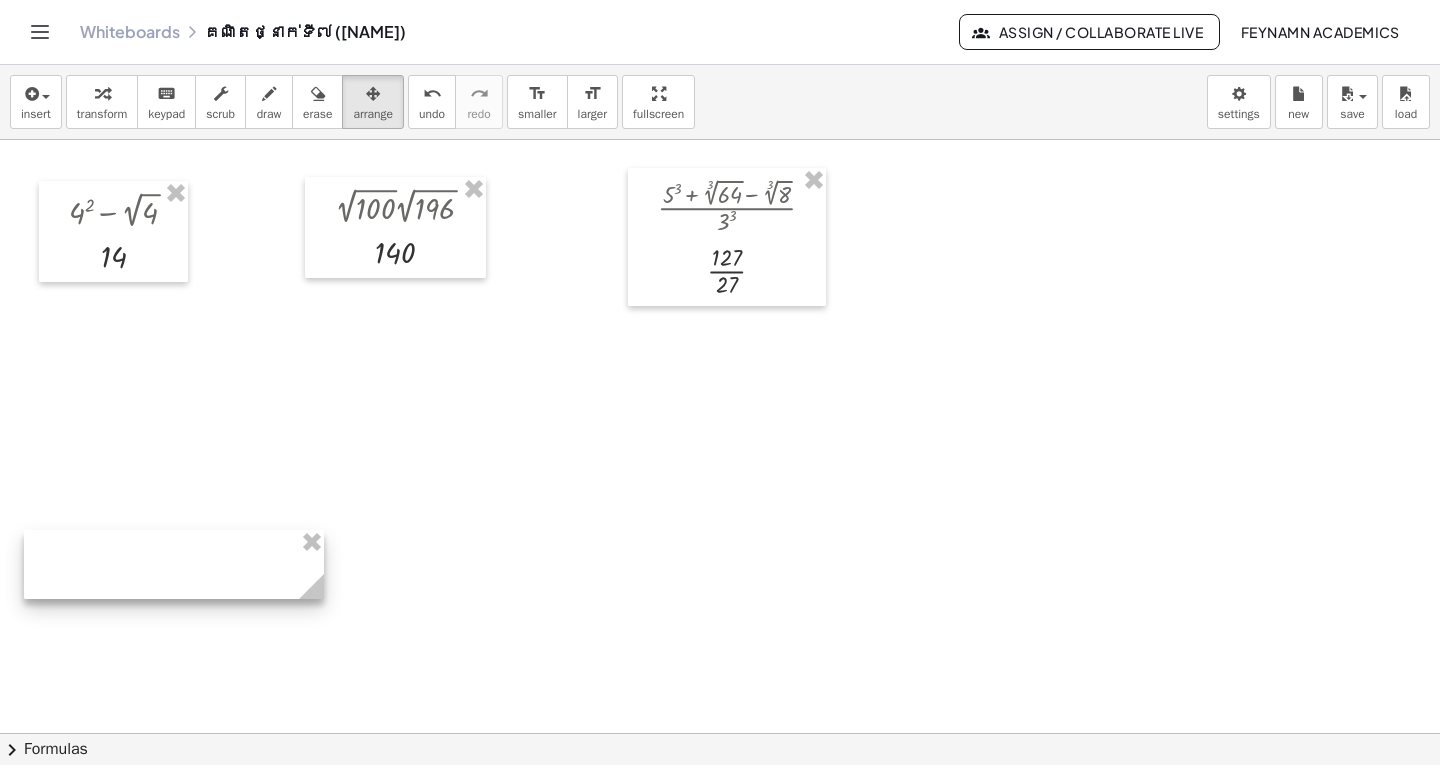 drag, startPoint x: 176, startPoint y: 548, endPoint x: 178, endPoint y: 573, distance: 25.079872 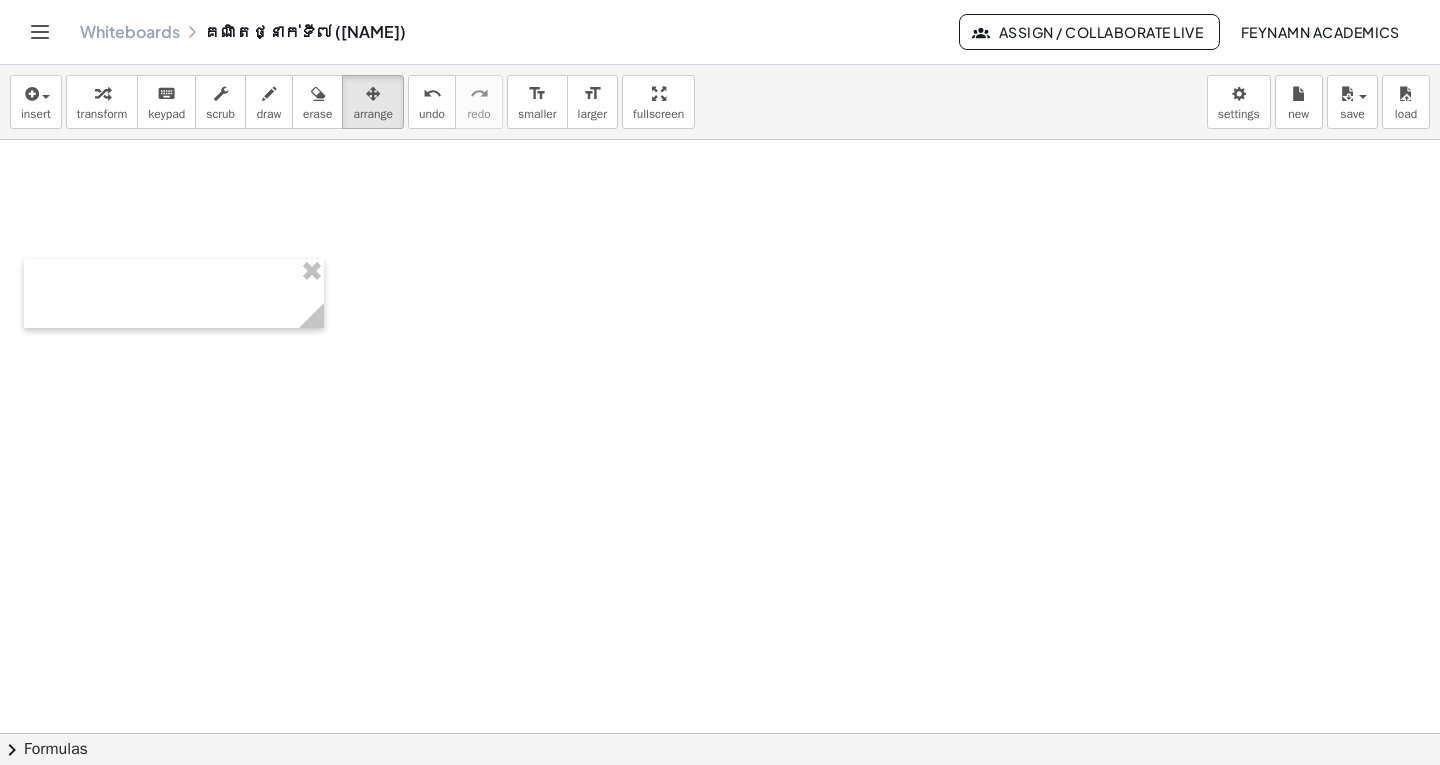 scroll, scrollTop: 1700, scrollLeft: 0, axis: vertical 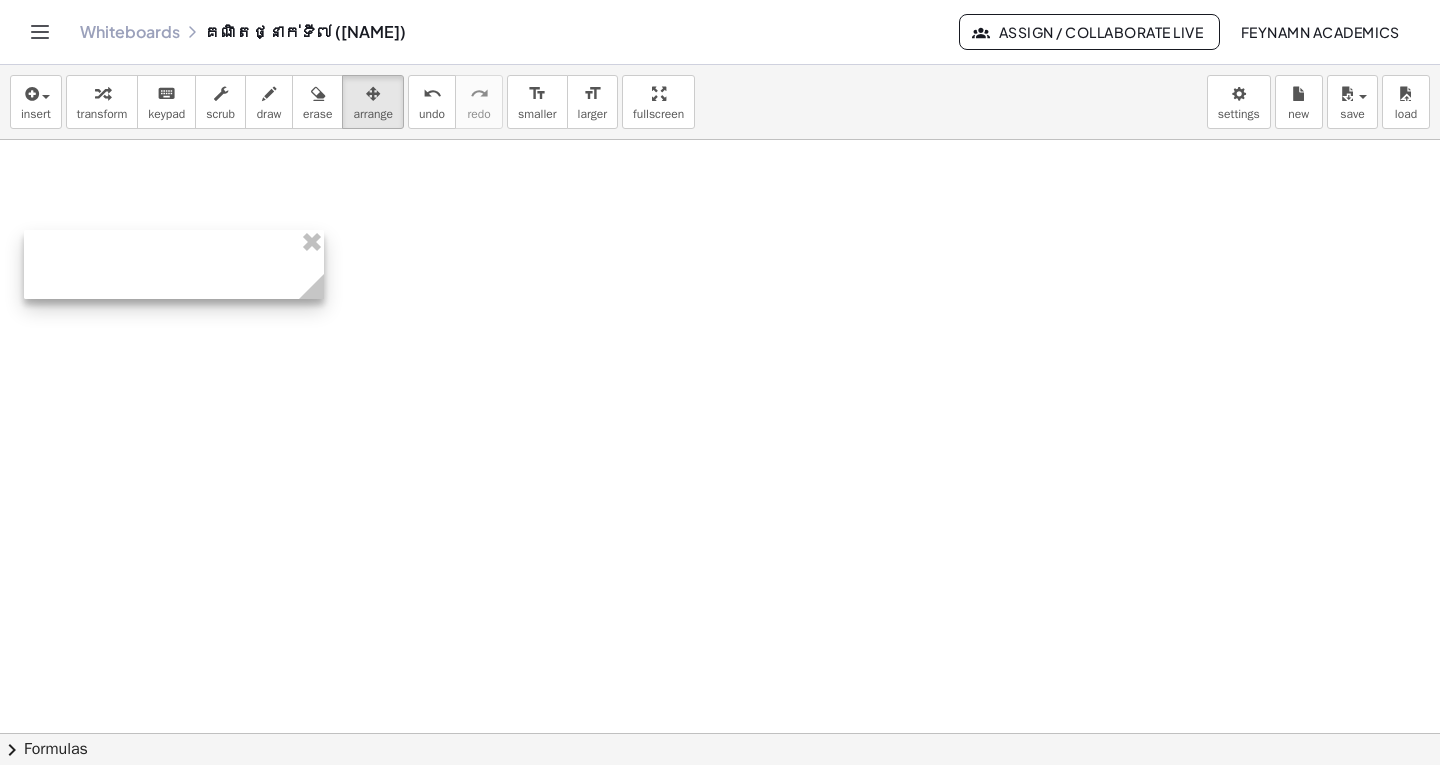 click at bounding box center (174, 264) 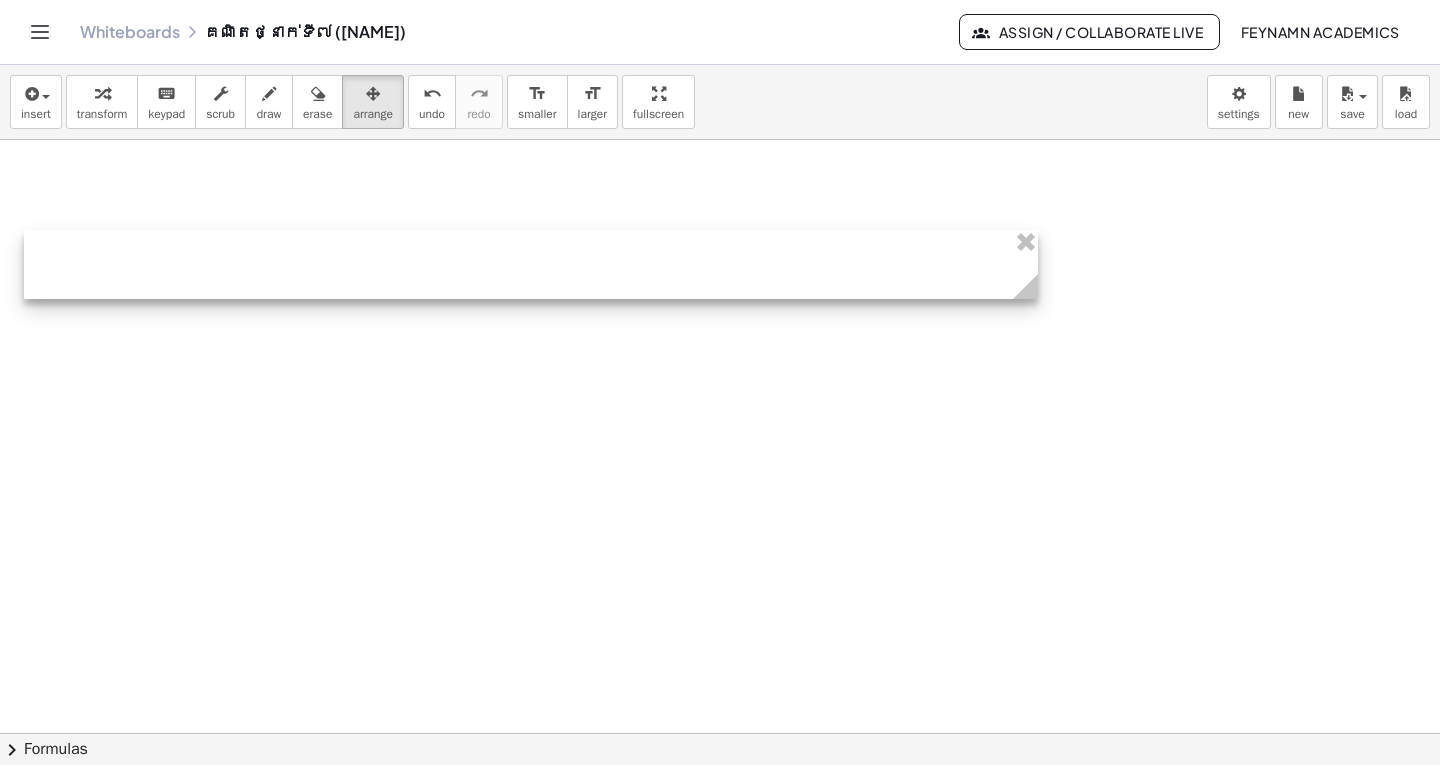 drag, startPoint x: 322, startPoint y: 295, endPoint x: 1036, endPoint y: 326, distance: 714.67267 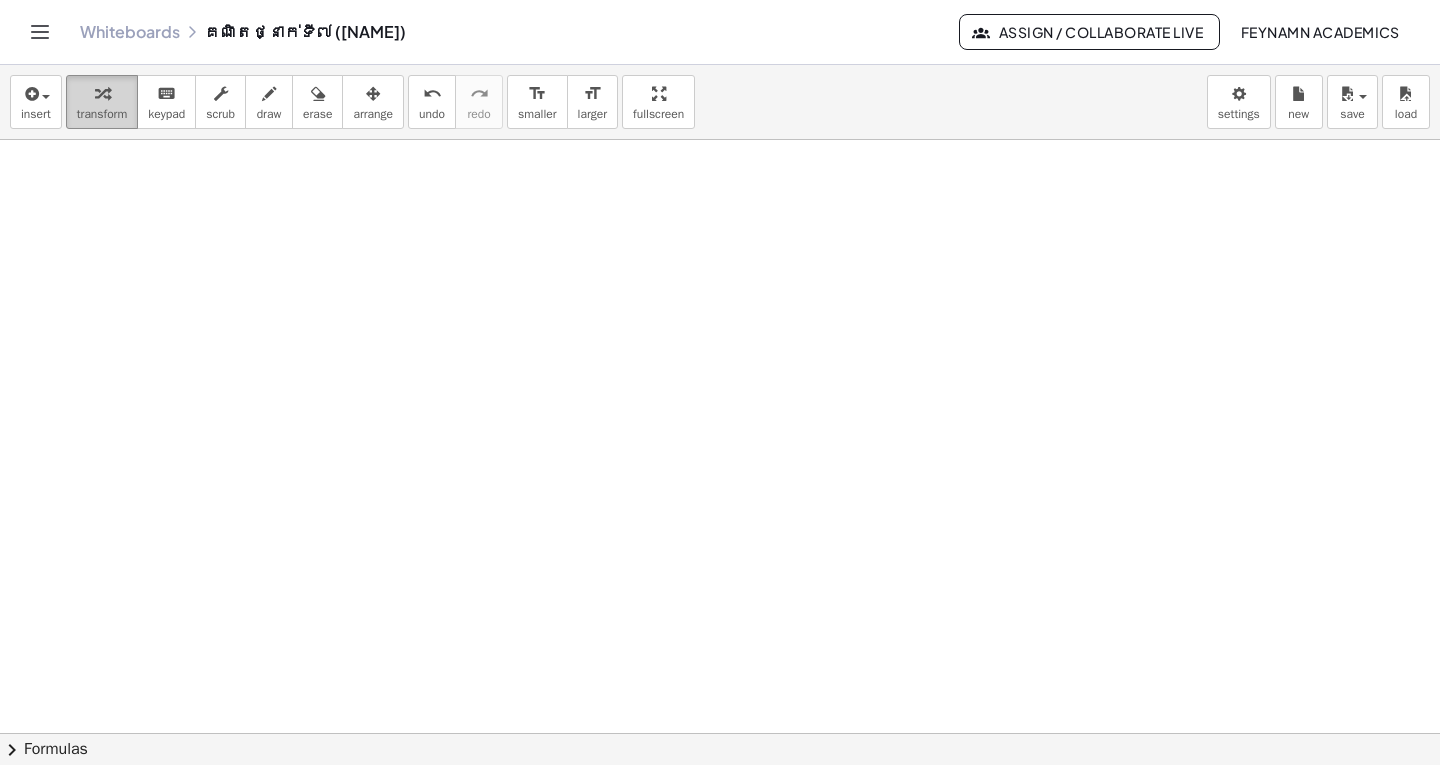 click on "transform" at bounding box center [102, 114] 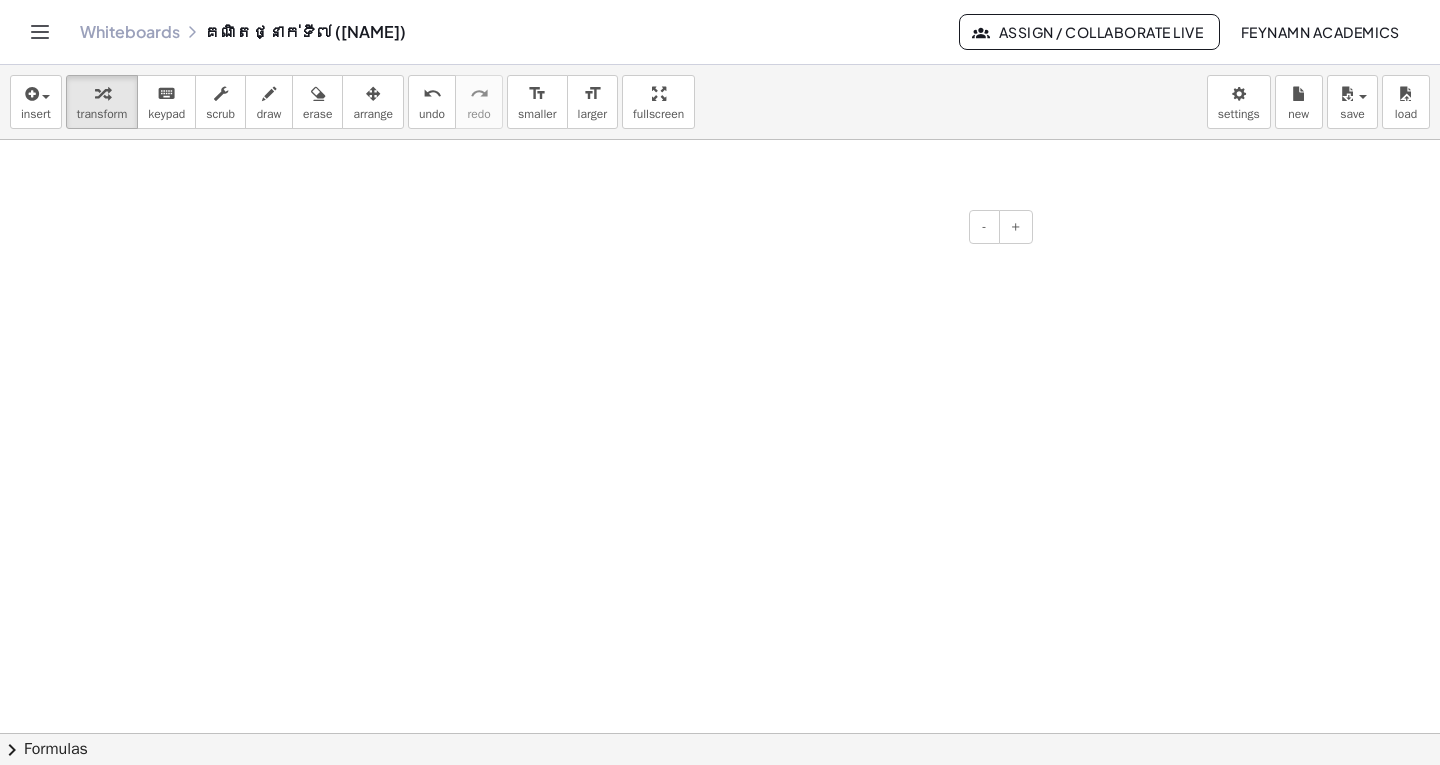 click at bounding box center [531, 264] 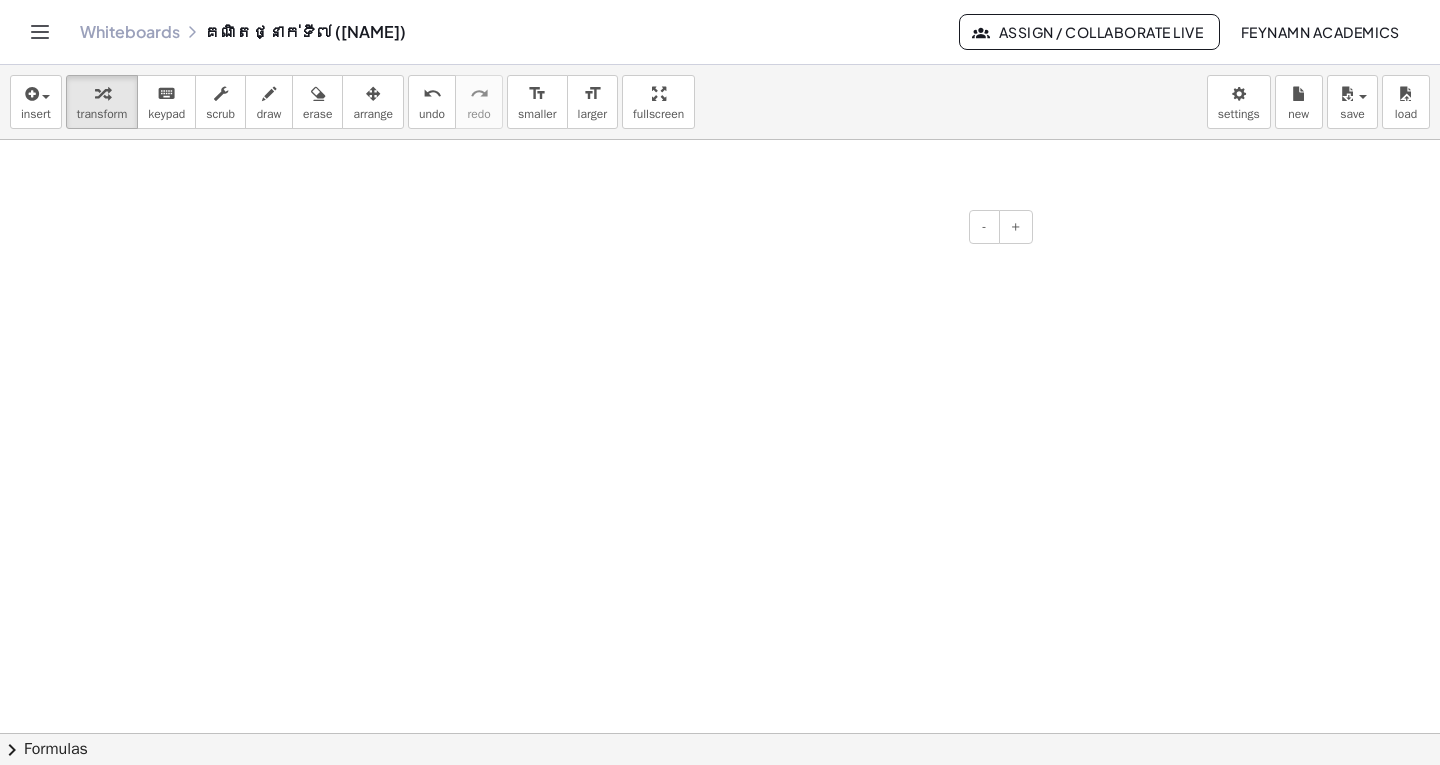 click at bounding box center [531, 293] 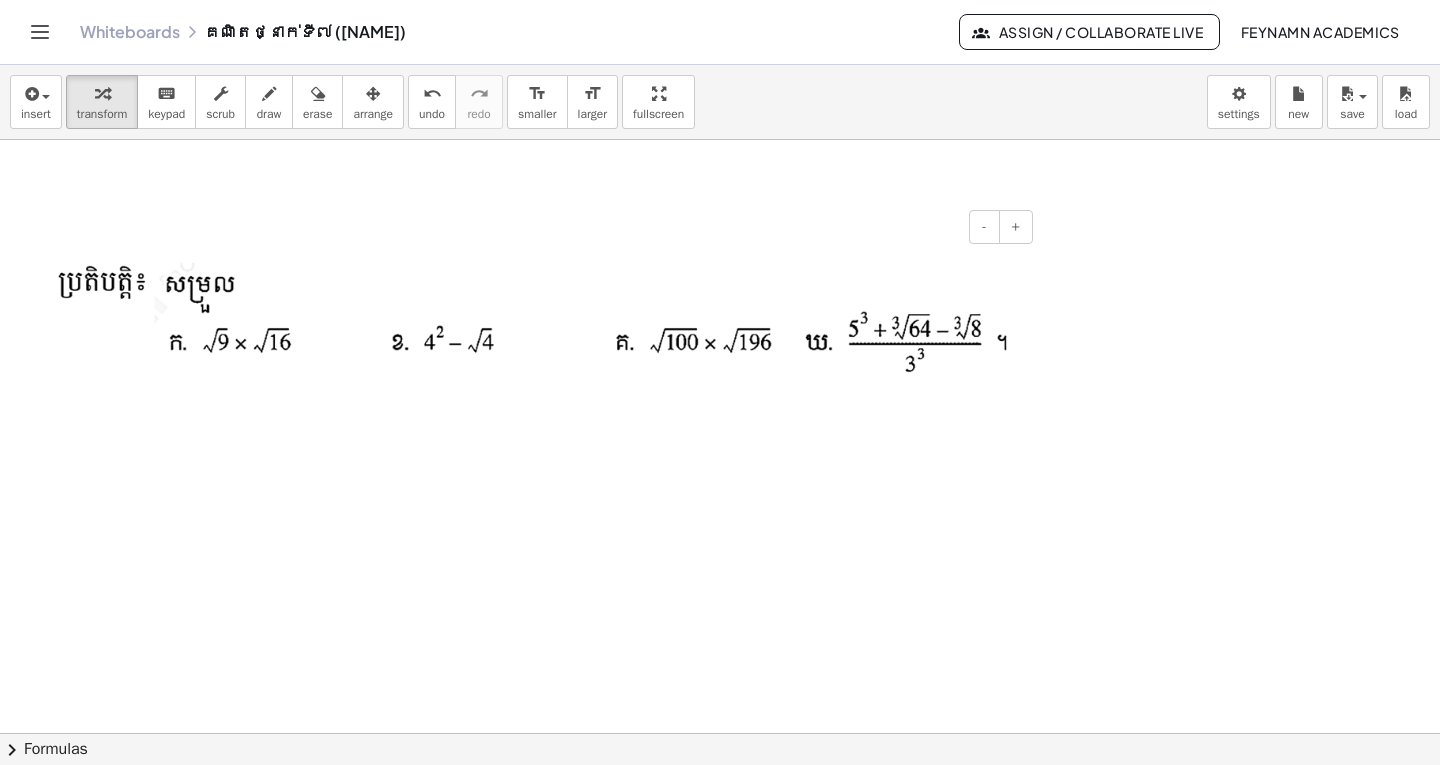 click at bounding box center [531, 432] 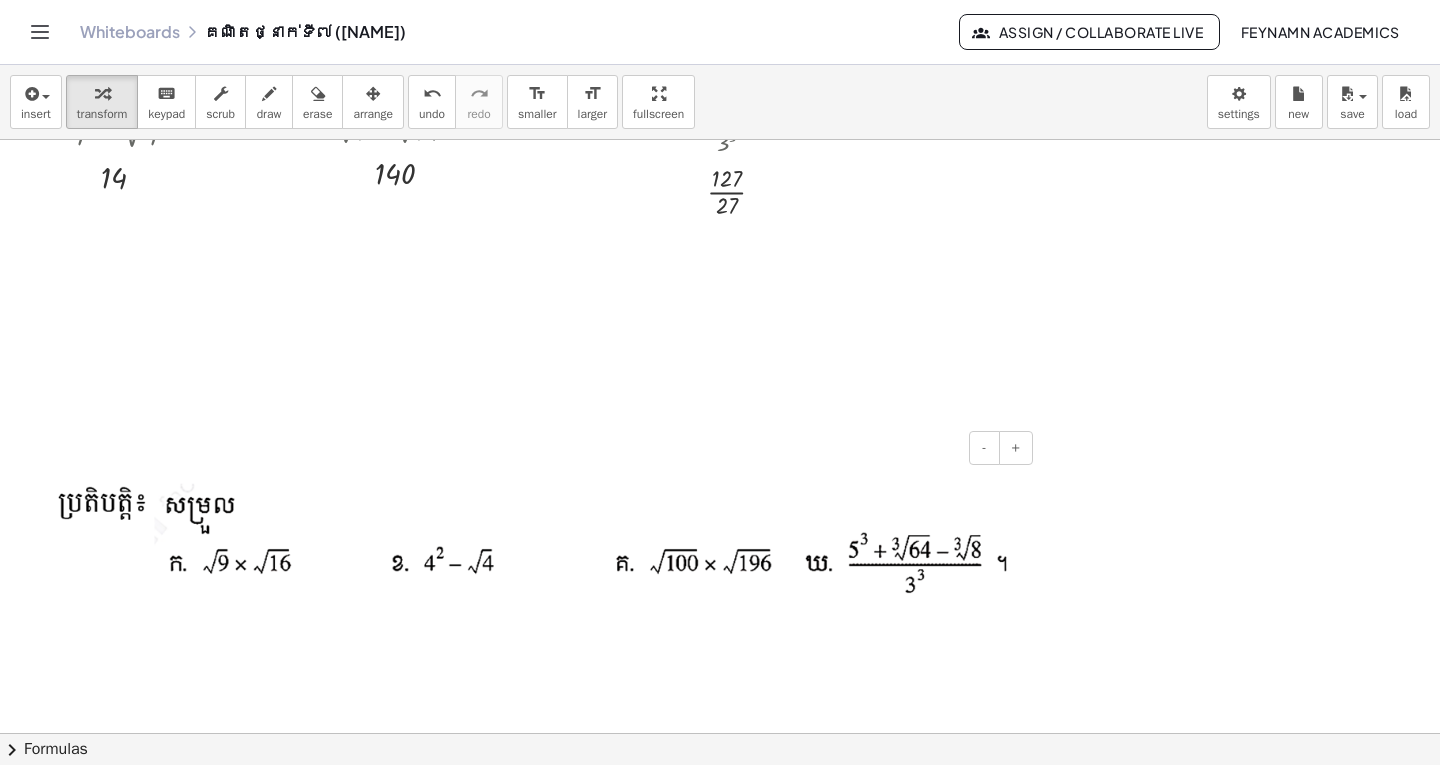 scroll, scrollTop: 1500, scrollLeft: 0, axis: vertical 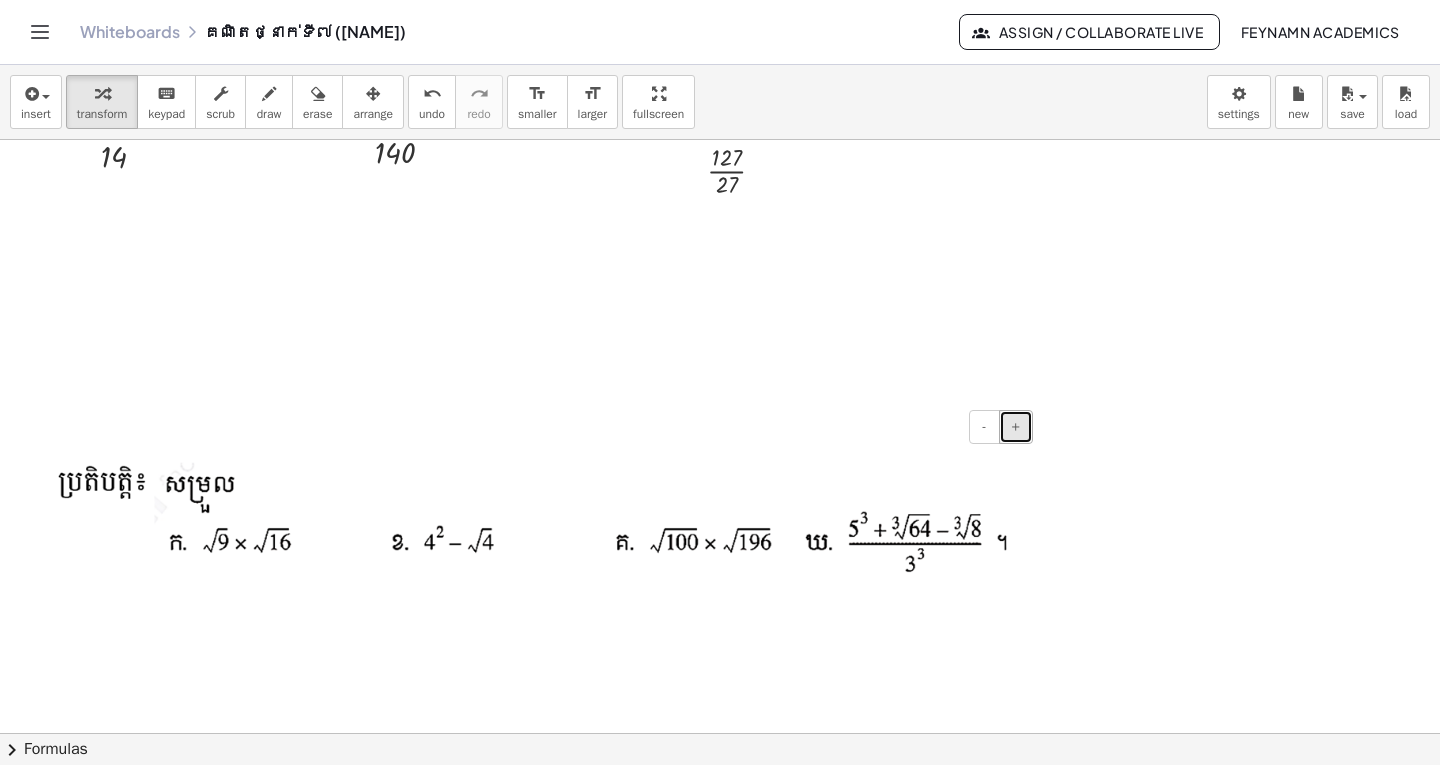 click on "+" at bounding box center [1016, 427] 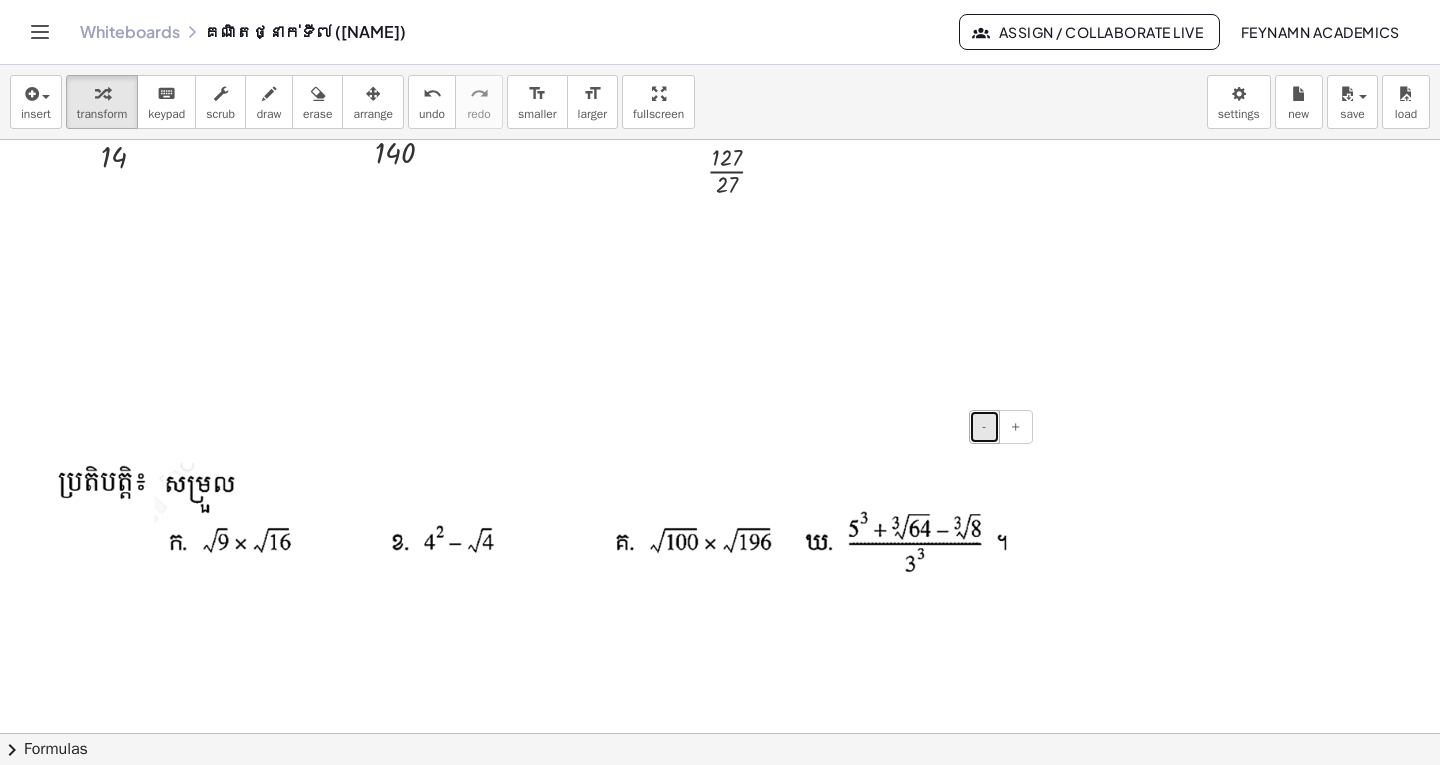 click on "-" at bounding box center [984, 427] 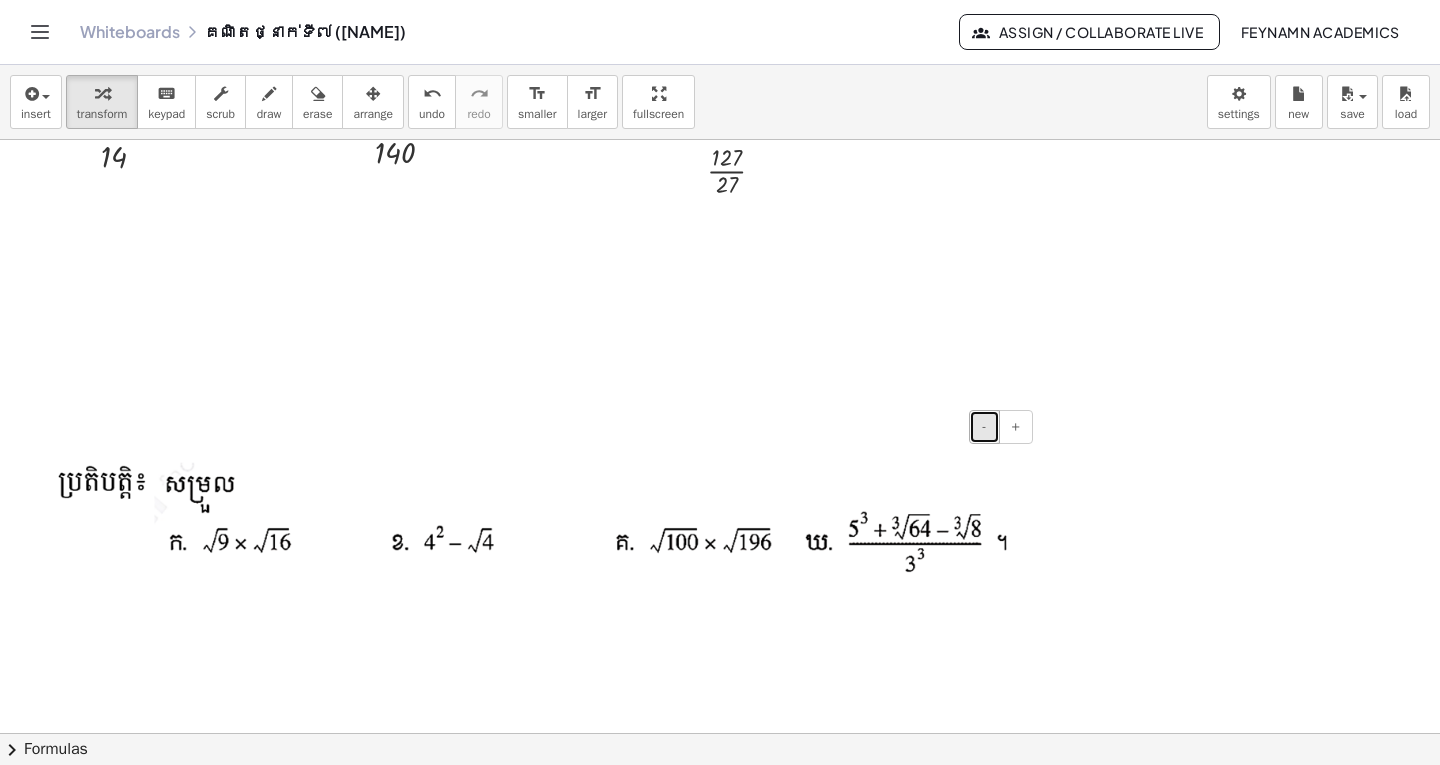 click on "-" at bounding box center (984, 427) 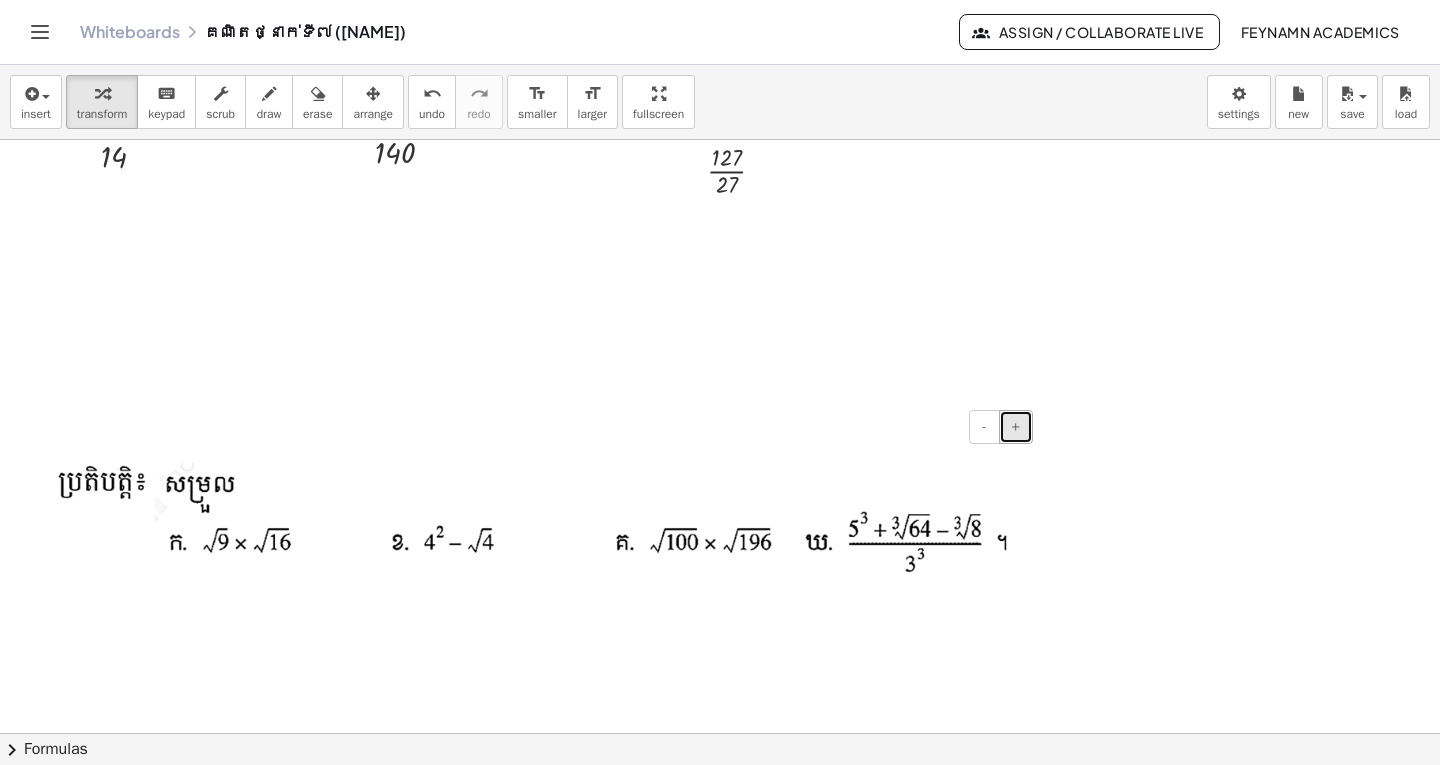 click on "+" at bounding box center (1016, 426) 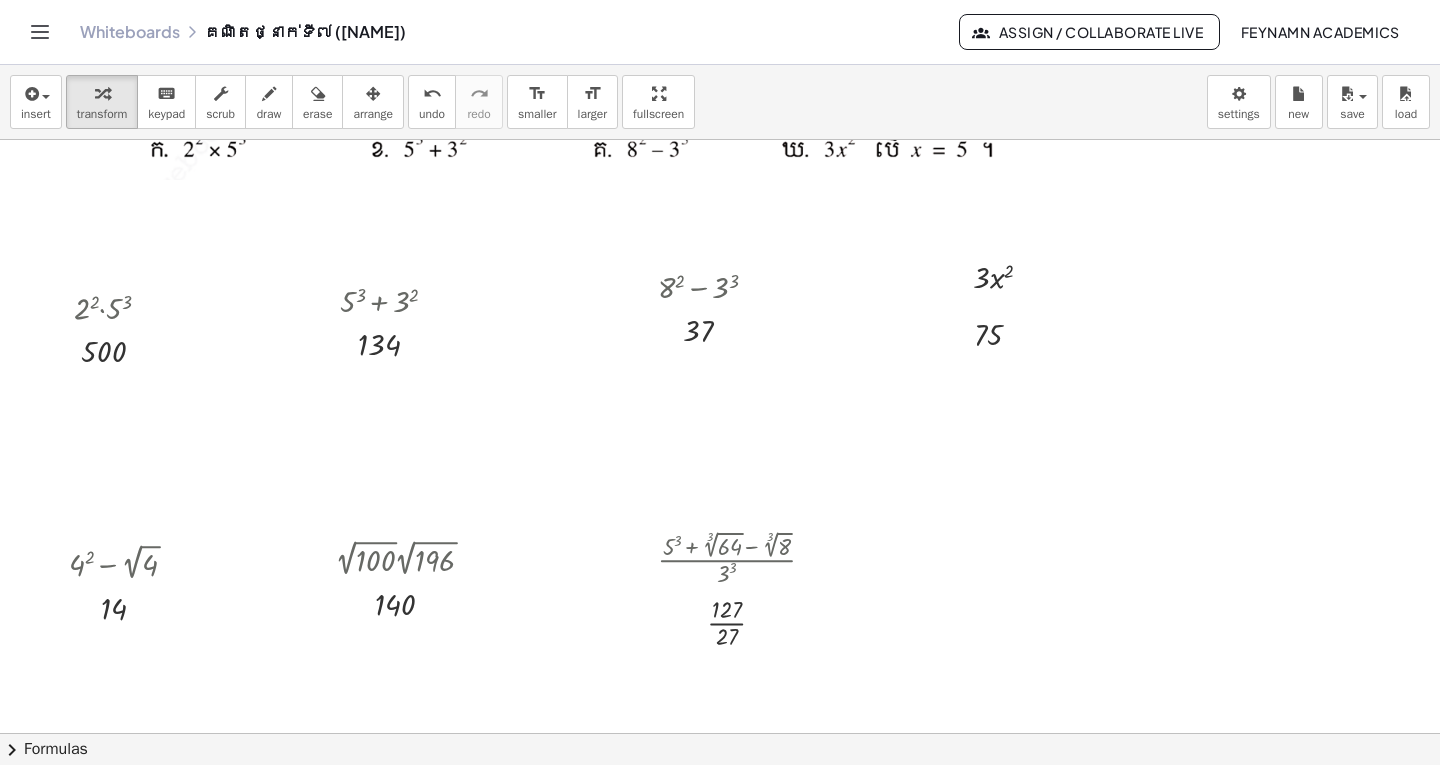 scroll, scrollTop: 1072, scrollLeft: 0, axis: vertical 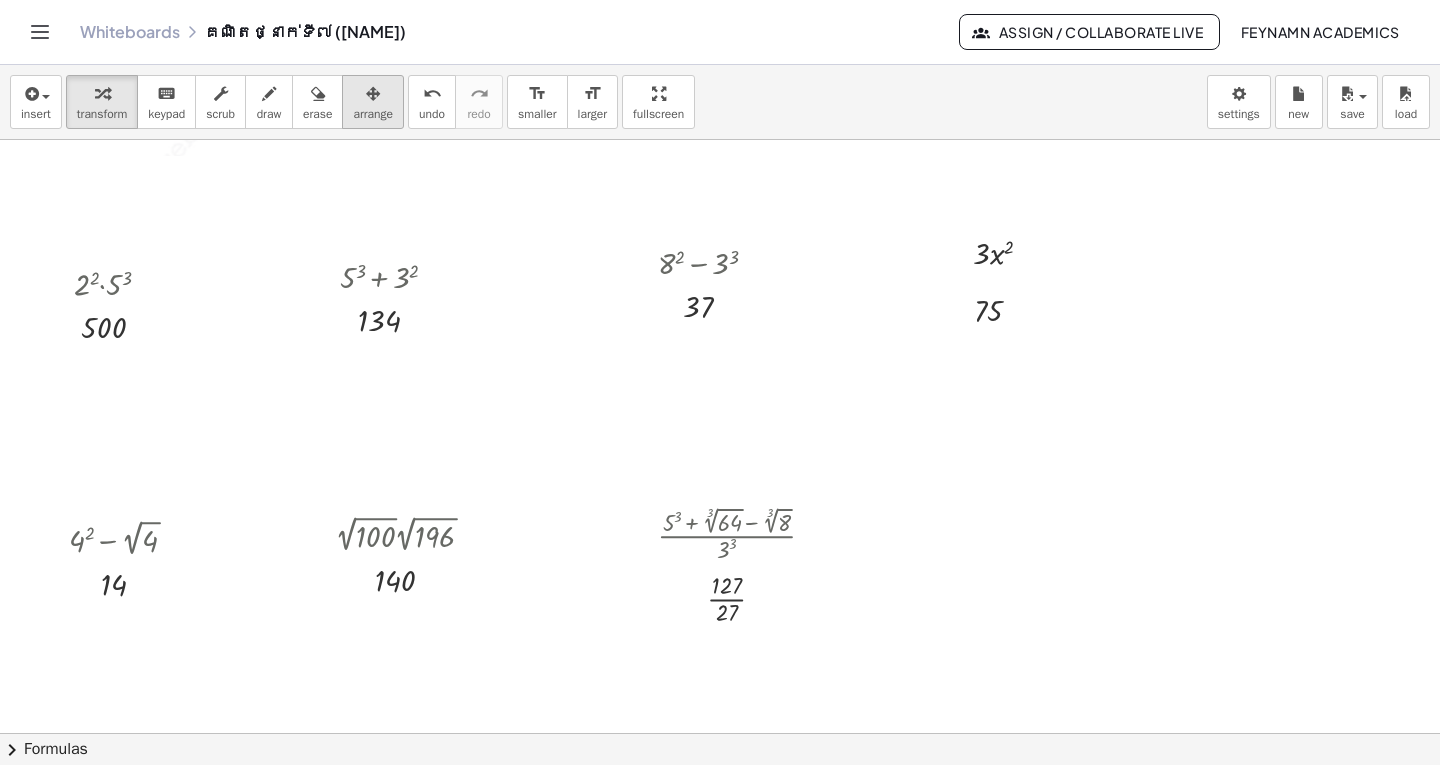 click on "arrange" at bounding box center [373, 114] 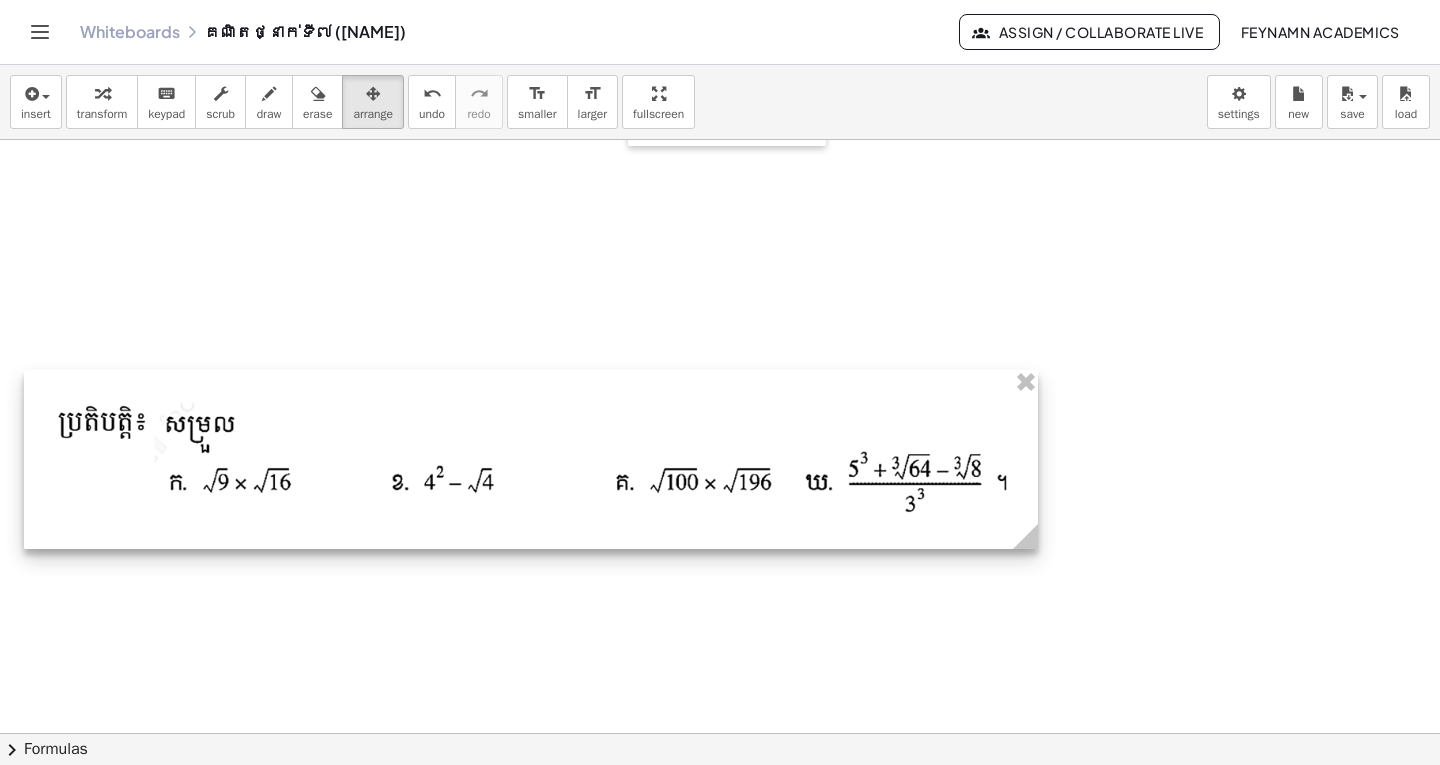 scroll, scrollTop: 1572, scrollLeft: 0, axis: vertical 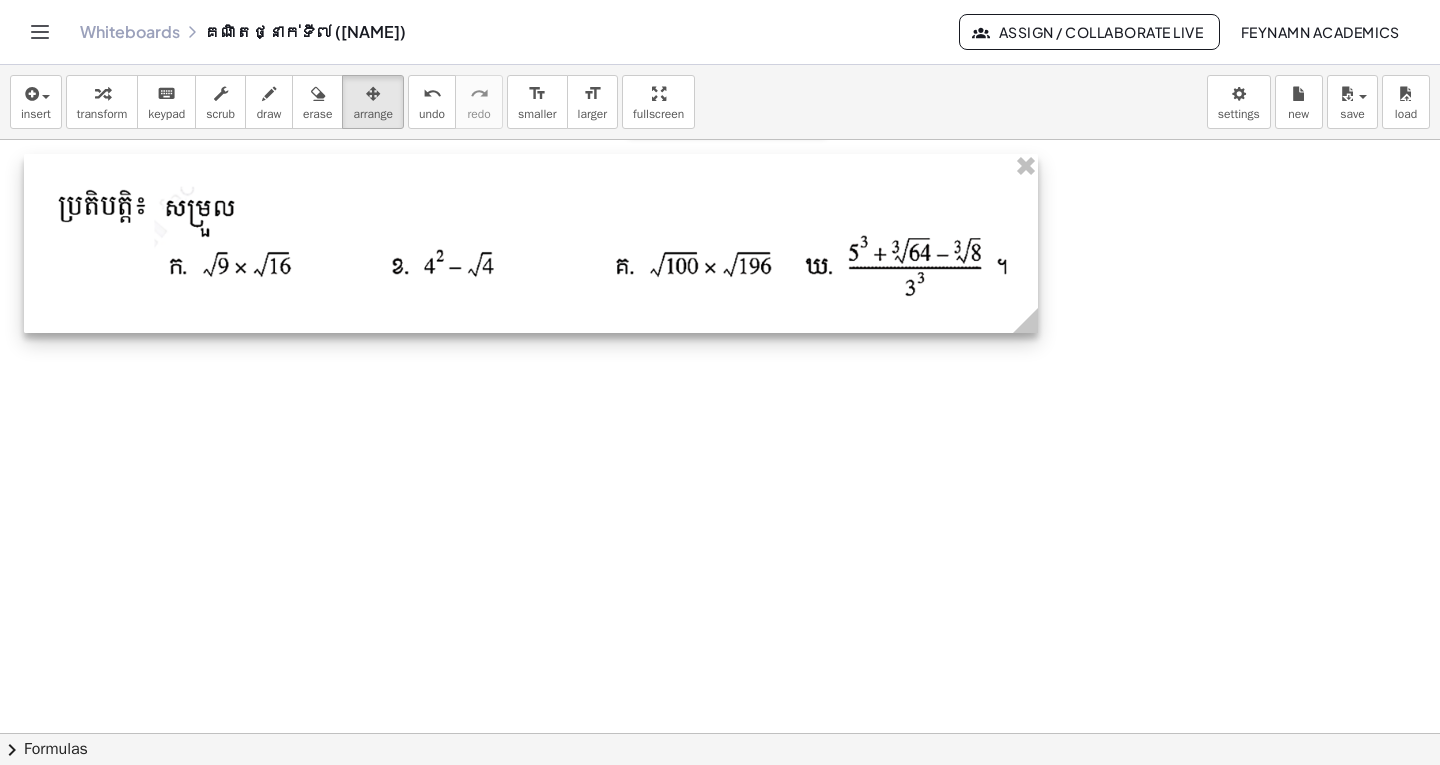 drag, startPoint x: 296, startPoint y: 425, endPoint x: 294, endPoint y: 203, distance: 222.009 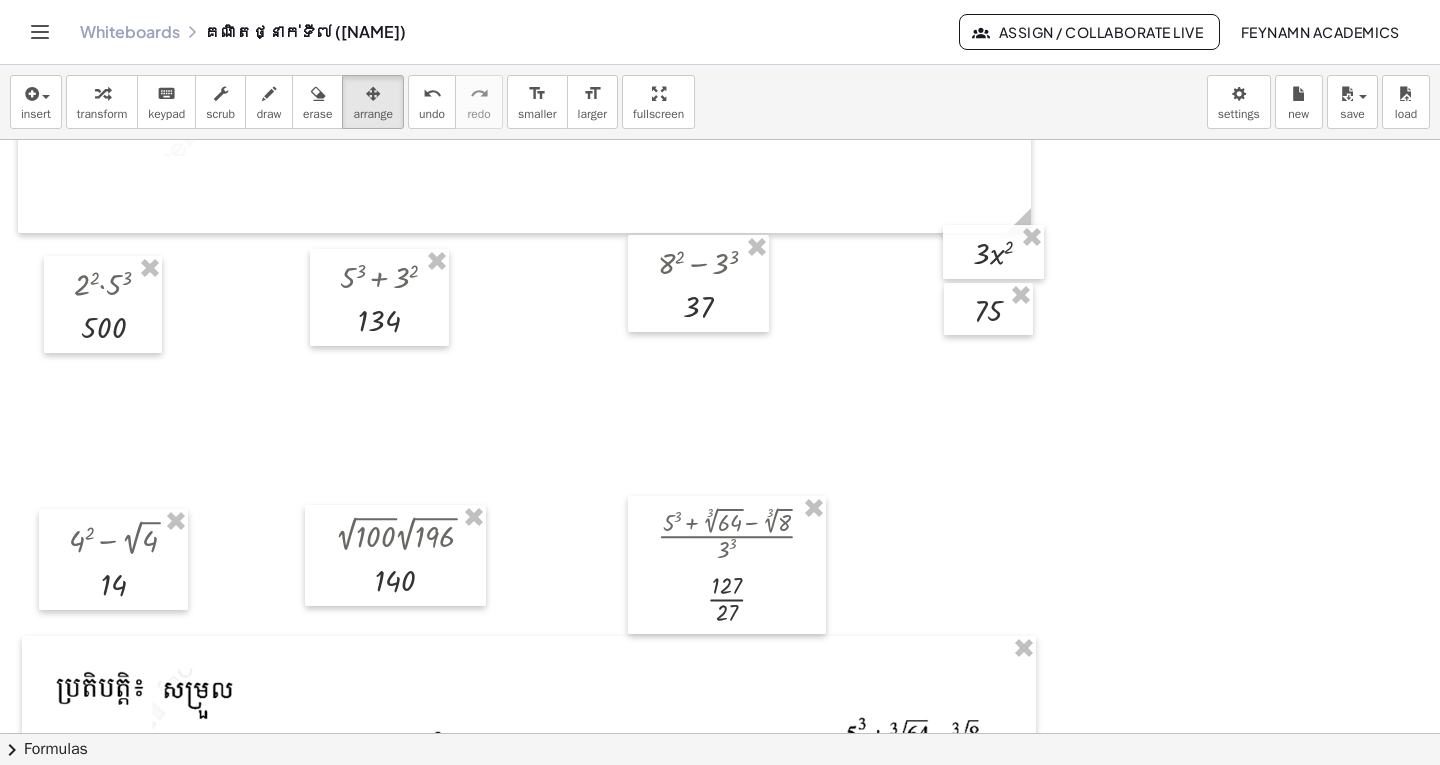scroll, scrollTop: 1272, scrollLeft: 0, axis: vertical 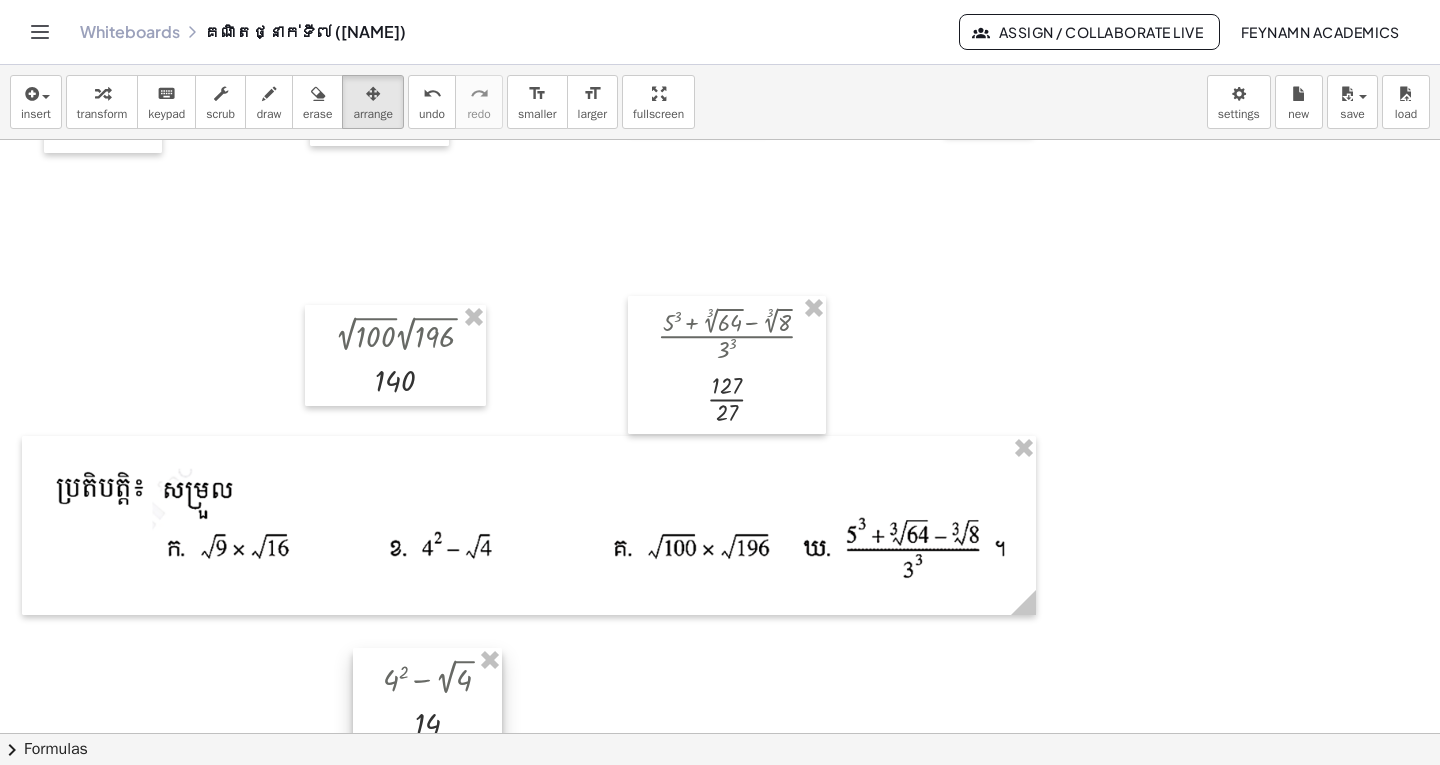 drag, startPoint x: 135, startPoint y: 349, endPoint x: 450, endPoint y: 689, distance: 463.4922 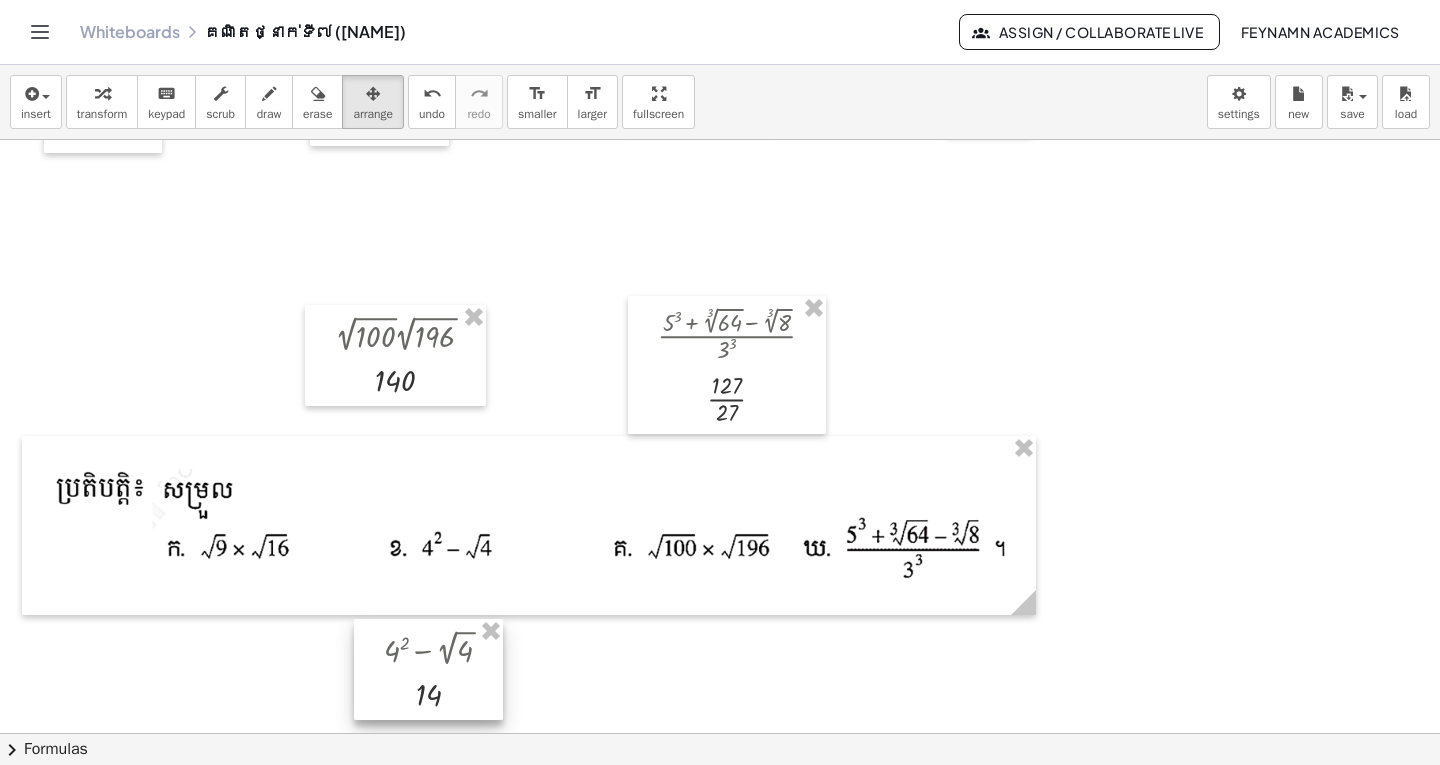 drag, startPoint x: 447, startPoint y: 693, endPoint x: 448, endPoint y: 664, distance: 29.017237 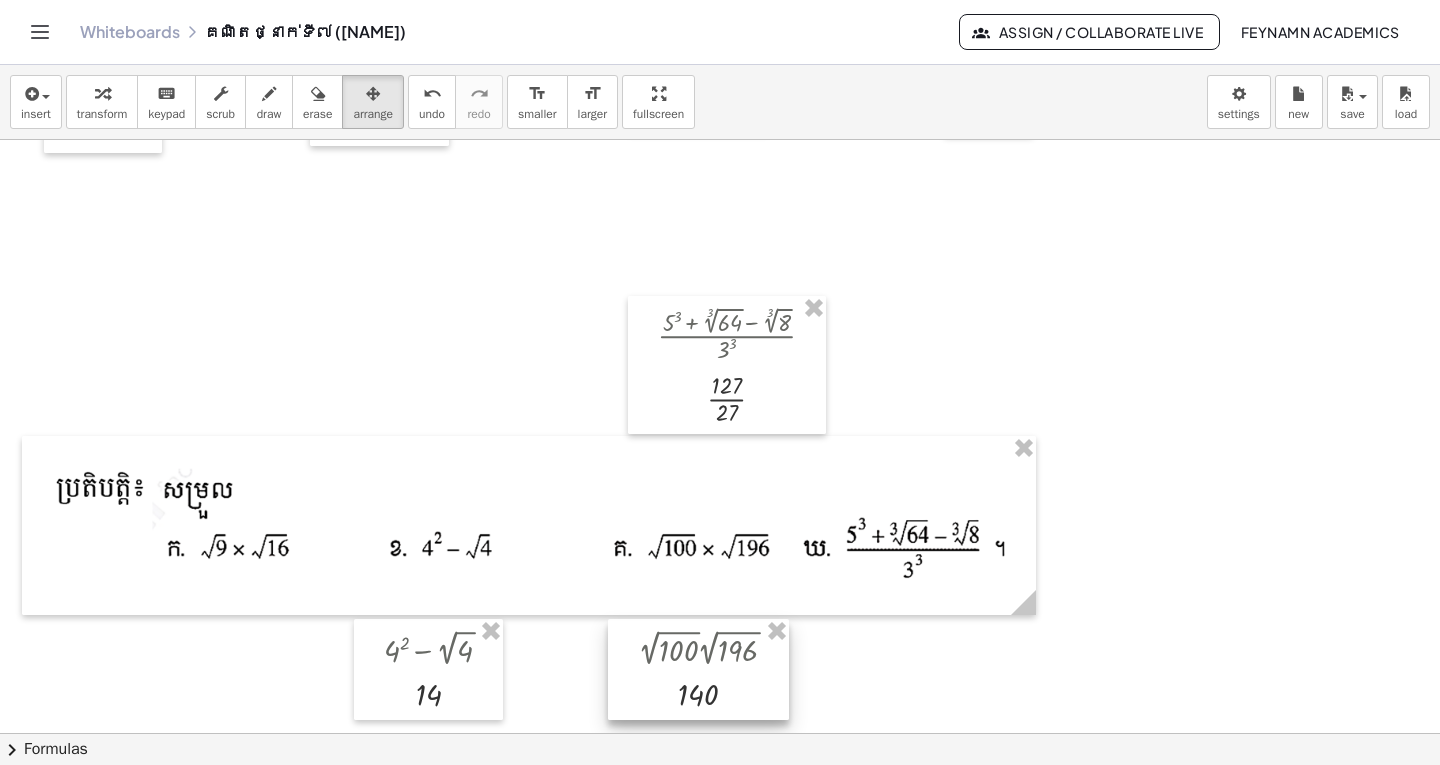 drag, startPoint x: 421, startPoint y: 377, endPoint x: 724, endPoint y: 690, distance: 435.63516 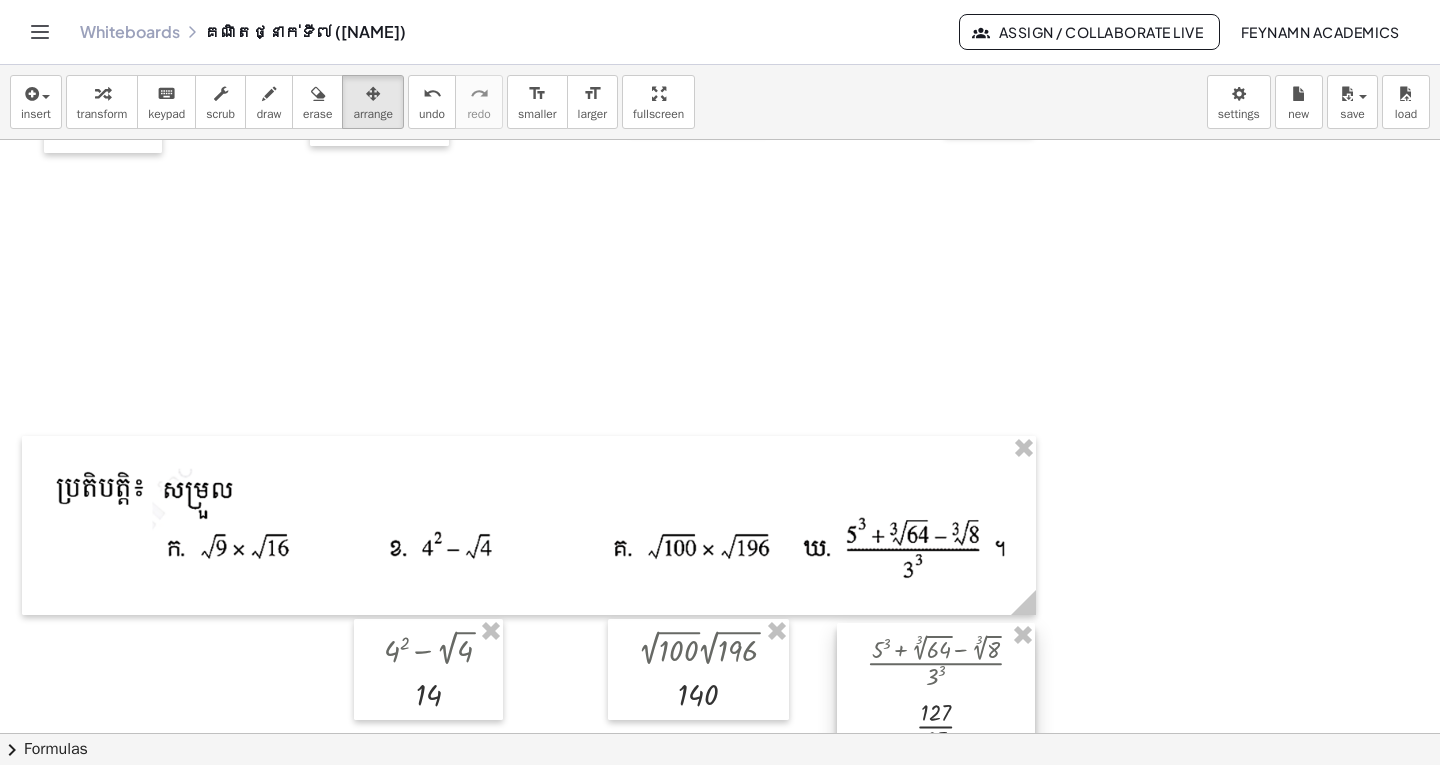drag, startPoint x: 744, startPoint y: 409, endPoint x: 953, endPoint y: 736, distance: 388.08505 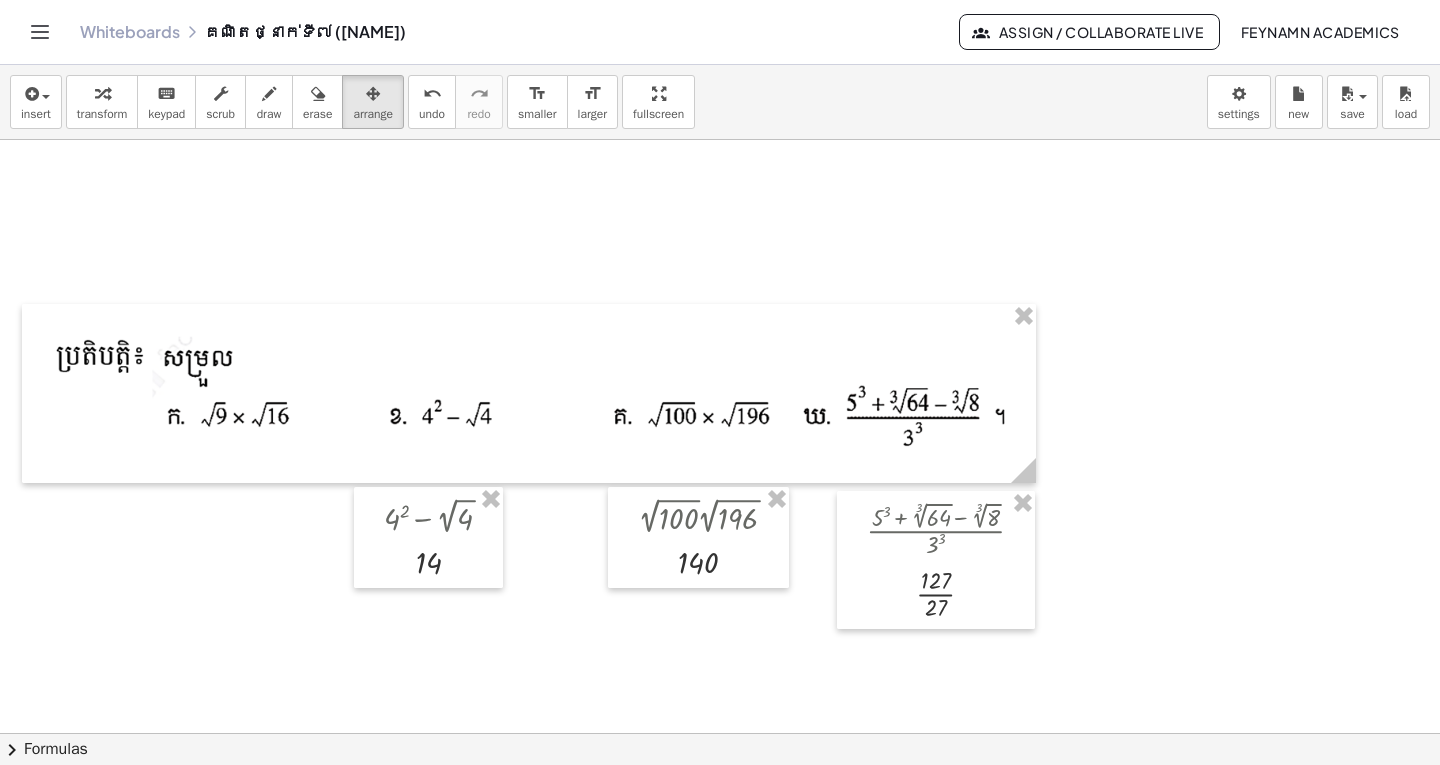 scroll, scrollTop: 1472, scrollLeft: 0, axis: vertical 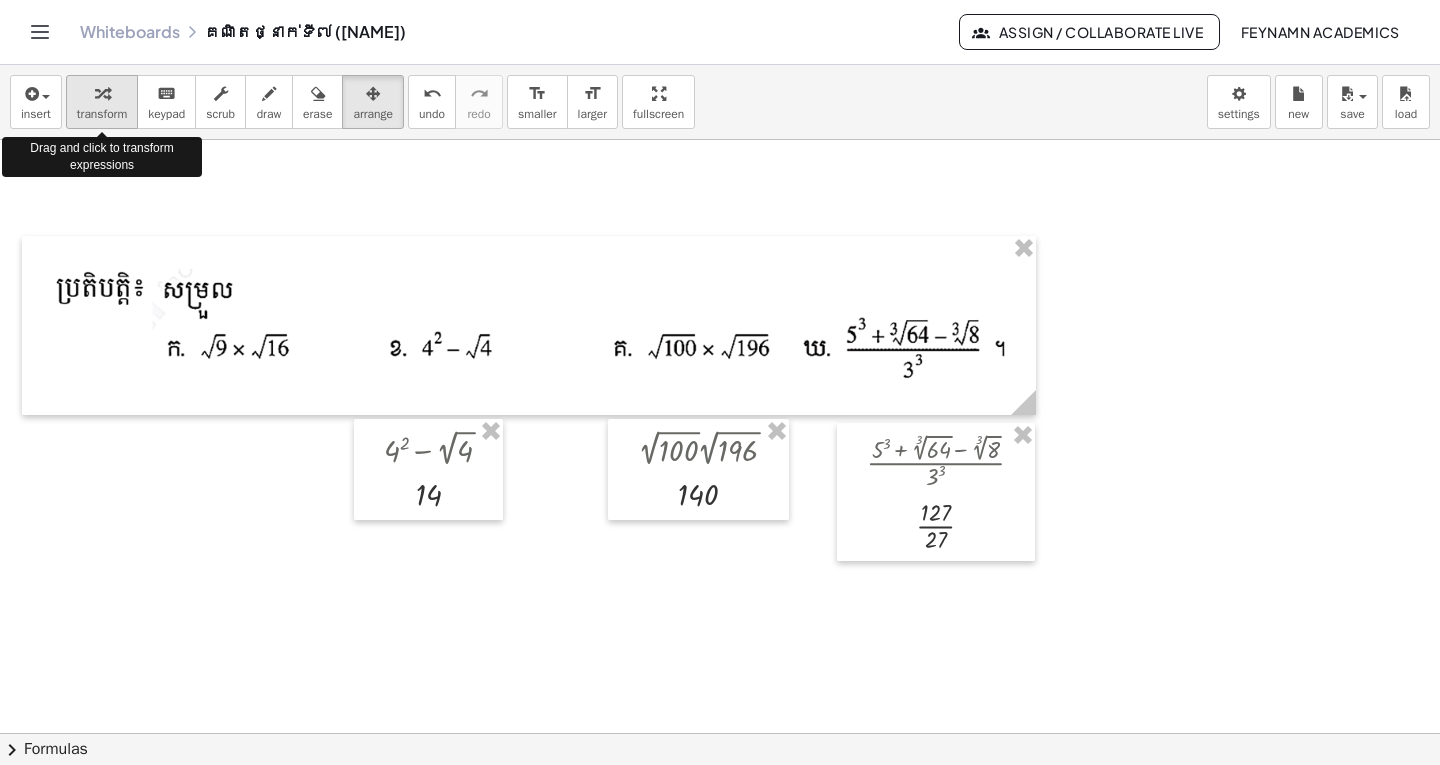 click at bounding box center [102, 93] 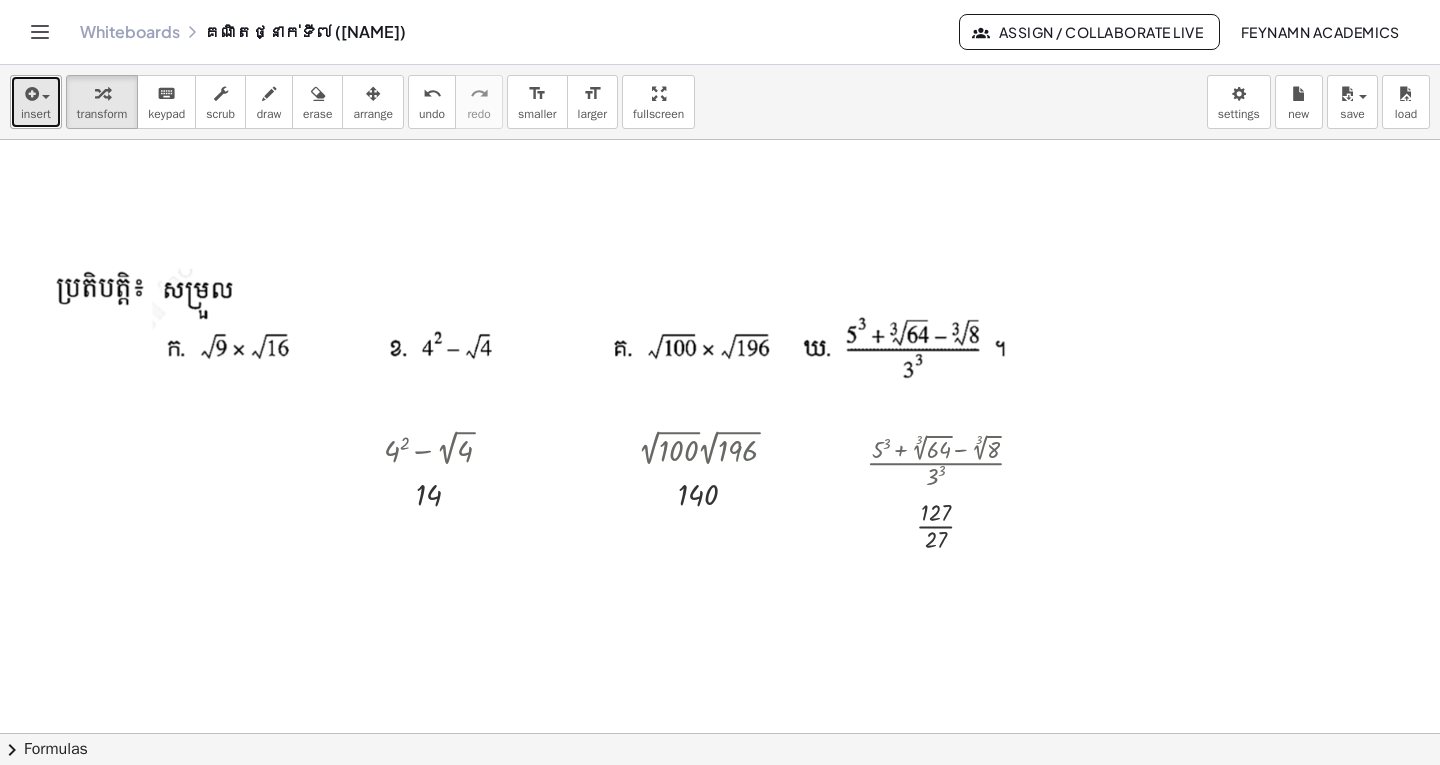 click on "insert" at bounding box center [36, 114] 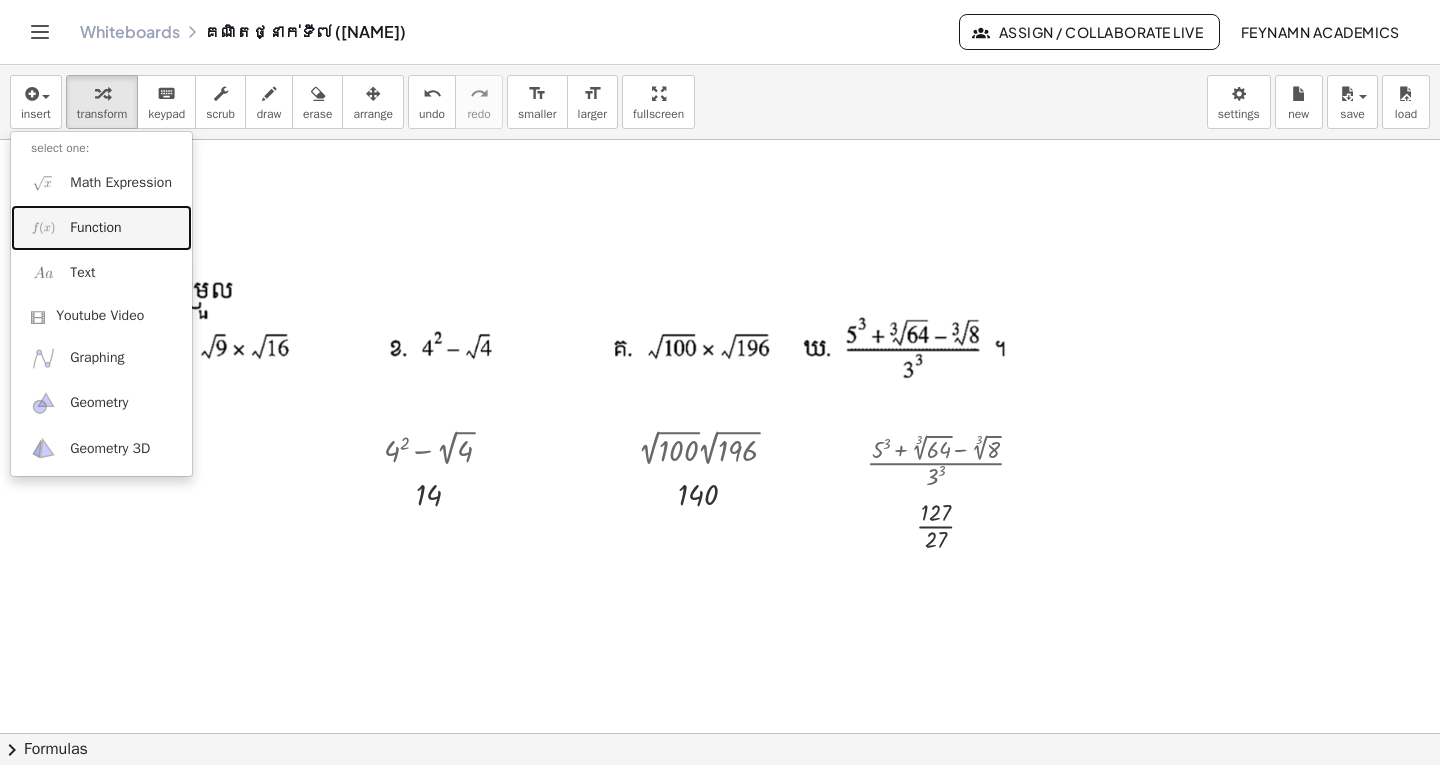 click on "Function" at bounding box center [101, 227] 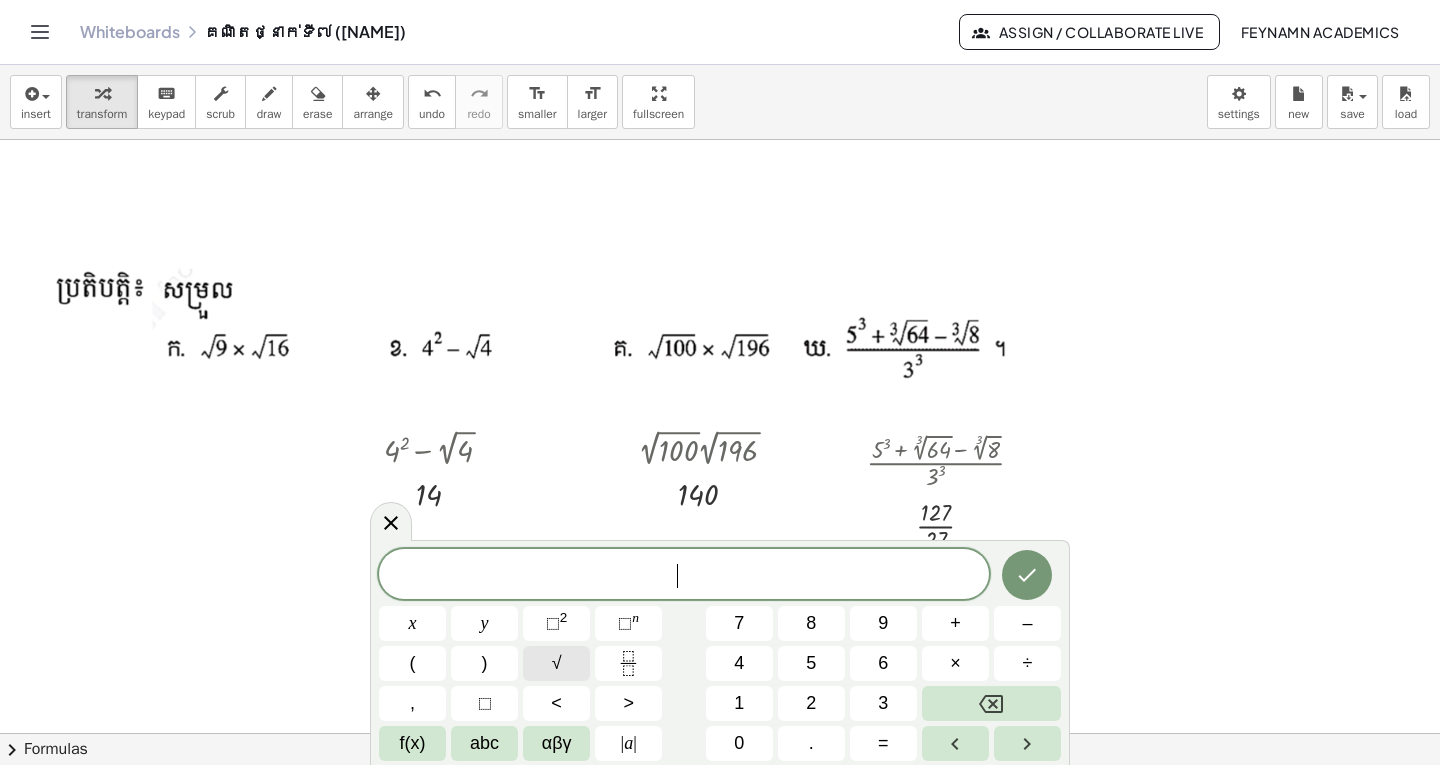 click on "√" at bounding box center (557, 663) 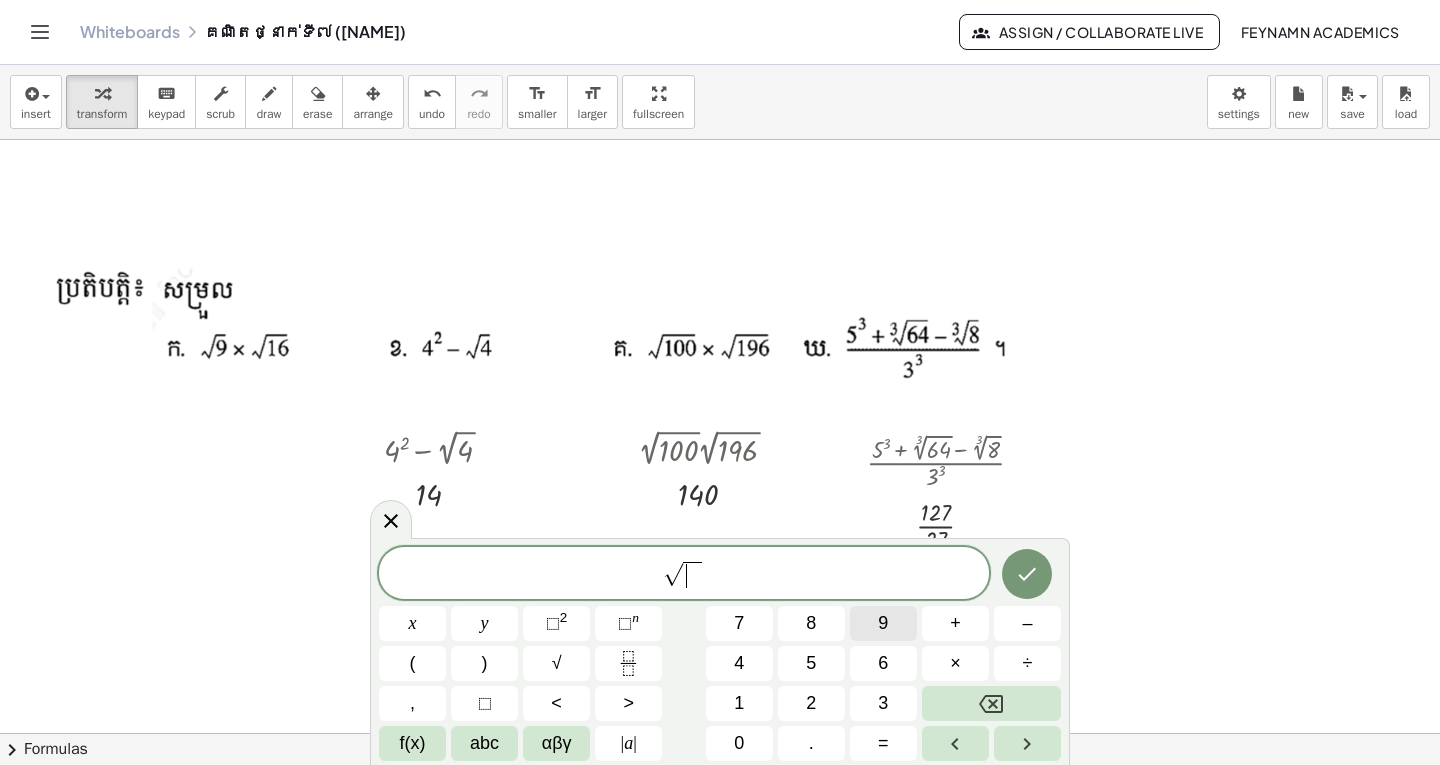 click on "9" at bounding box center (883, 623) 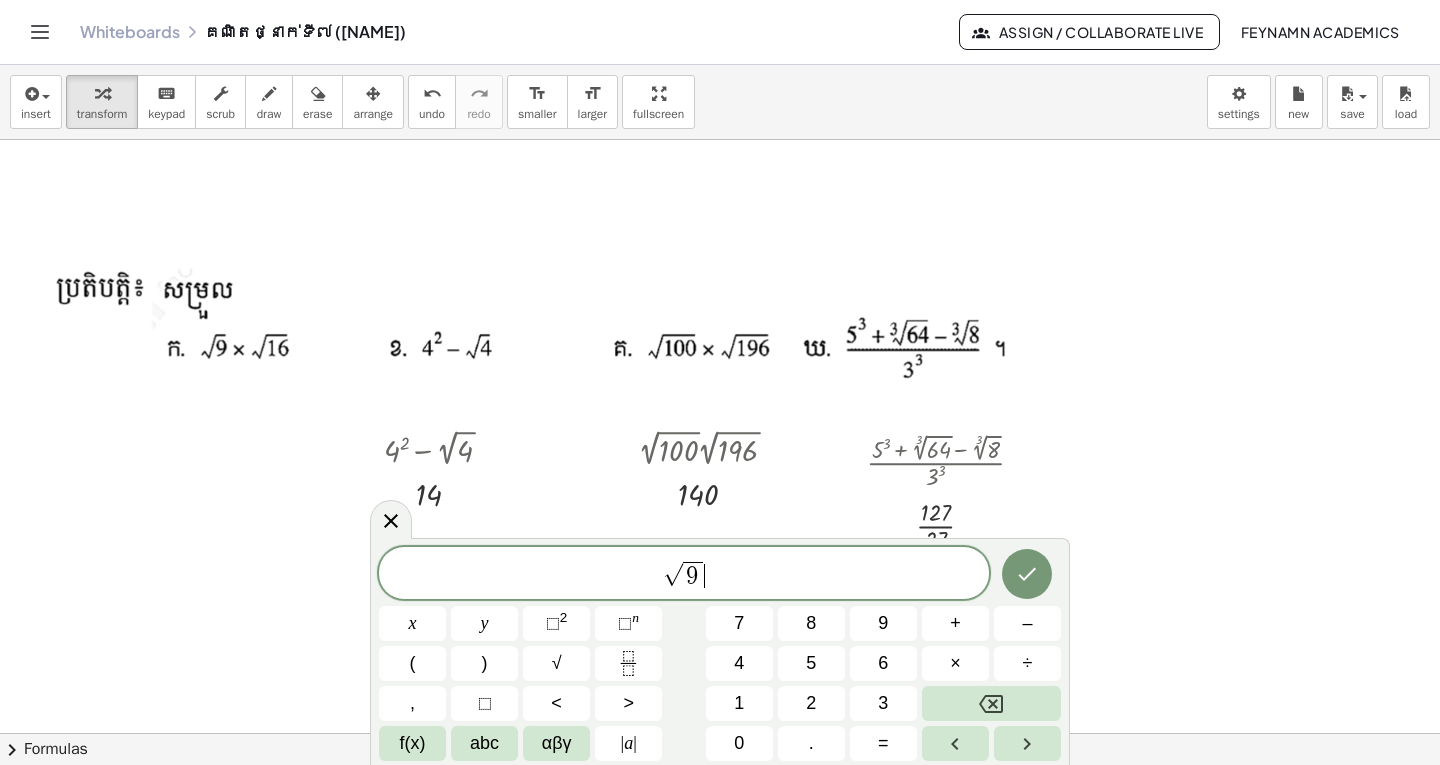 click on "√ 9 ​" at bounding box center [684, 574] 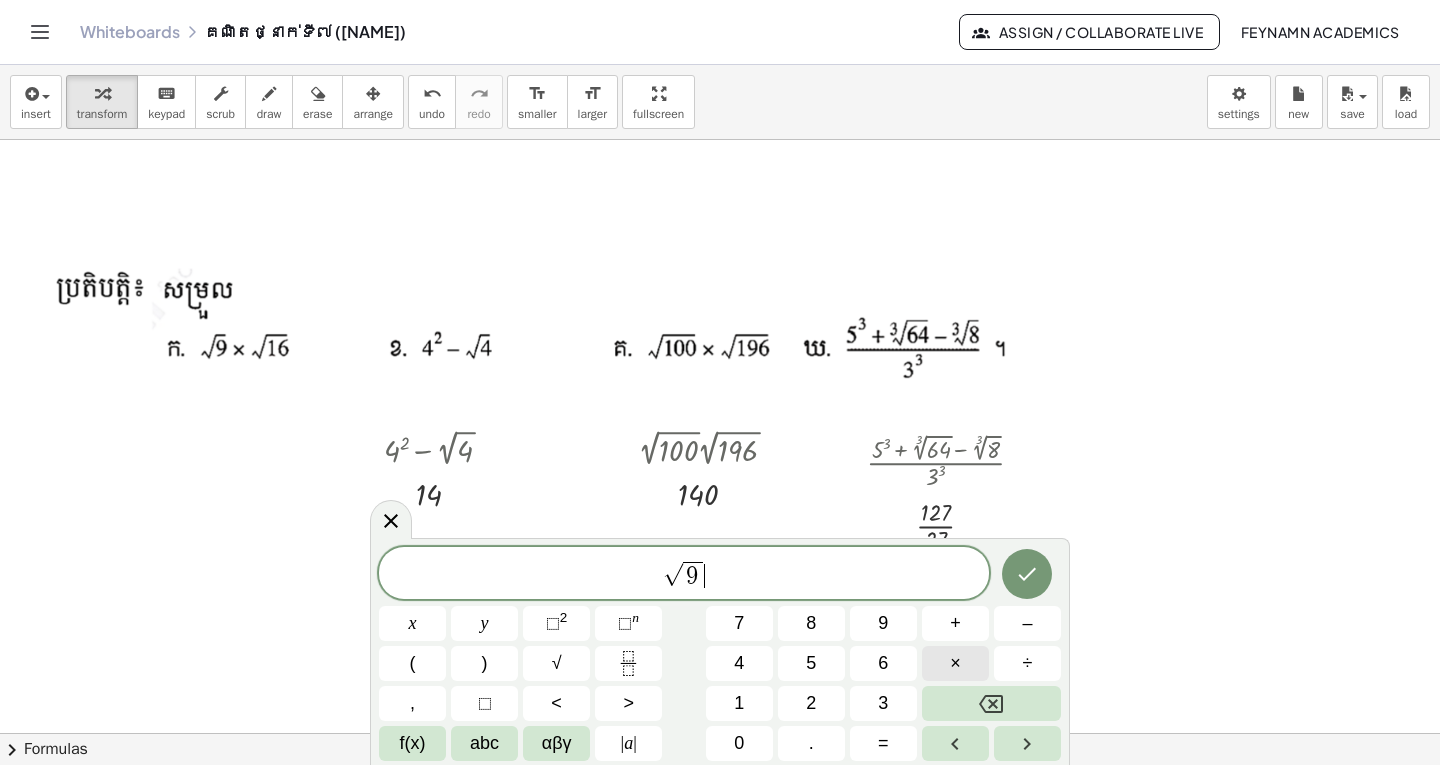click on "×" at bounding box center (955, 663) 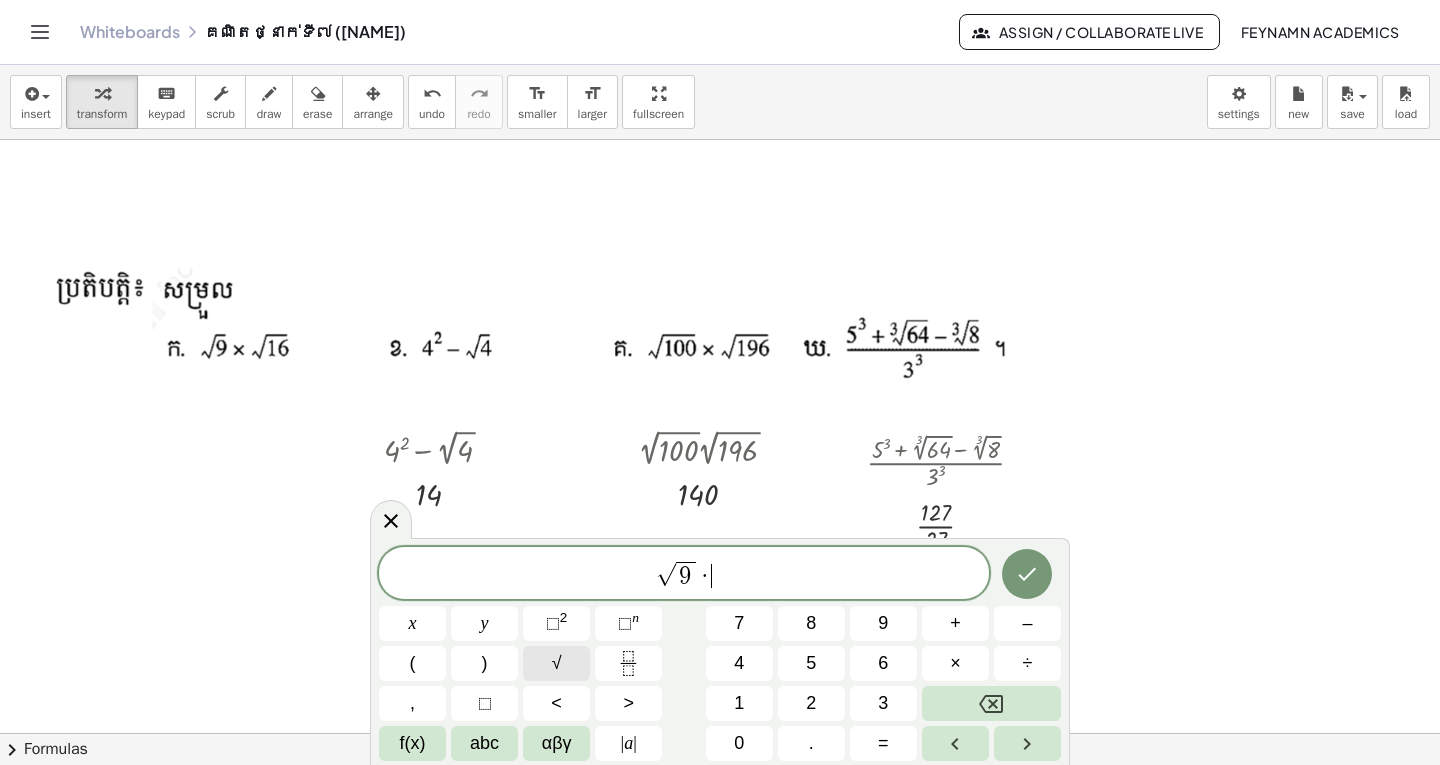 click on "√" at bounding box center (556, 663) 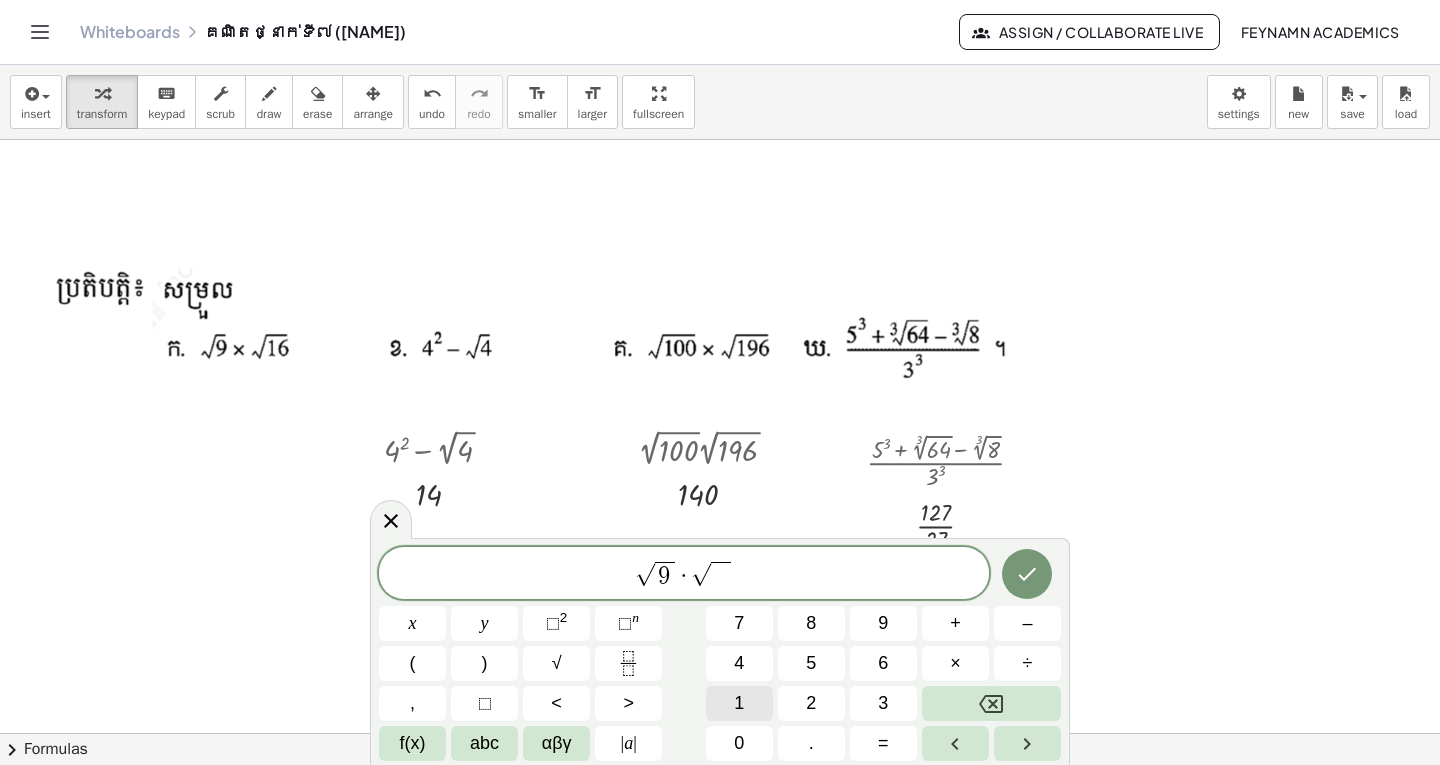 click on "1" at bounding box center [739, 703] 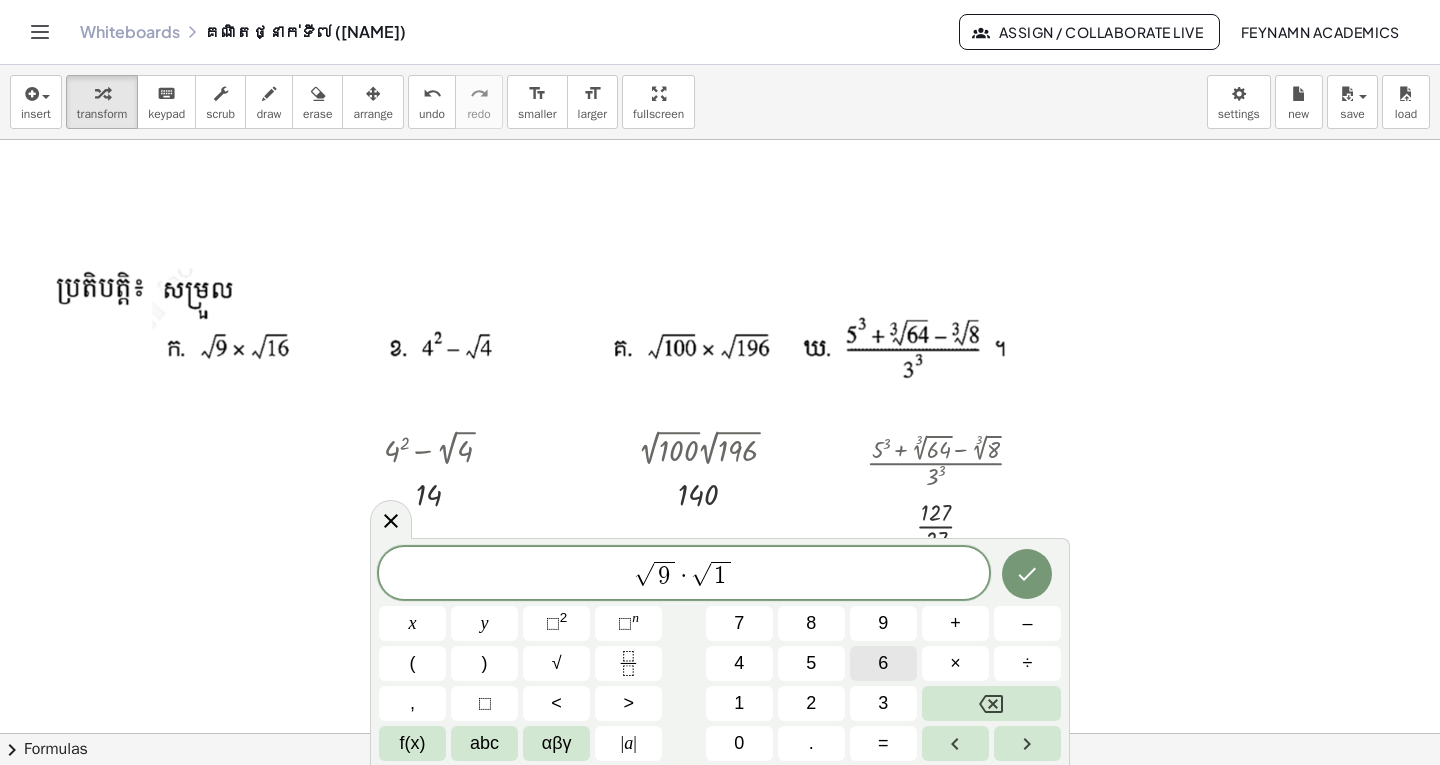 click on "6" at bounding box center [883, 663] 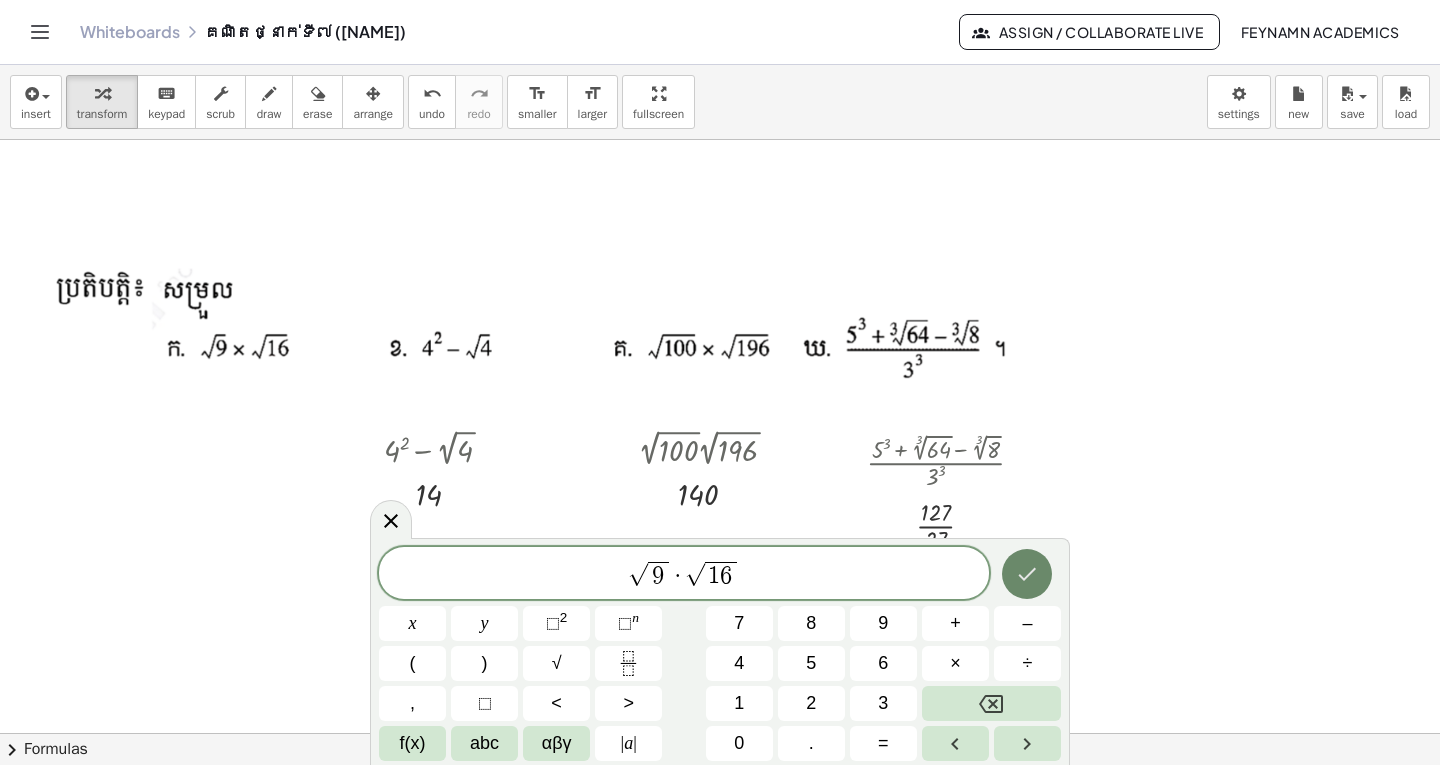 click 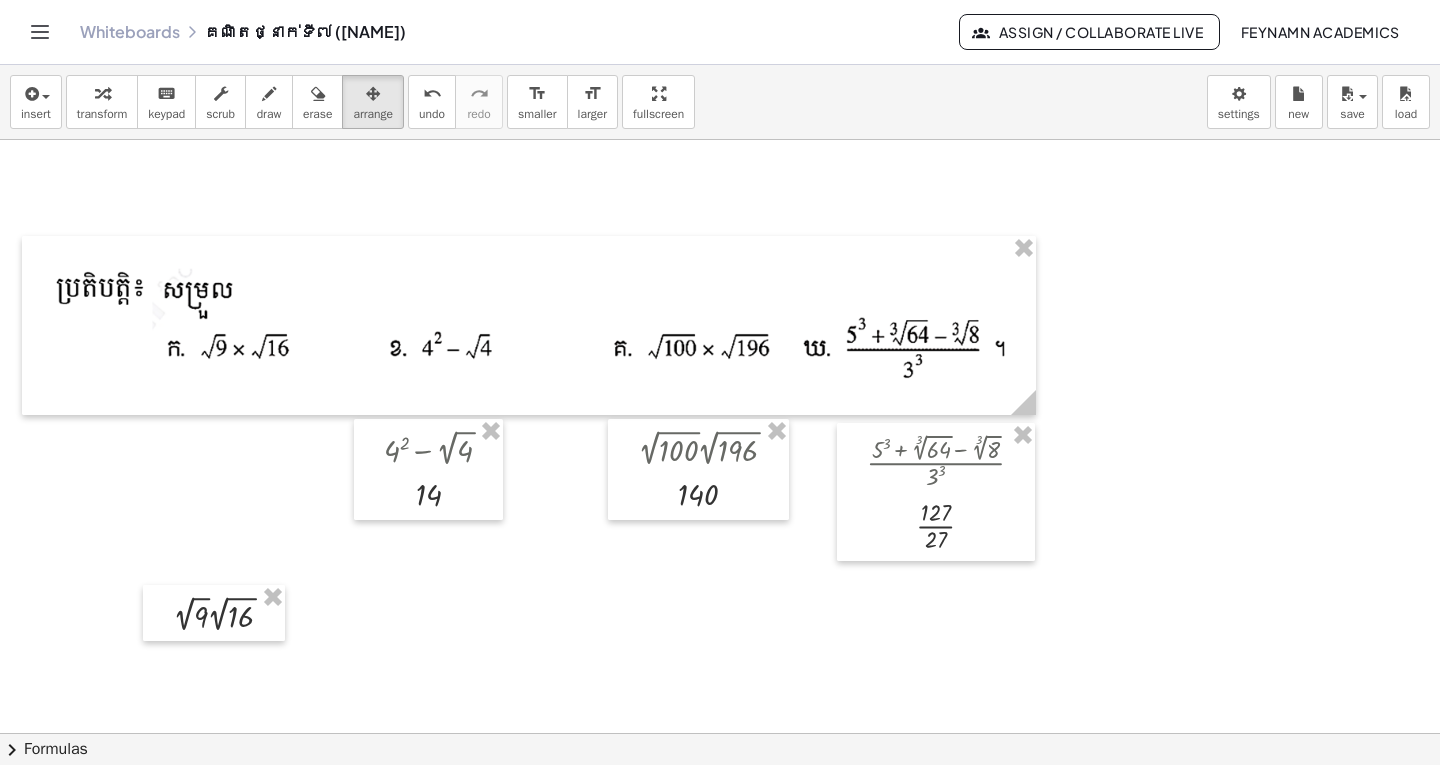 drag, startPoint x: 374, startPoint y: 96, endPoint x: 373, endPoint y: 211, distance: 115.00435 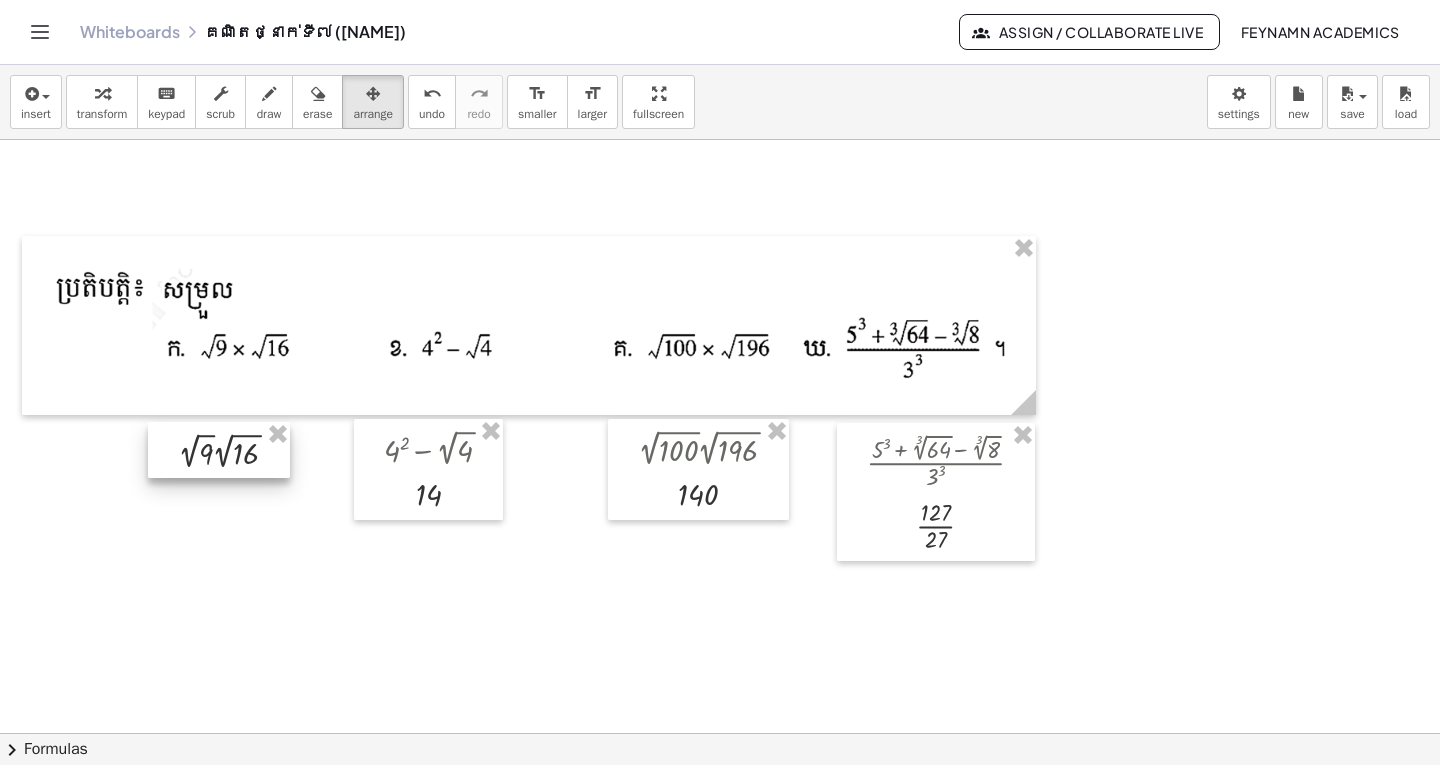 drag, startPoint x: 251, startPoint y: 640, endPoint x: 256, endPoint y: 478, distance: 162.07715 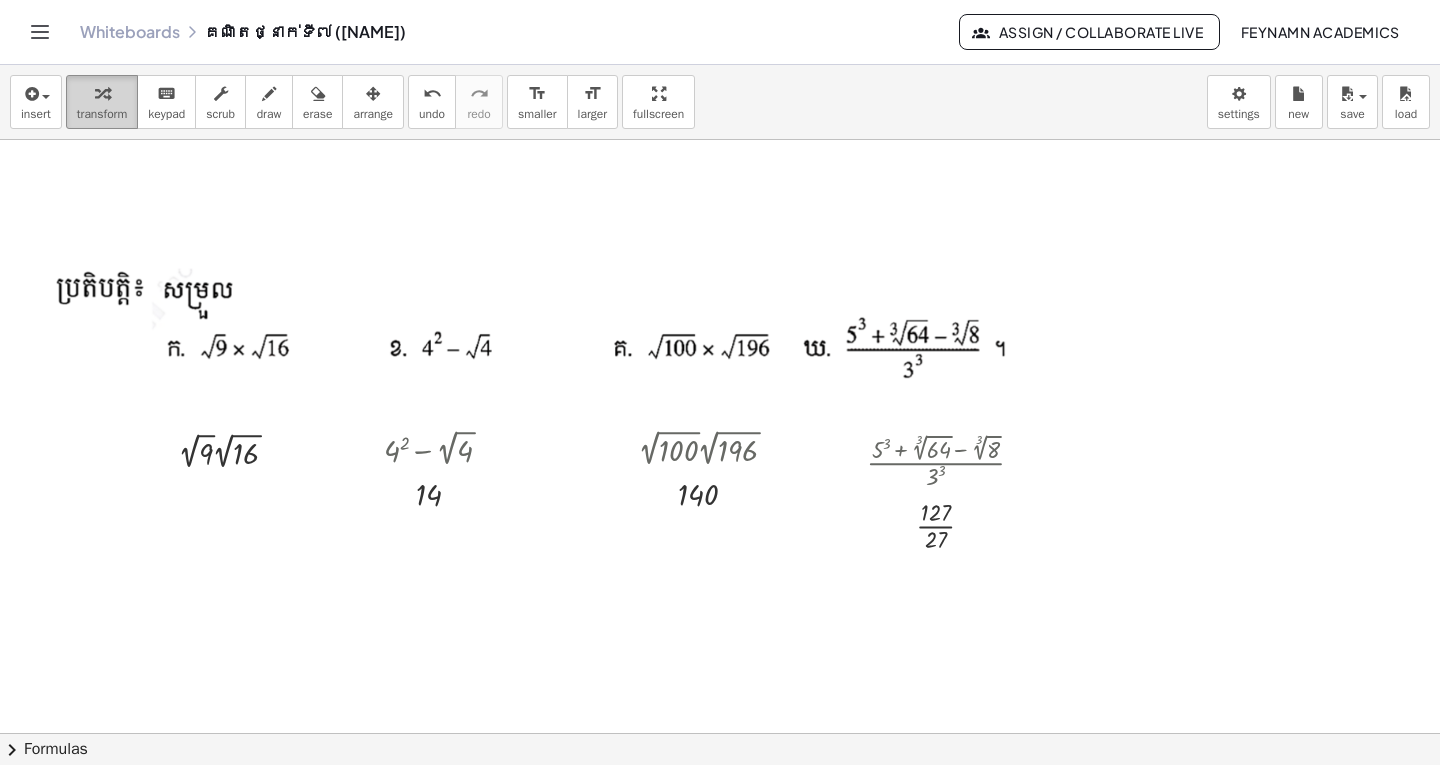 click at bounding box center [102, 94] 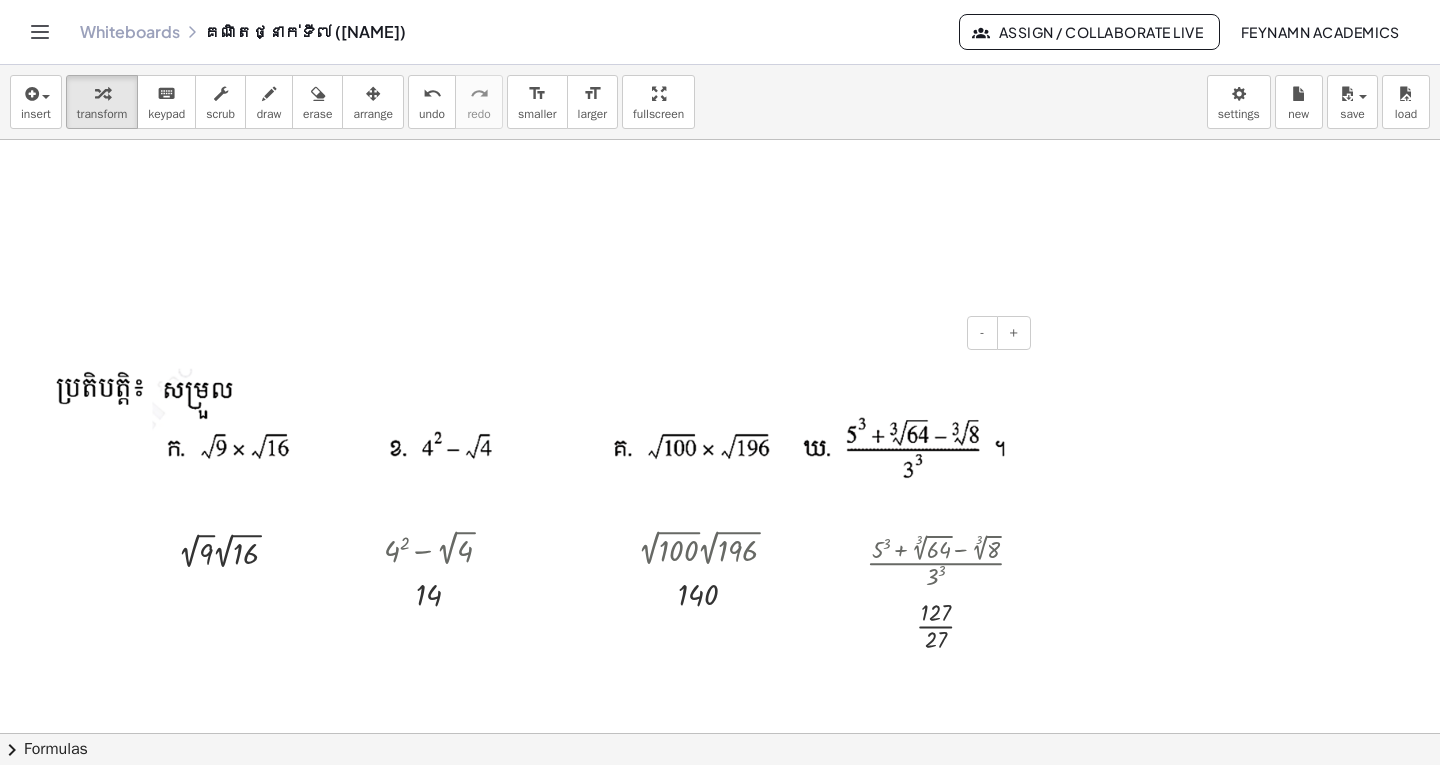 scroll, scrollTop: 1472, scrollLeft: 0, axis: vertical 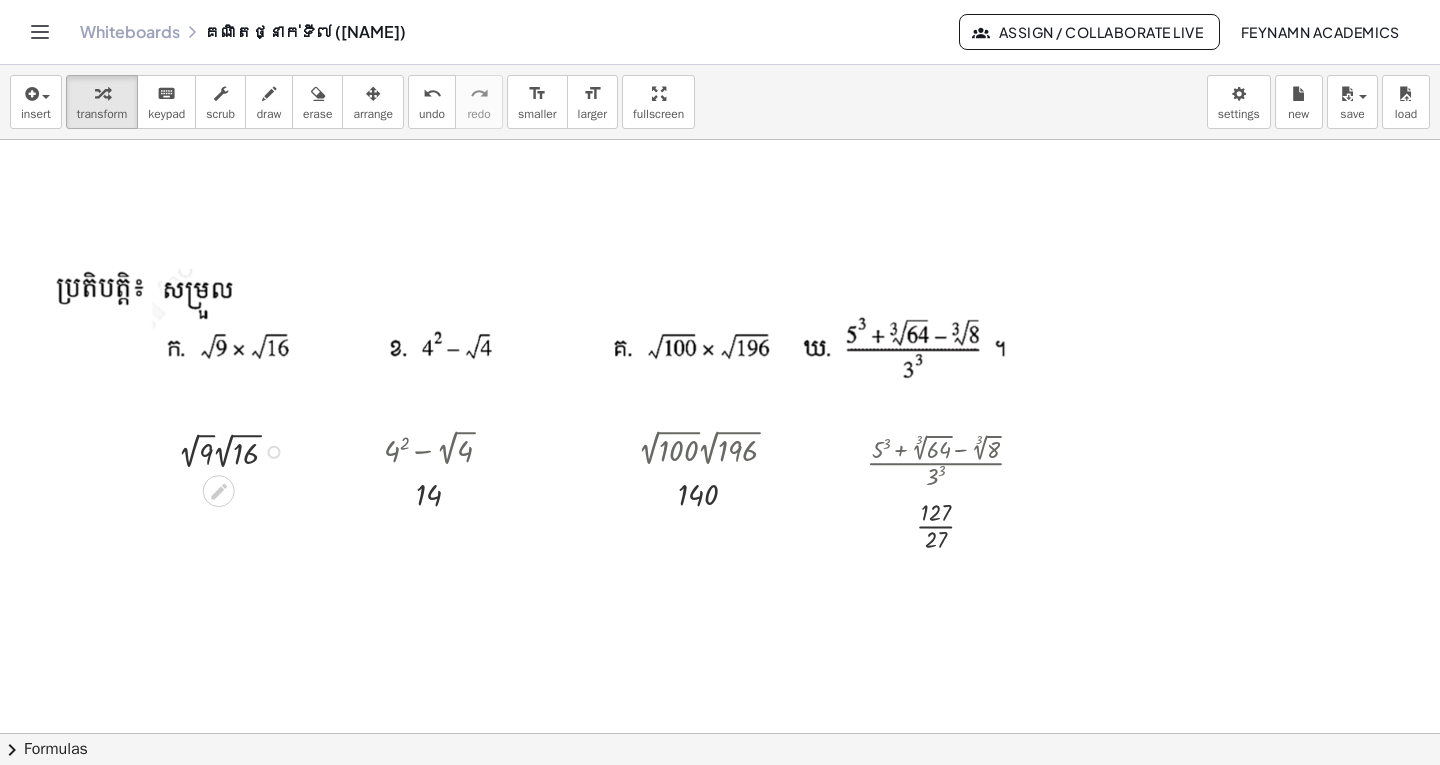 click at bounding box center [236, 450] 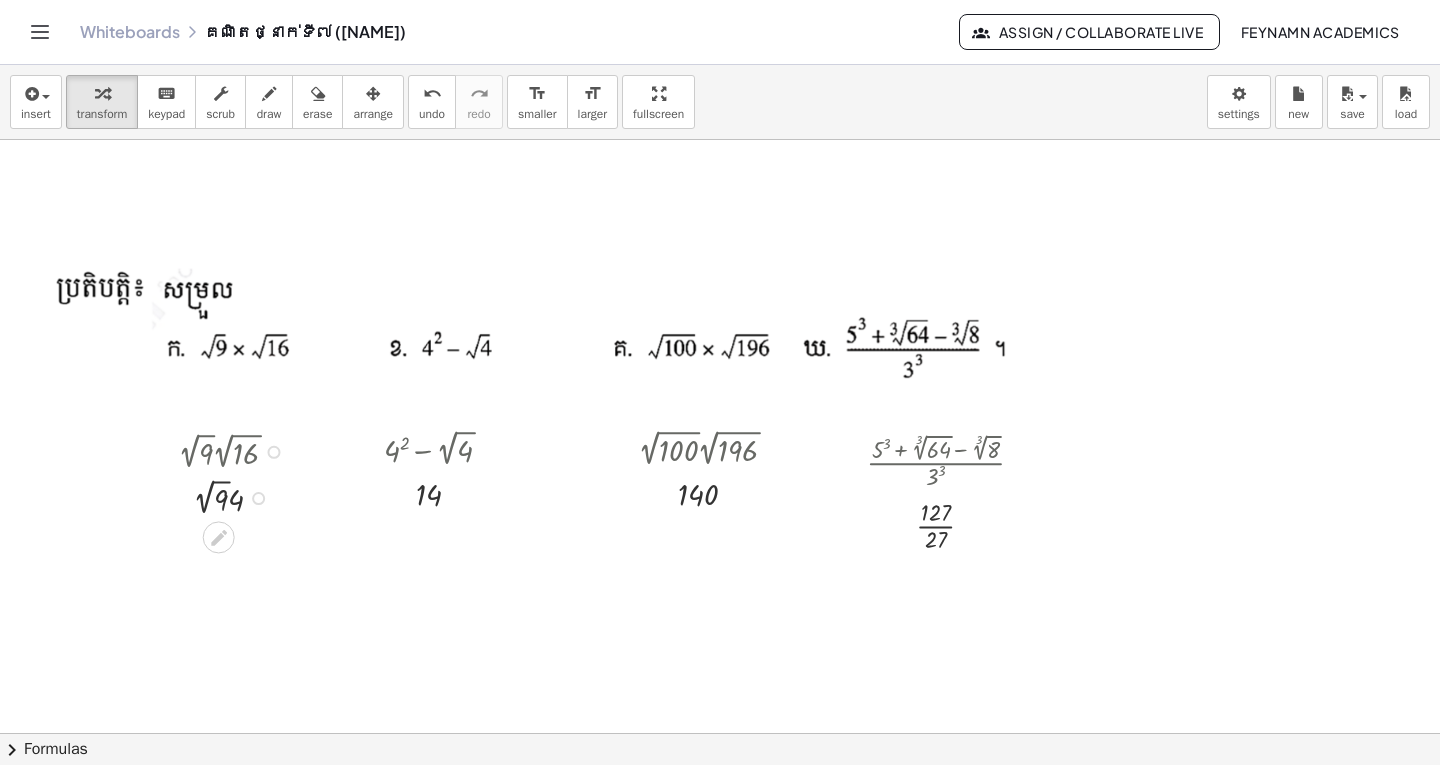 click at bounding box center [236, 496] 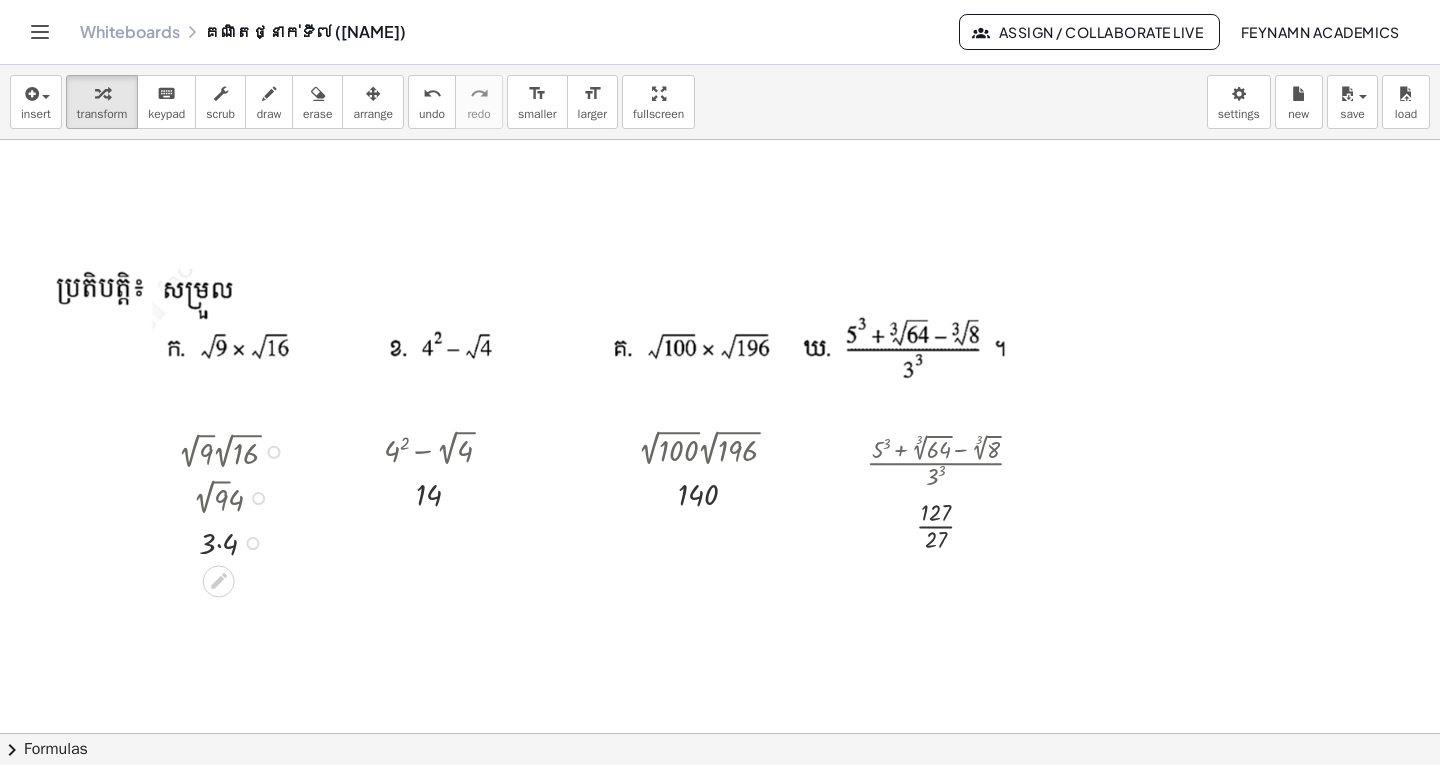 drag, startPoint x: 247, startPoint y: 501, endPoint x: 237, endPoint y: 591, distance: 90.55385 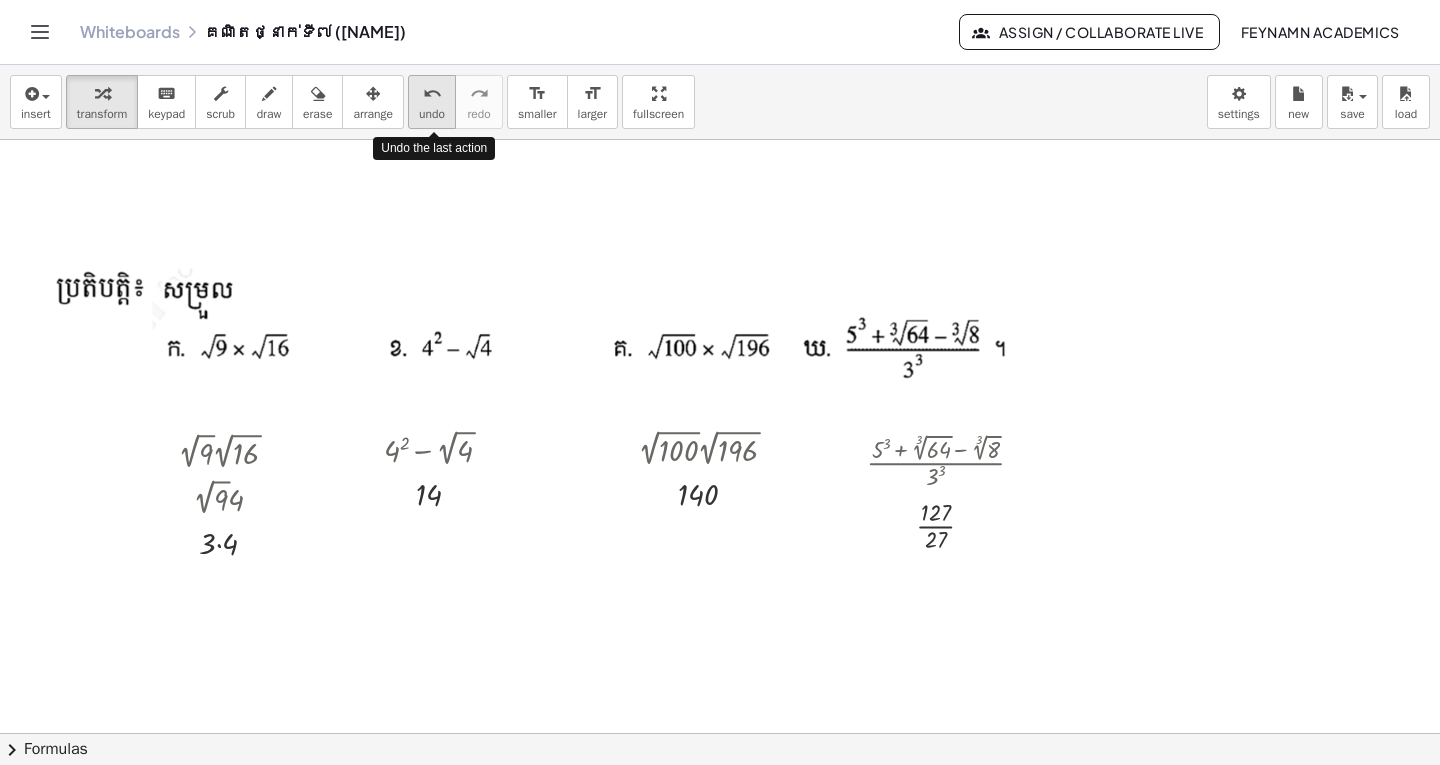 click on "undo" at bounding box center (432, 94) 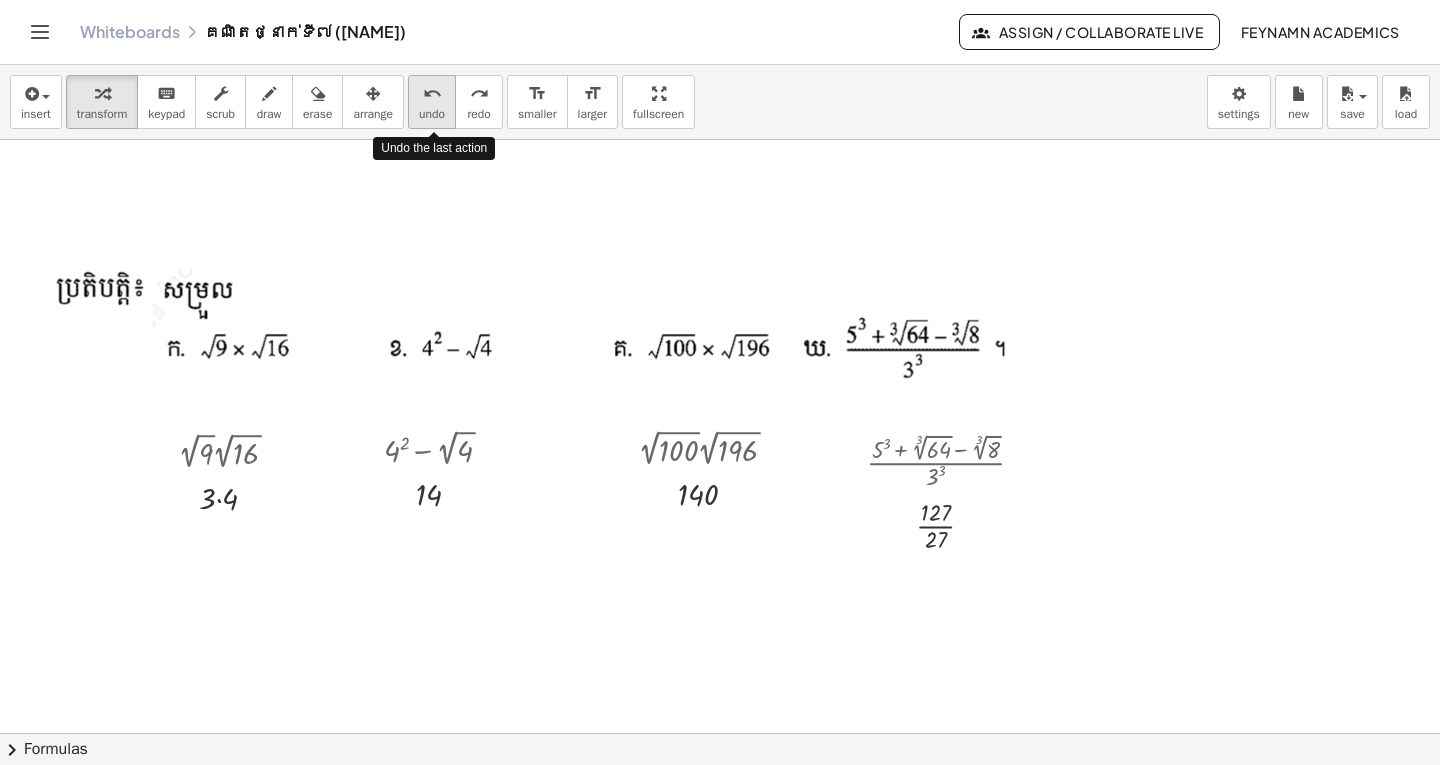 click on "undo" at bounding box center [432, 94] 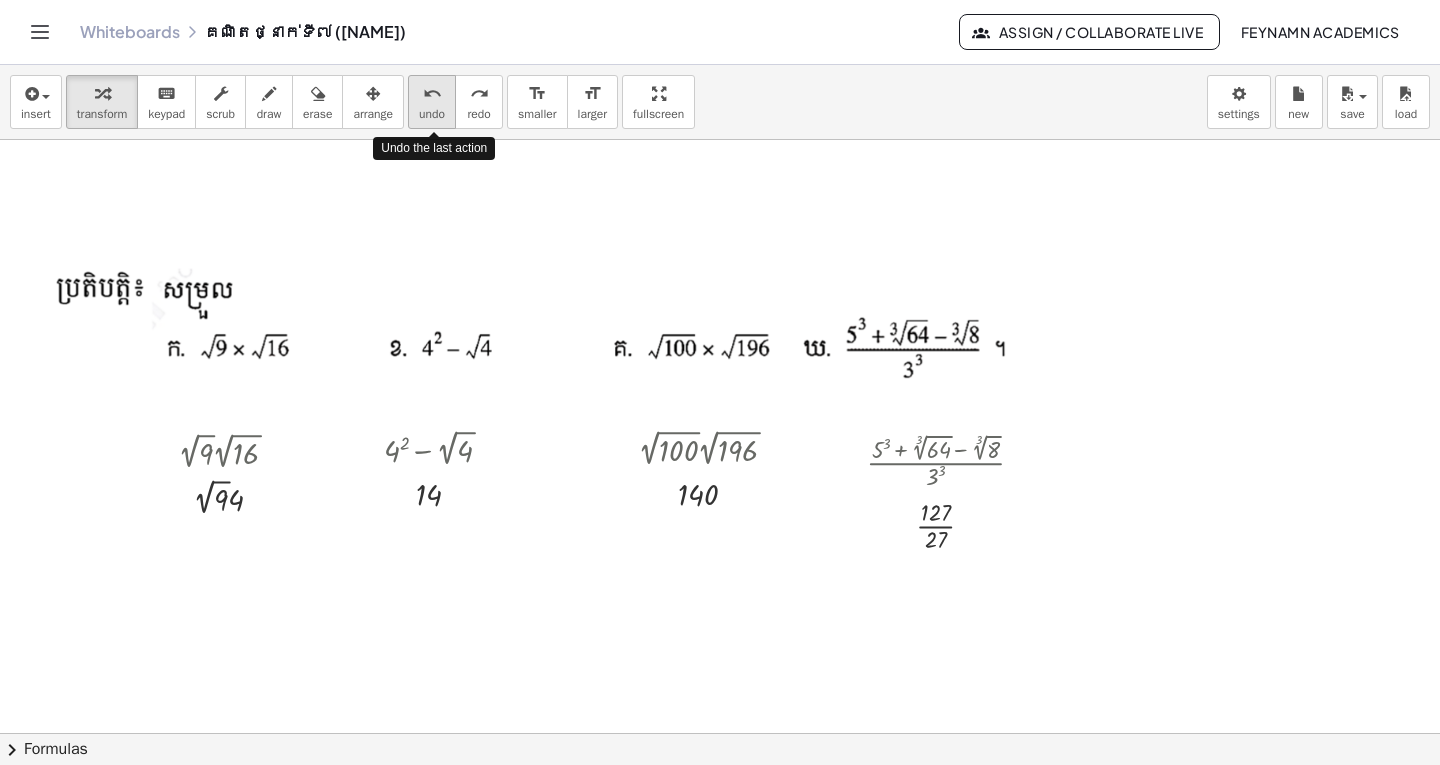 click on "undo" at bounding box center [432, 94] 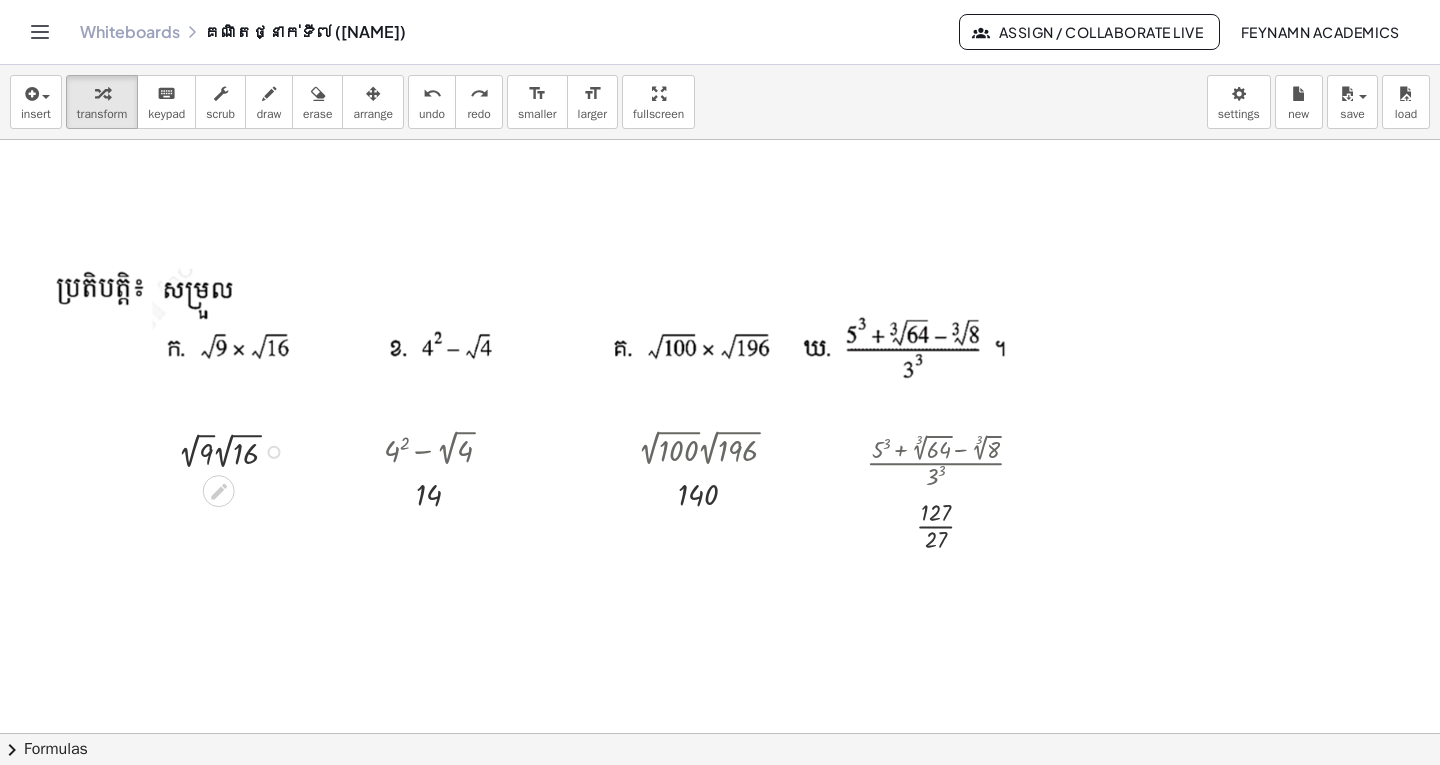 click at bounding box center (236, 450) 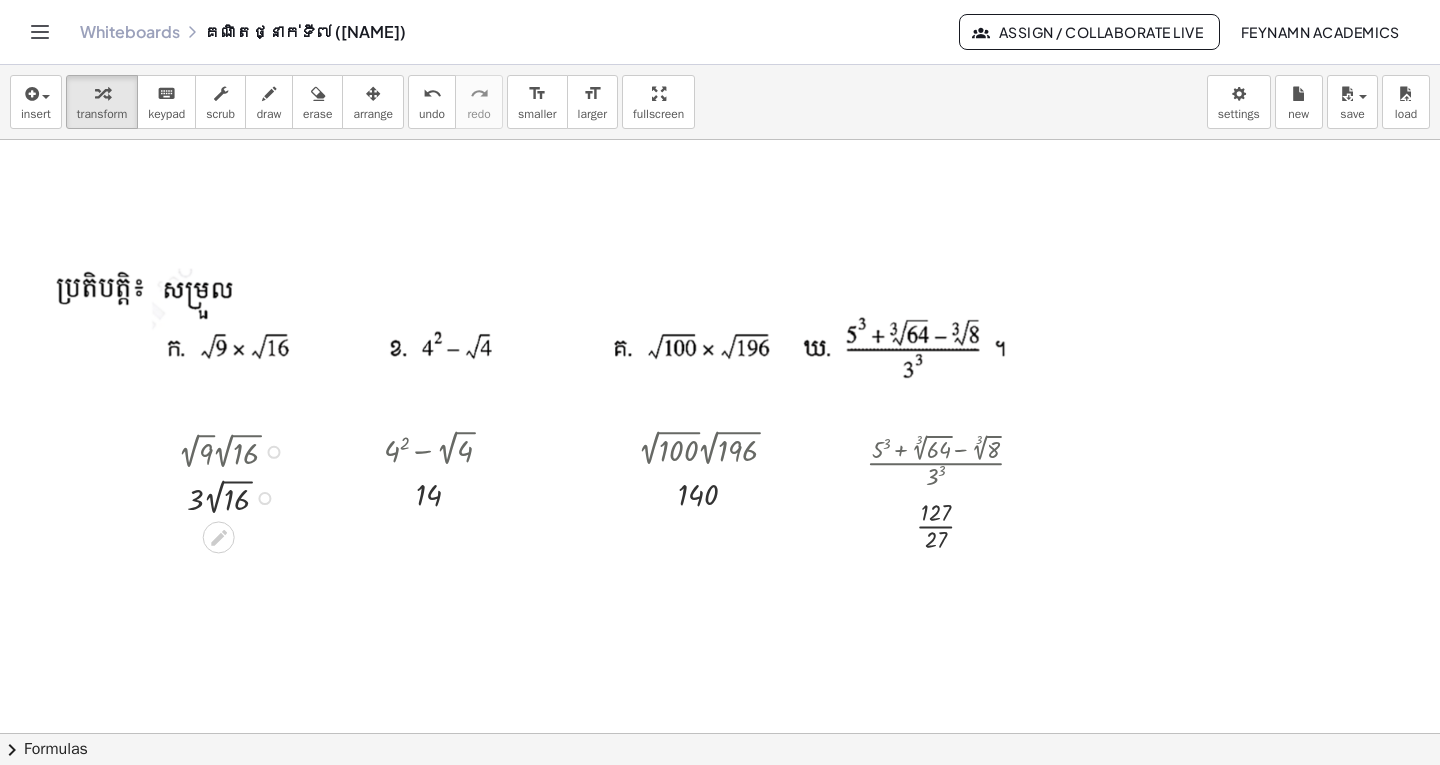 click at bounding box center (236, 496) 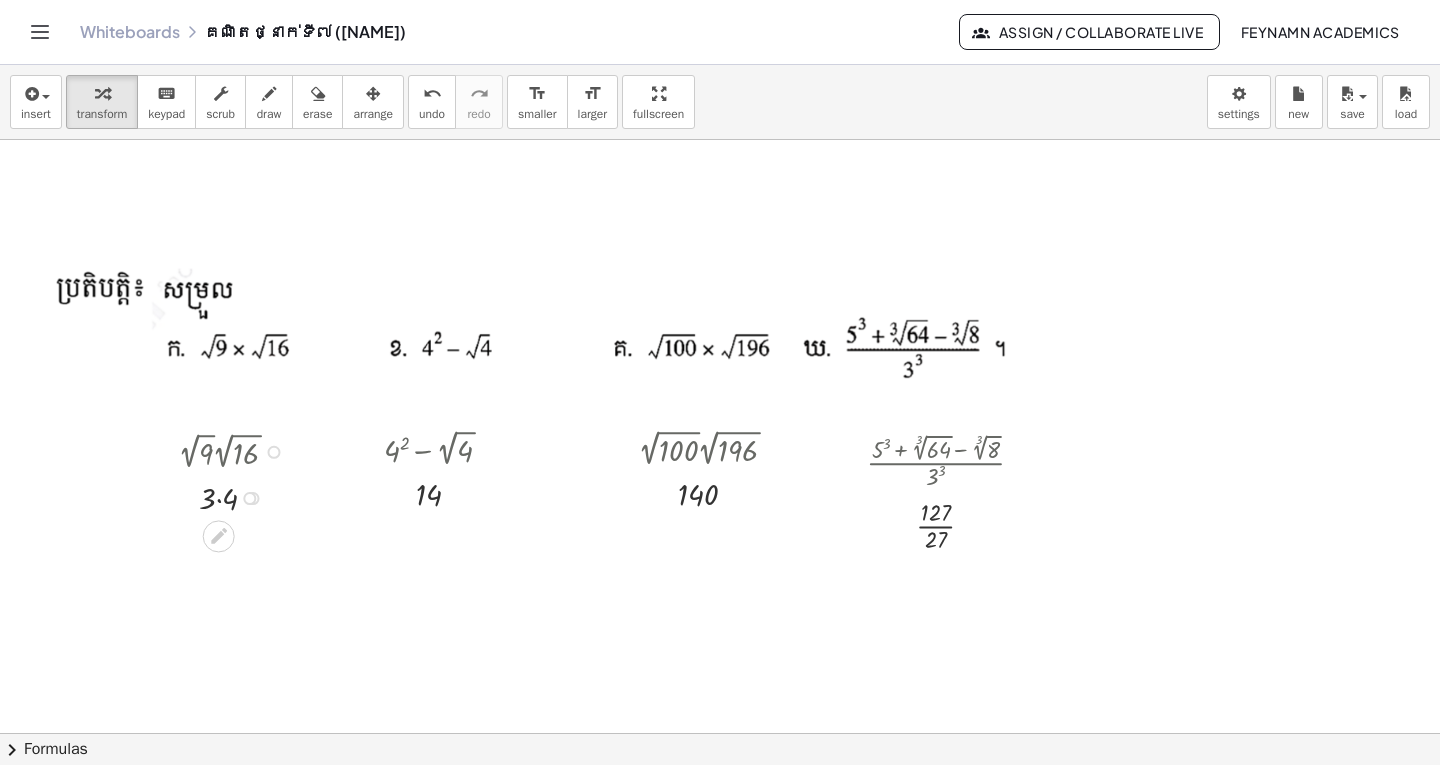 click at bounding box center [236, 497] 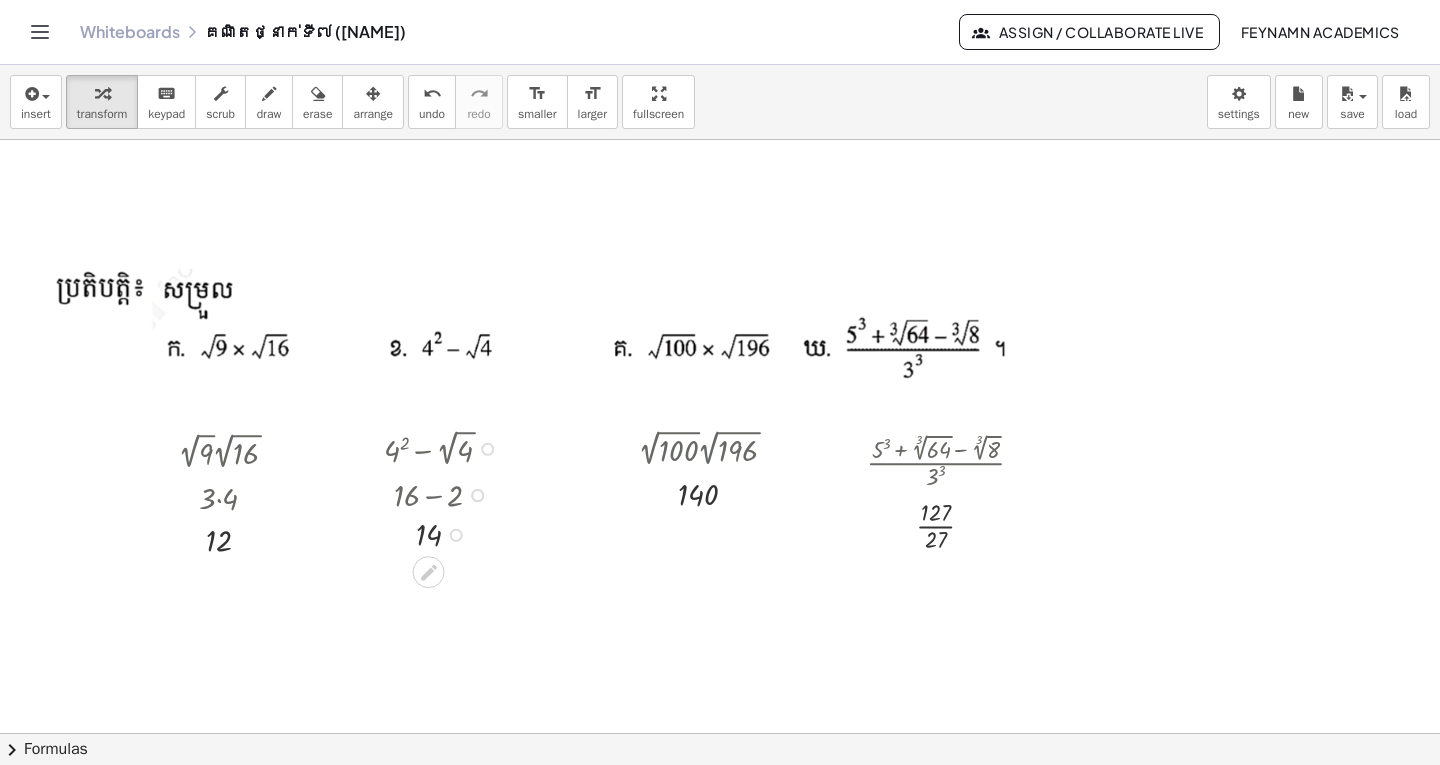 drag, startPoint x: 455, startPoint y: 492, endPoint x: 458, endPoint y: 538, distance: 46.09772 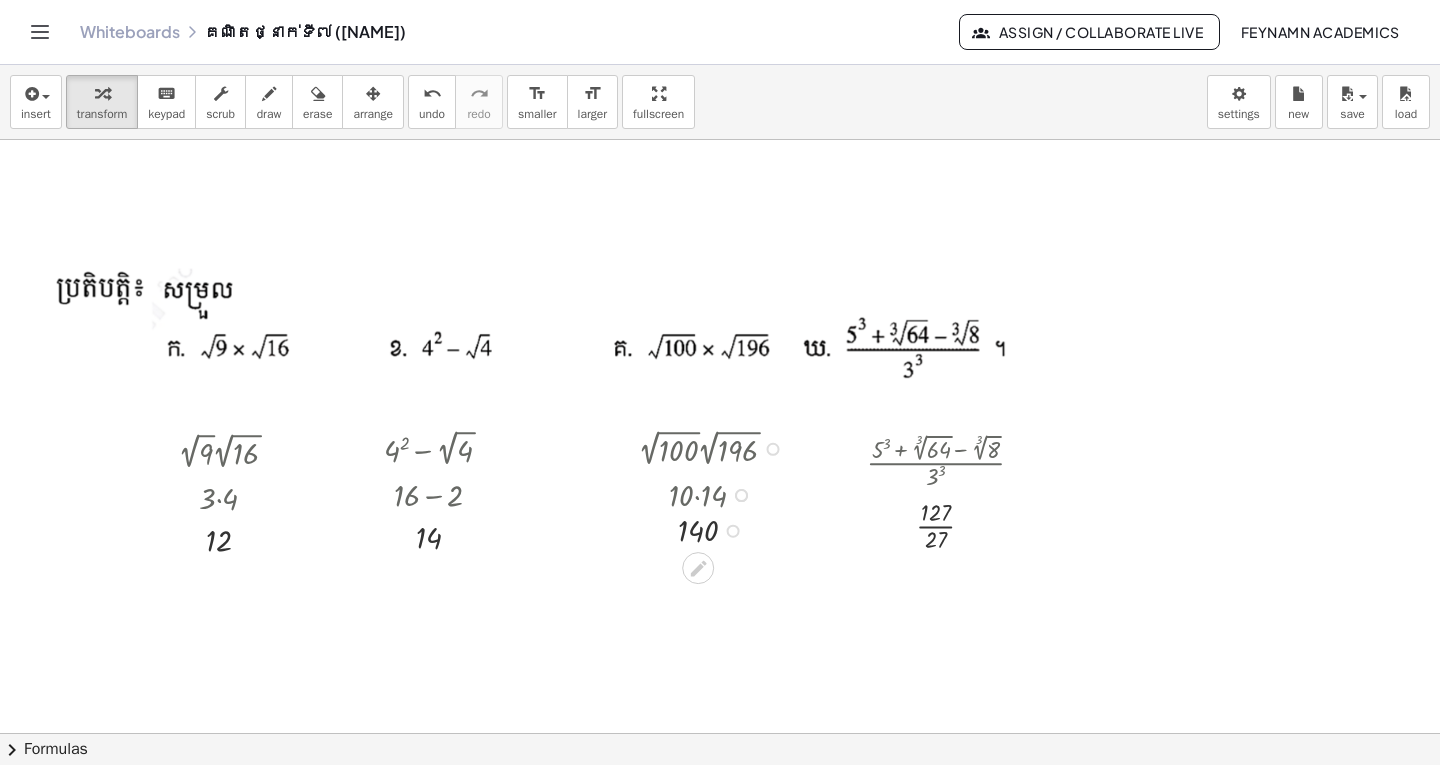 drag, startPoint x: 727, startPoint y: 496, endPoint x: 733, endPoint y: 537, distance: 41.4367 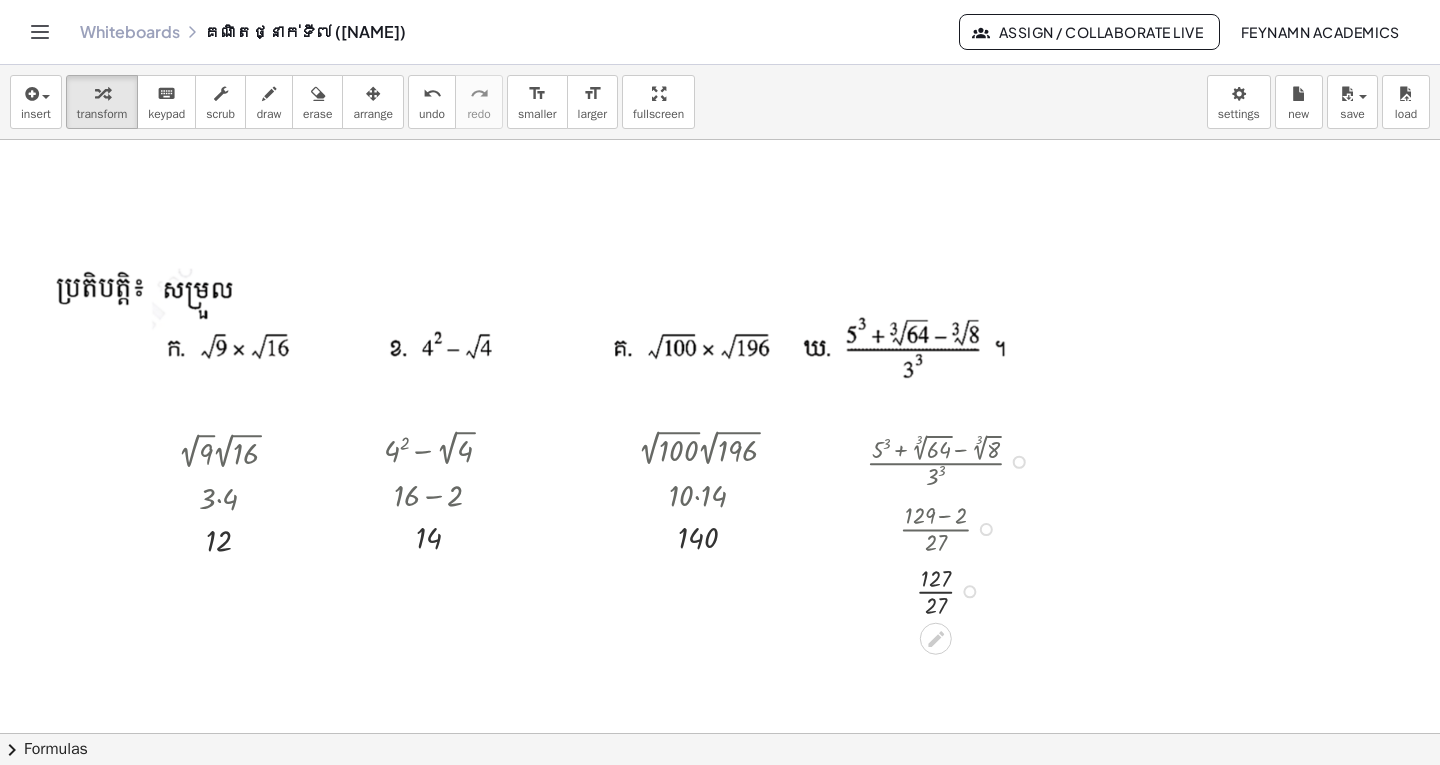 drag, startPoint x: 964, startPoint y: 526, endPoint x: 962, endPoint y: 599, distance: 73.02739 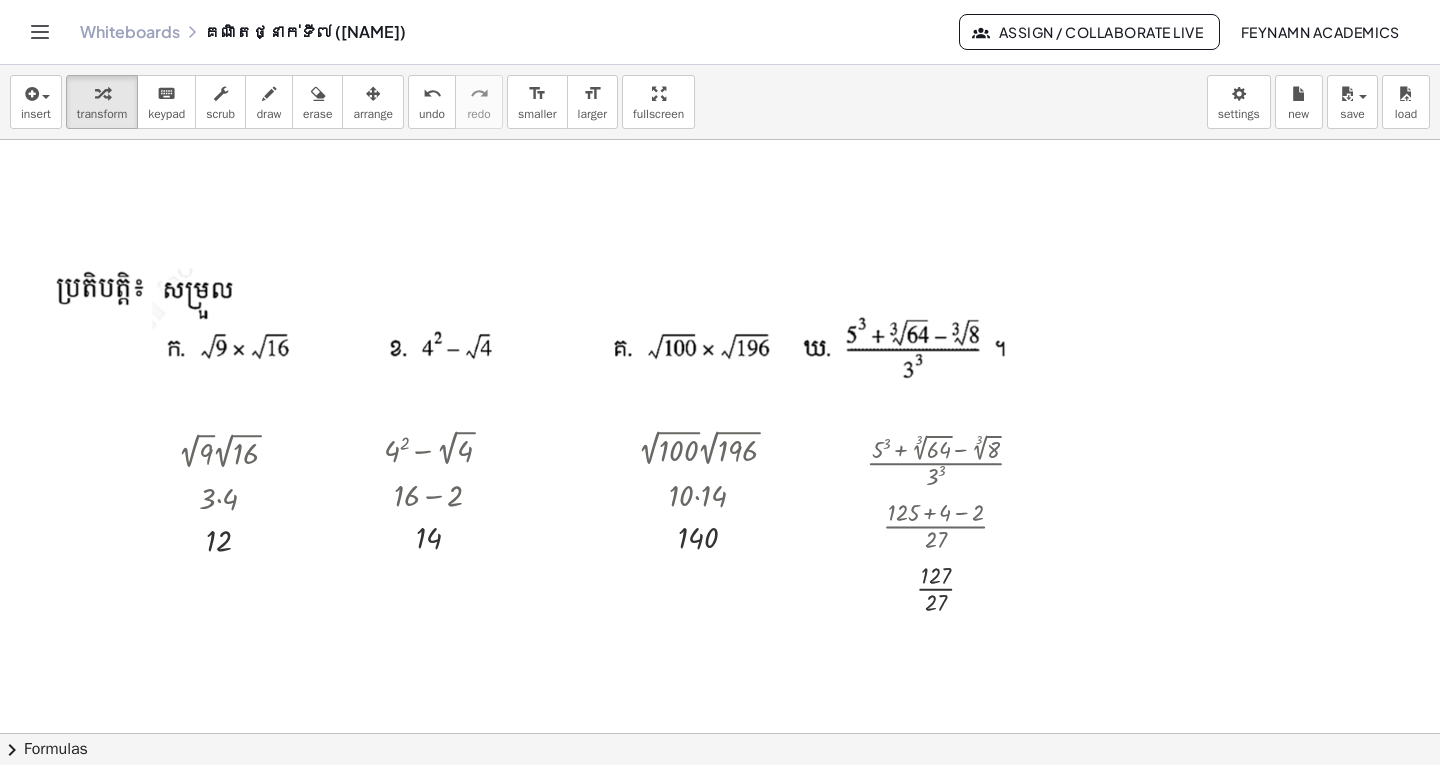 click at bounding box center (720, -146) 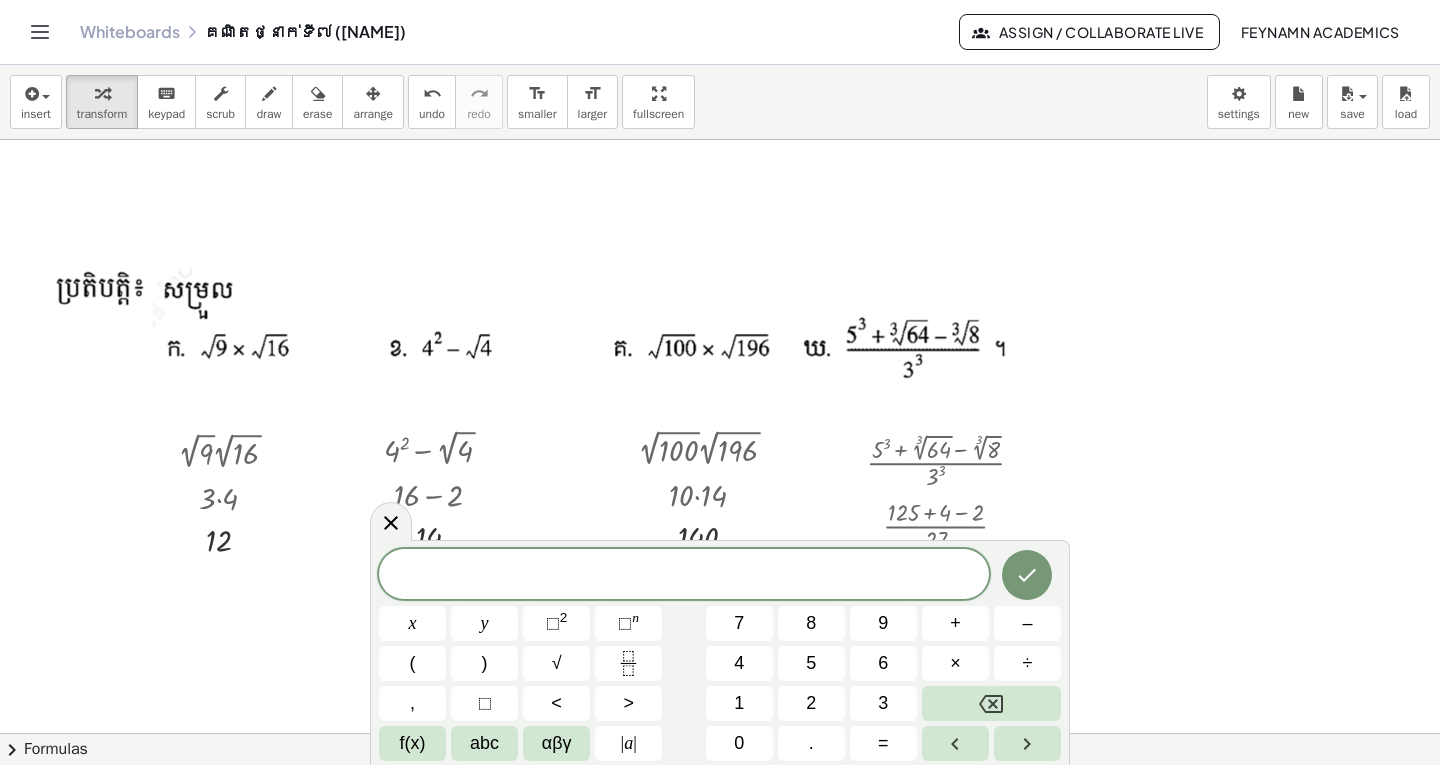 click at bounding box center (720, -146) 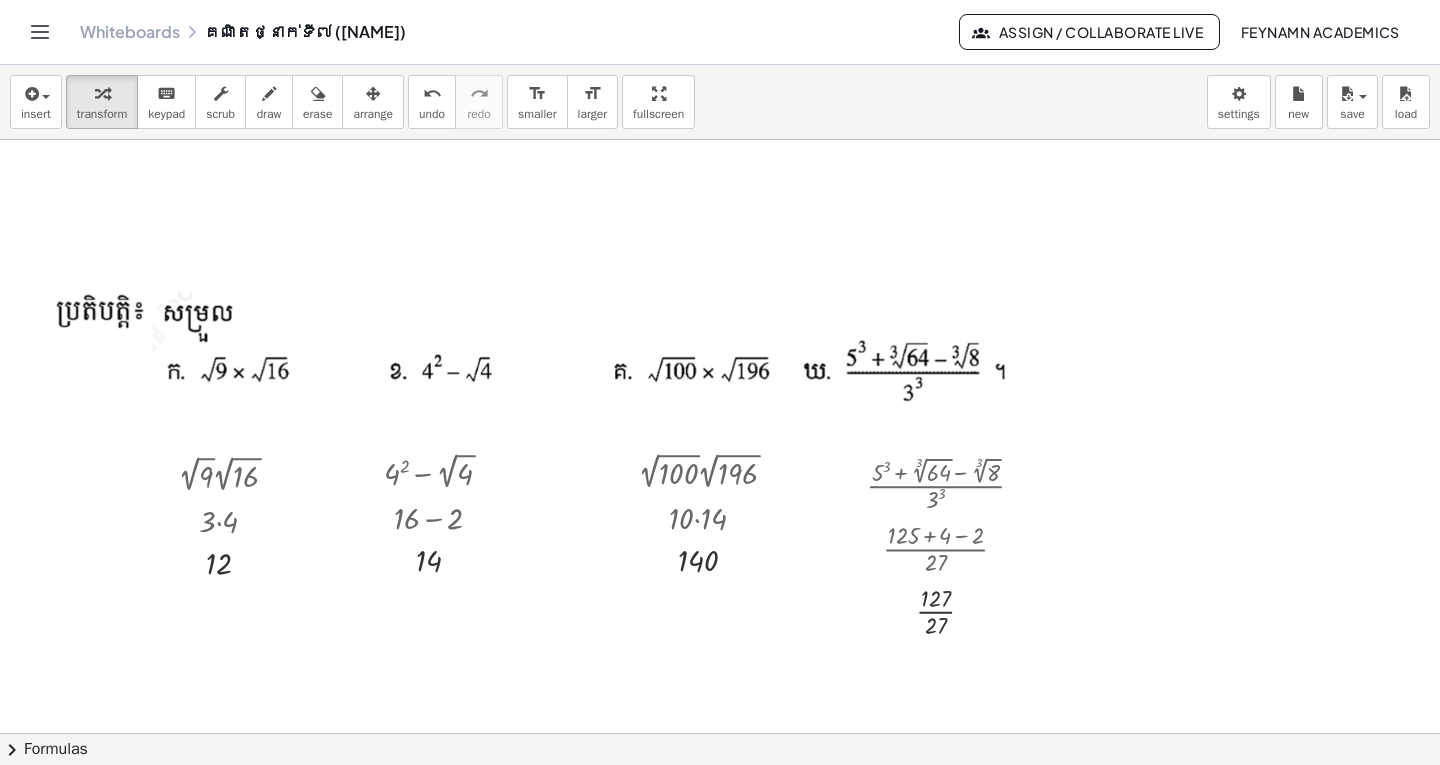 scroll, scrollTop: 1600, scrollLeft: 0, axis: vertical 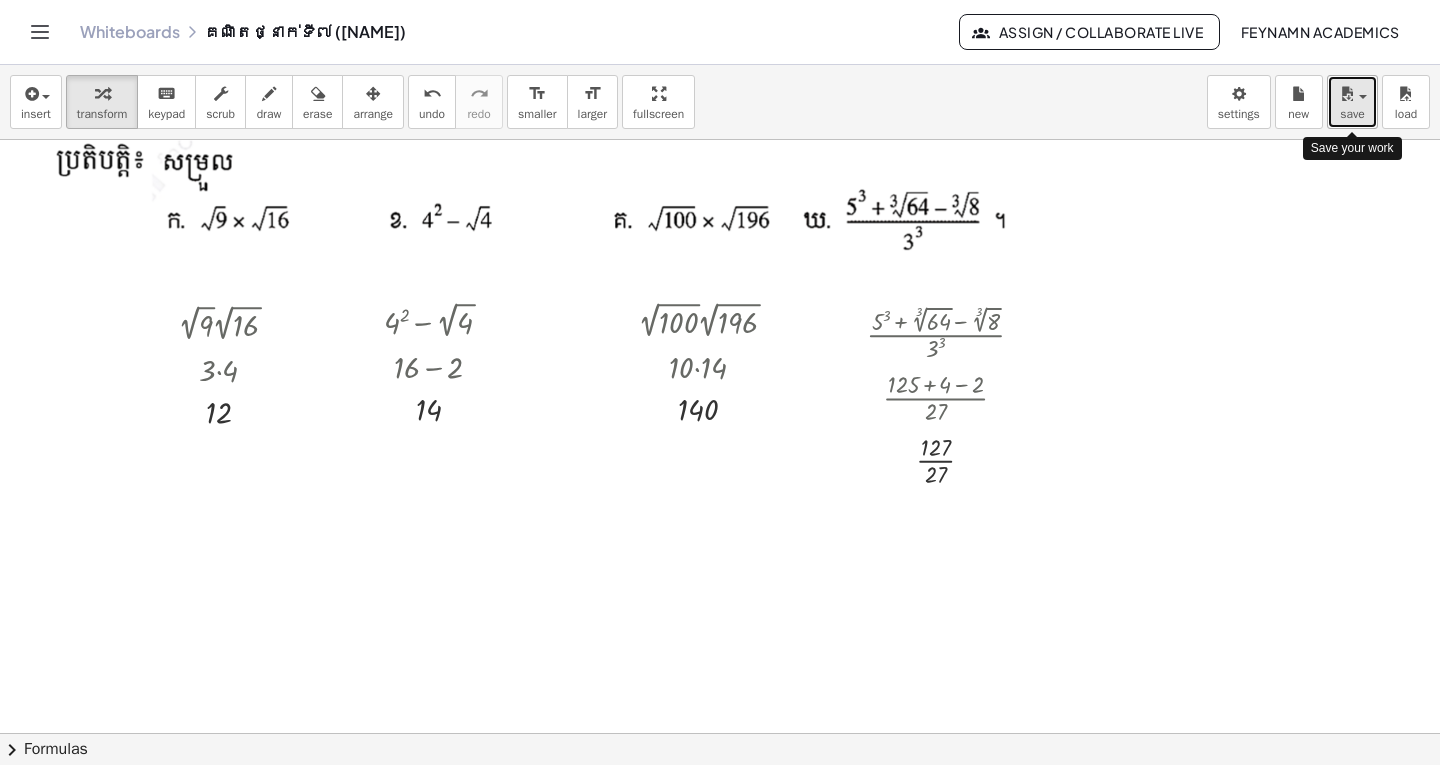 click at bounding box center [1347, 94] 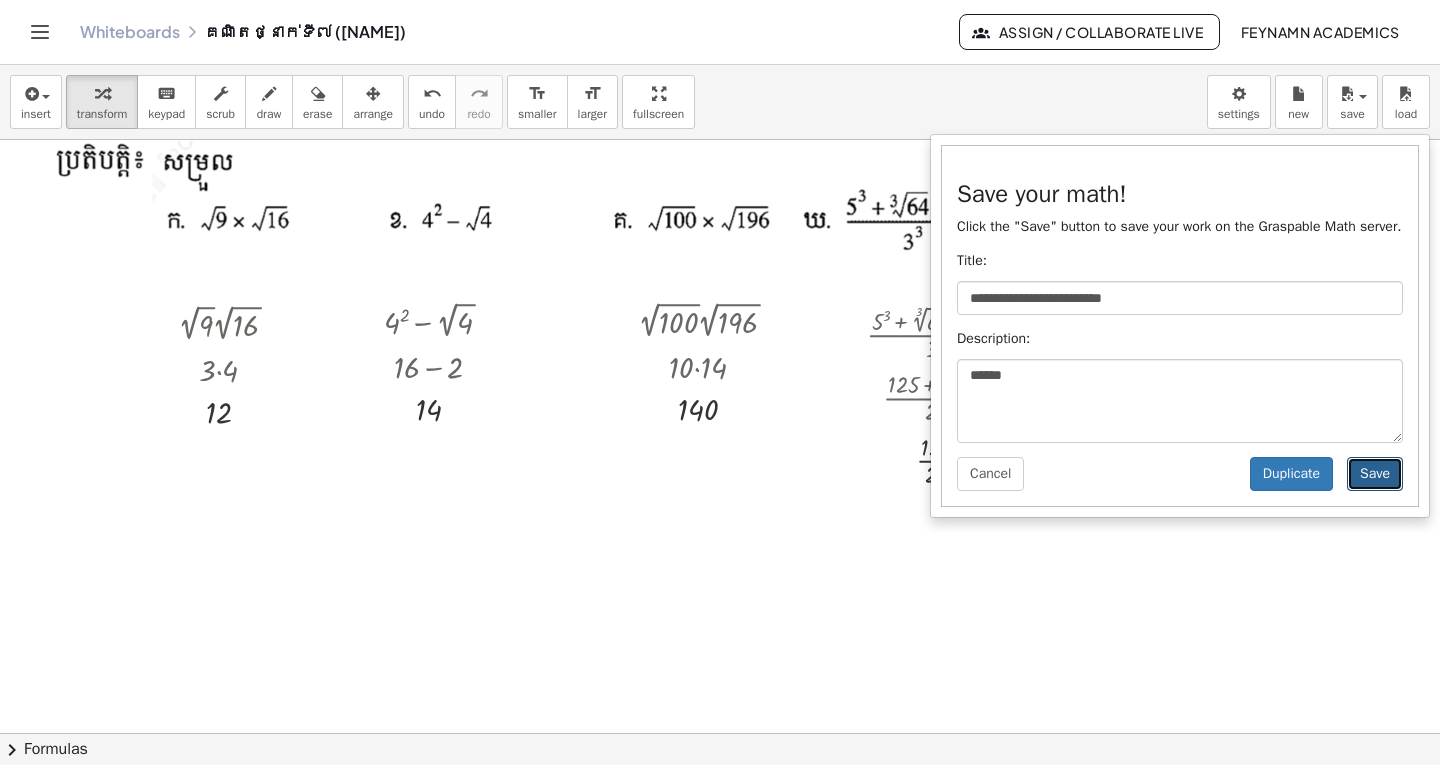 click on "Save" at bounding box center [1375, 474] 